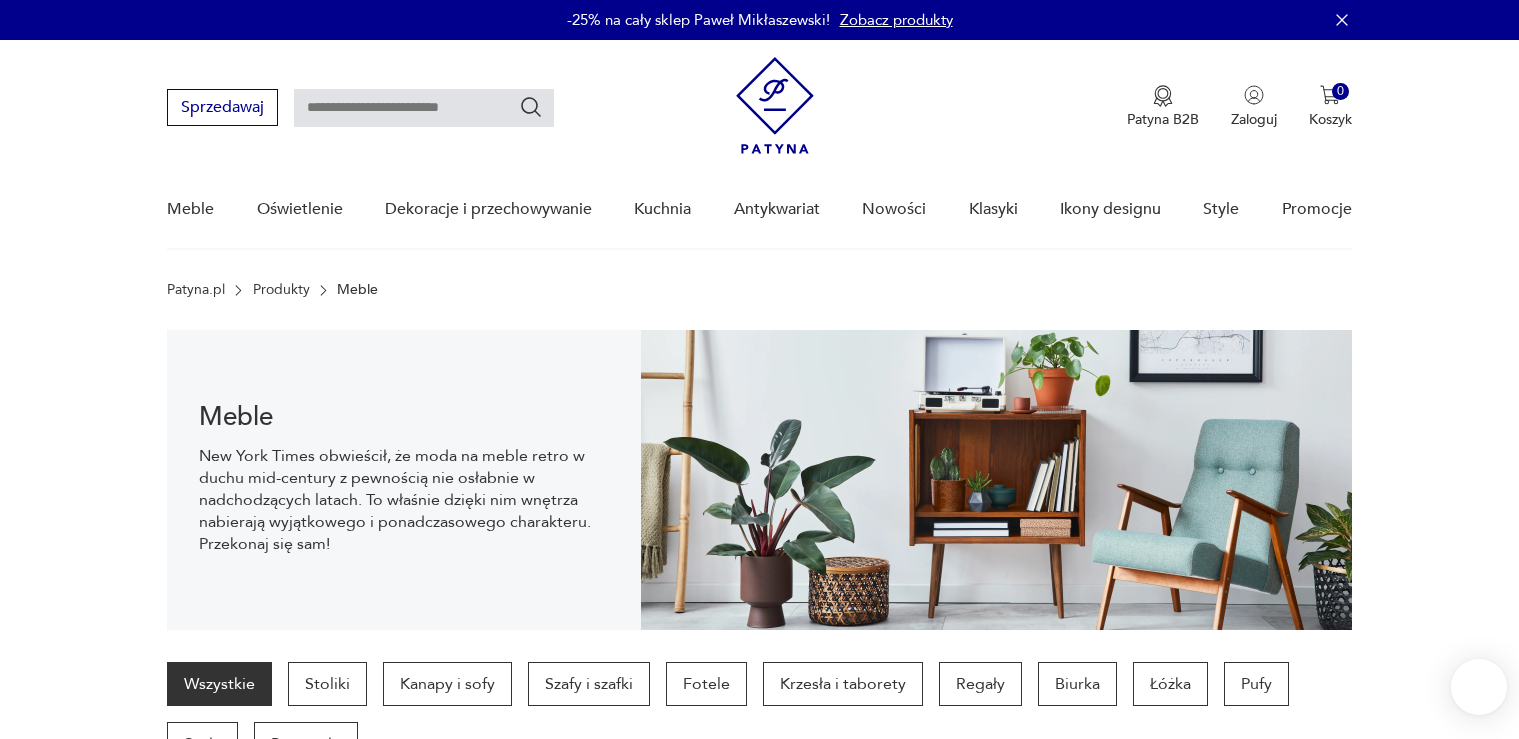 scroll, scrollTop: 41, scrollLeft: 0, axis: vertical 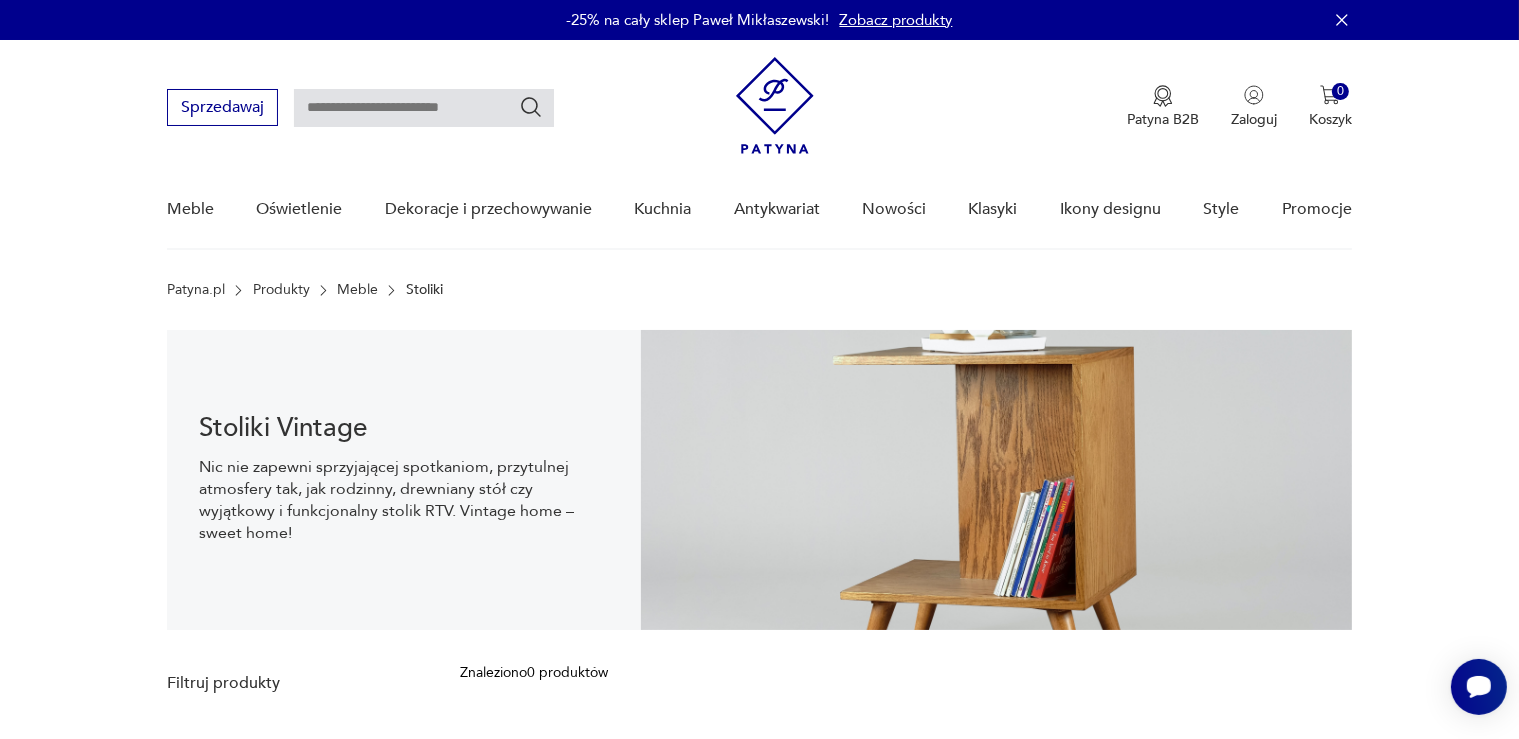 click on "Stoliki Vintage" at bounding box center (404, 428) 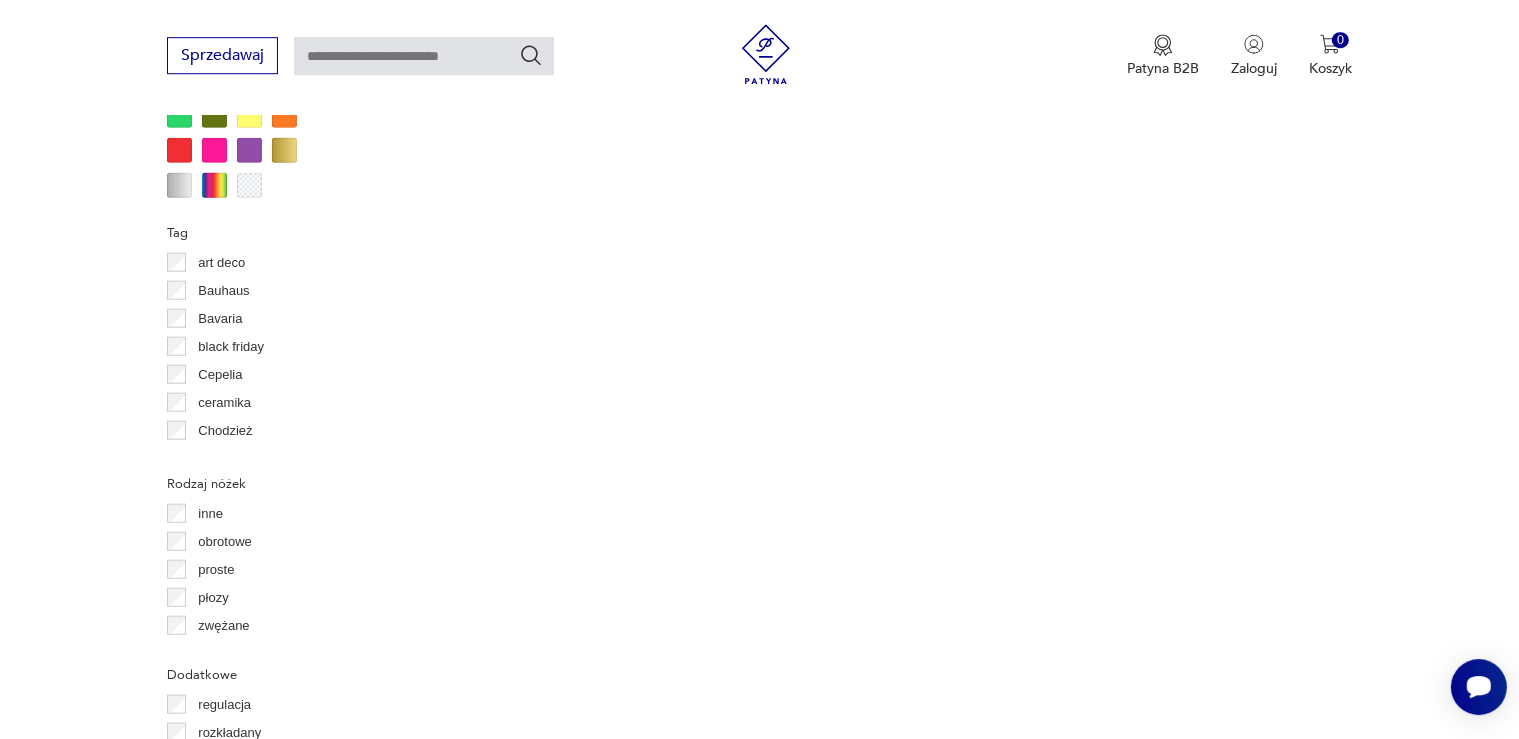scroll, scrollTop: 1795, scrollLeft: 0, axis: vertical 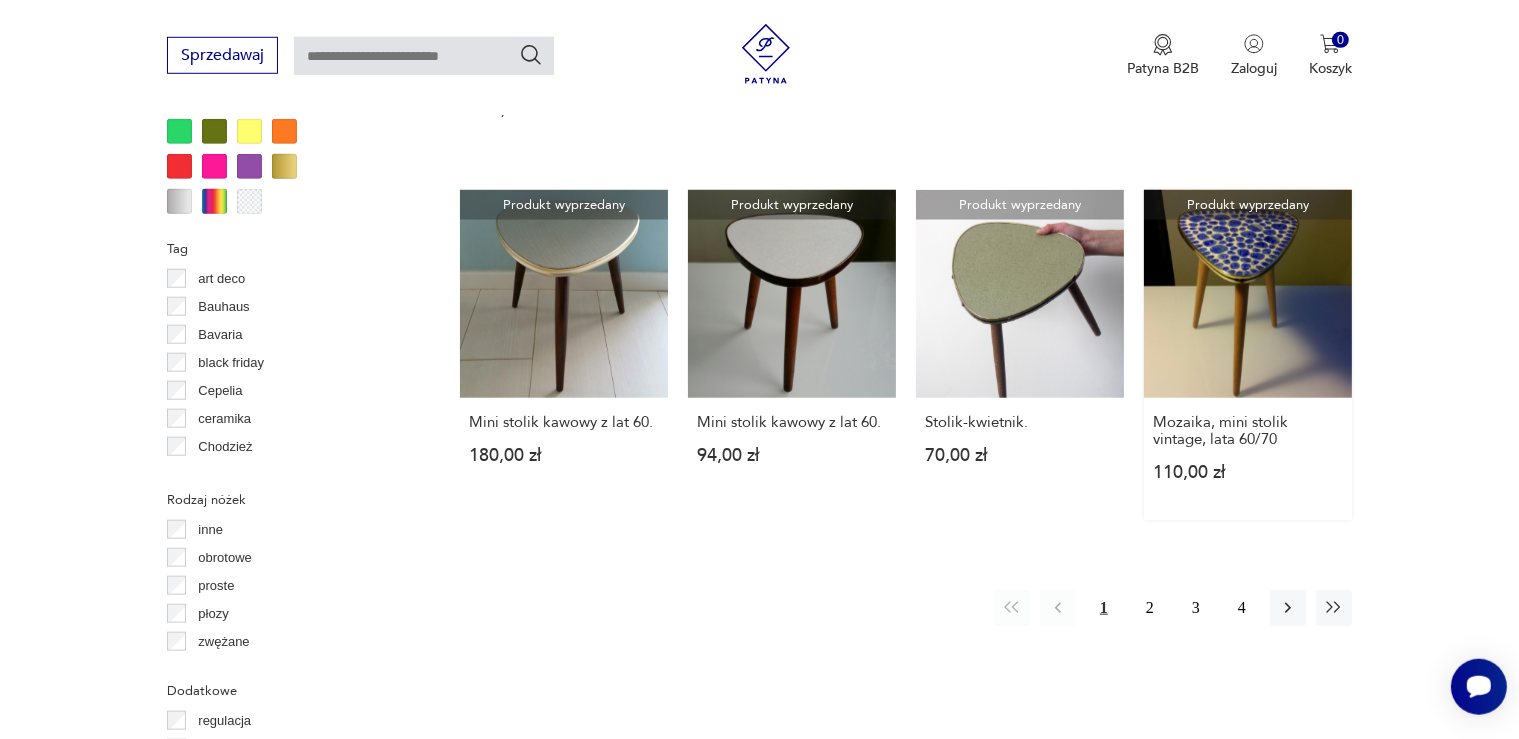 click on "Produkt wyprzedany Mozaika, mini stolik vintage, lata 60/70 110,00 zł" at bounding box center [1248, 355] 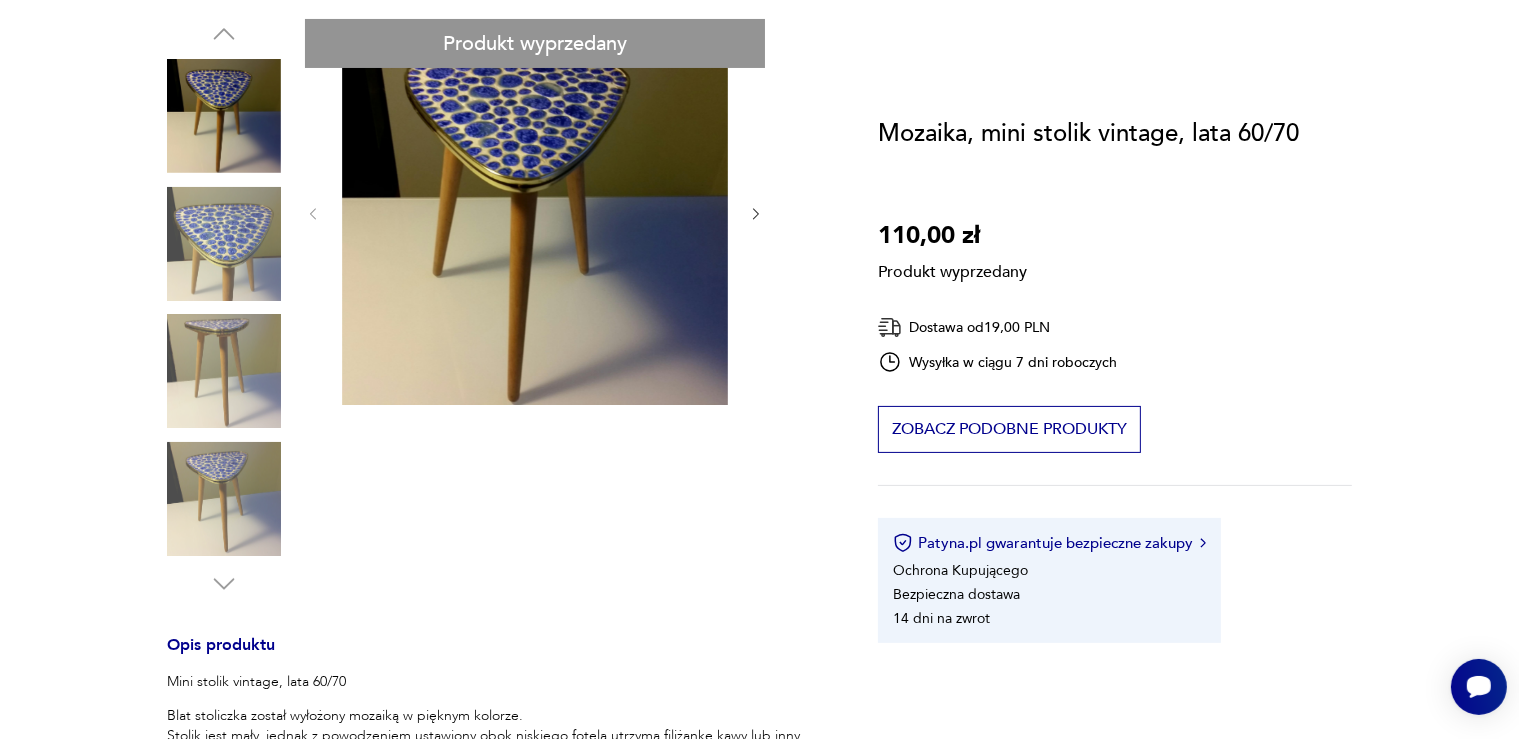 scroll, scrollTop: 0, scrollLeft: 0, axis: both 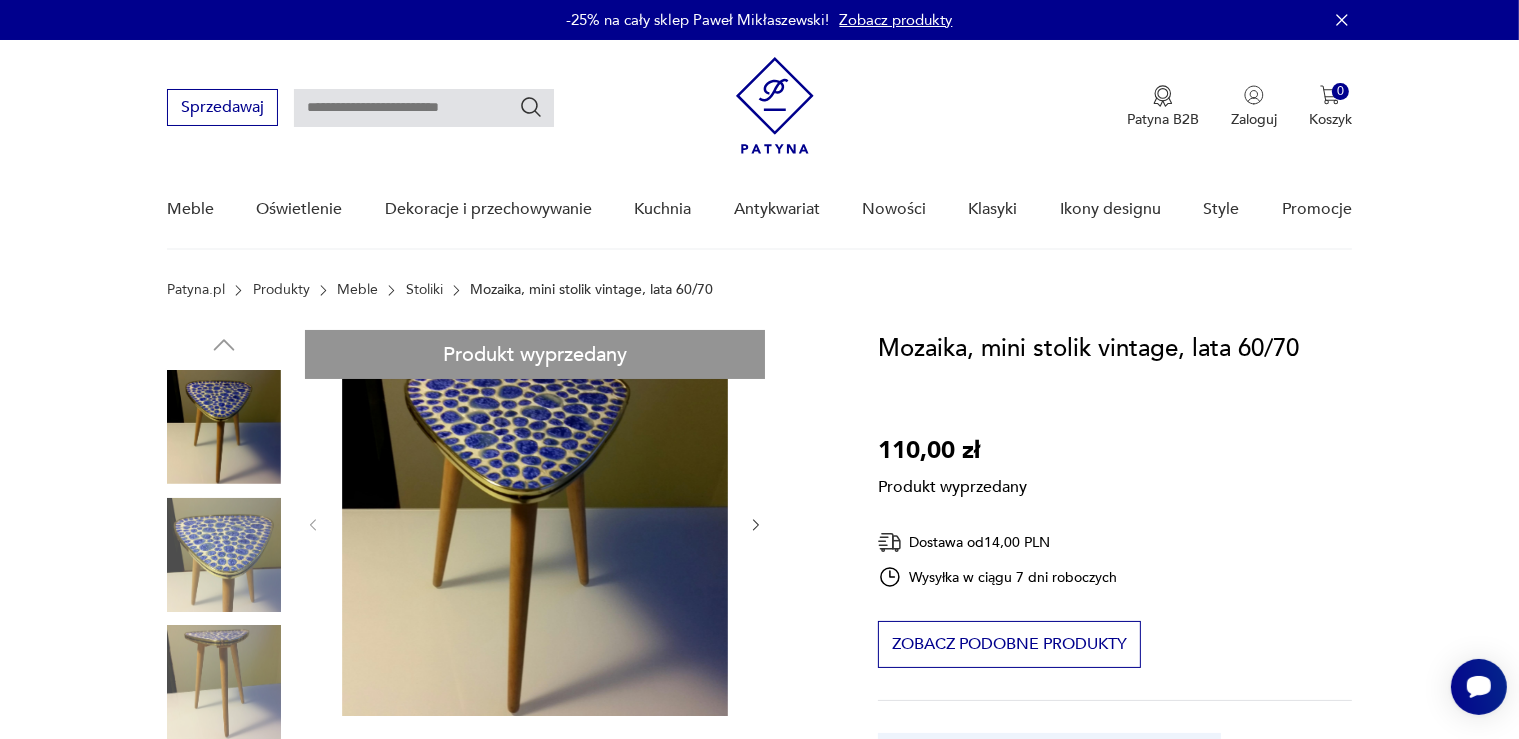 click on "Produkt wyprzedany Opis produktu Mini stolik vintage, lata 60/70
Blat stoliczka został wyłożony mozaiką w pięknym kolorze.
Stolik jest mały, jednak z powodzeniem ustawiony obok niskiego fotela utrzyma filiżankę kawy lub inny trunek:)
polecamy Rozwiń więcej Szczegóły produktu Stan:   dobry Wysokość :   38 cm Szerokość :   27 cm Głębokość :   27 cm Kolor:   beżowy, biały, ciemnoniebieski Typ :   inny Datowanie :   1960 - 1970 Kolory :   beige, white, dark_blue Kształt :   trójkątny Tworzywo :   drewno, inne Rodzaj nóżek :   proste Miasto Sprzedawcy :   [CITY] Tagi:   vintage Rozwiń więcej O sprzedawcy Drewniana Kamienica Zweryfikowany sprzedawca Od 10 lat z Patyną Dostawa i zwroty Dostępne formy dostawy: Przesylka zwykla   14,00 PLN Zwroty: Jeśli z jakiegokolwiek powodu chcesz zwrócić zamówiony przedmiot, masz na to   14 dni od momentu otrzymania przesyłki." at bounding box center [498, 944] 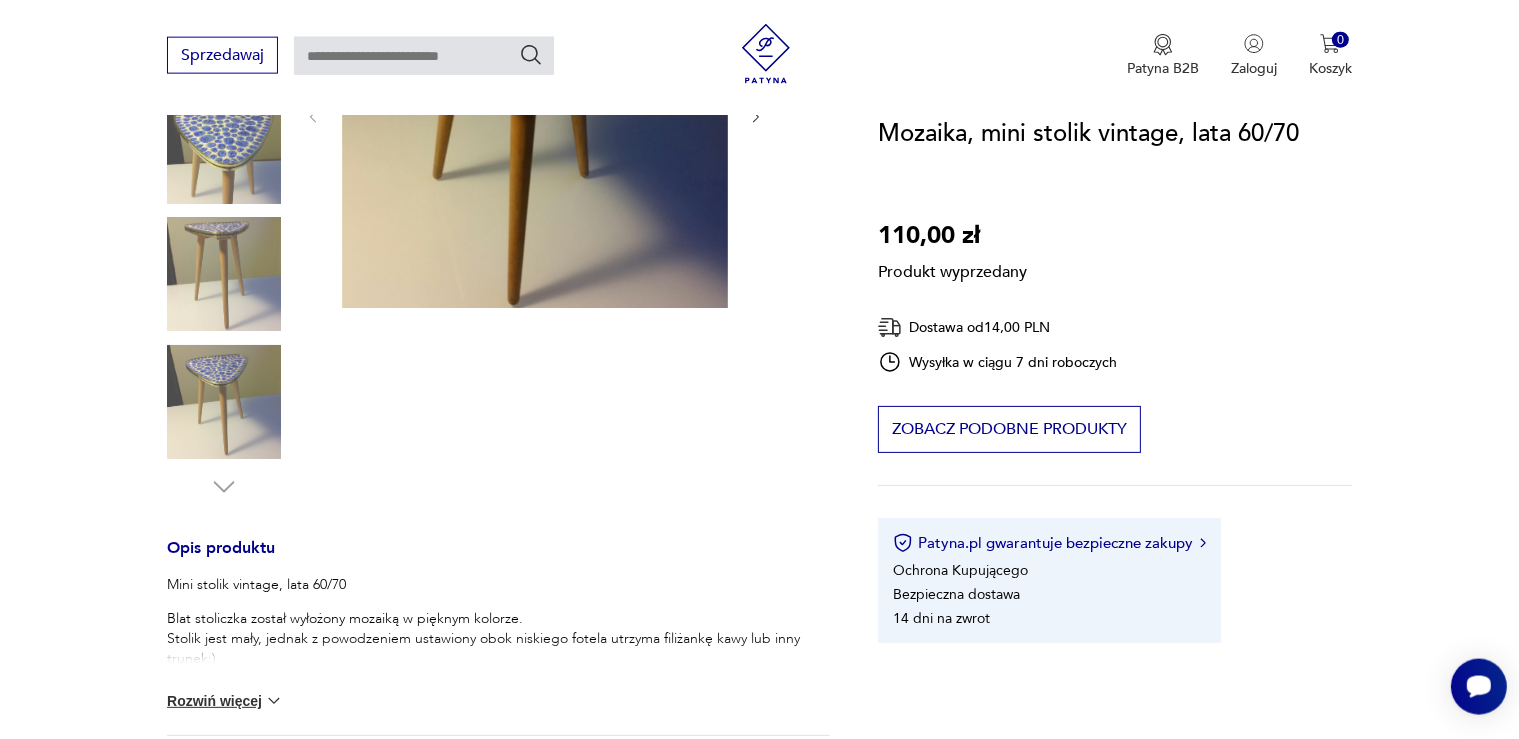 scroll, scrollTop: 211, scrollLeft: 0, axis: vertical 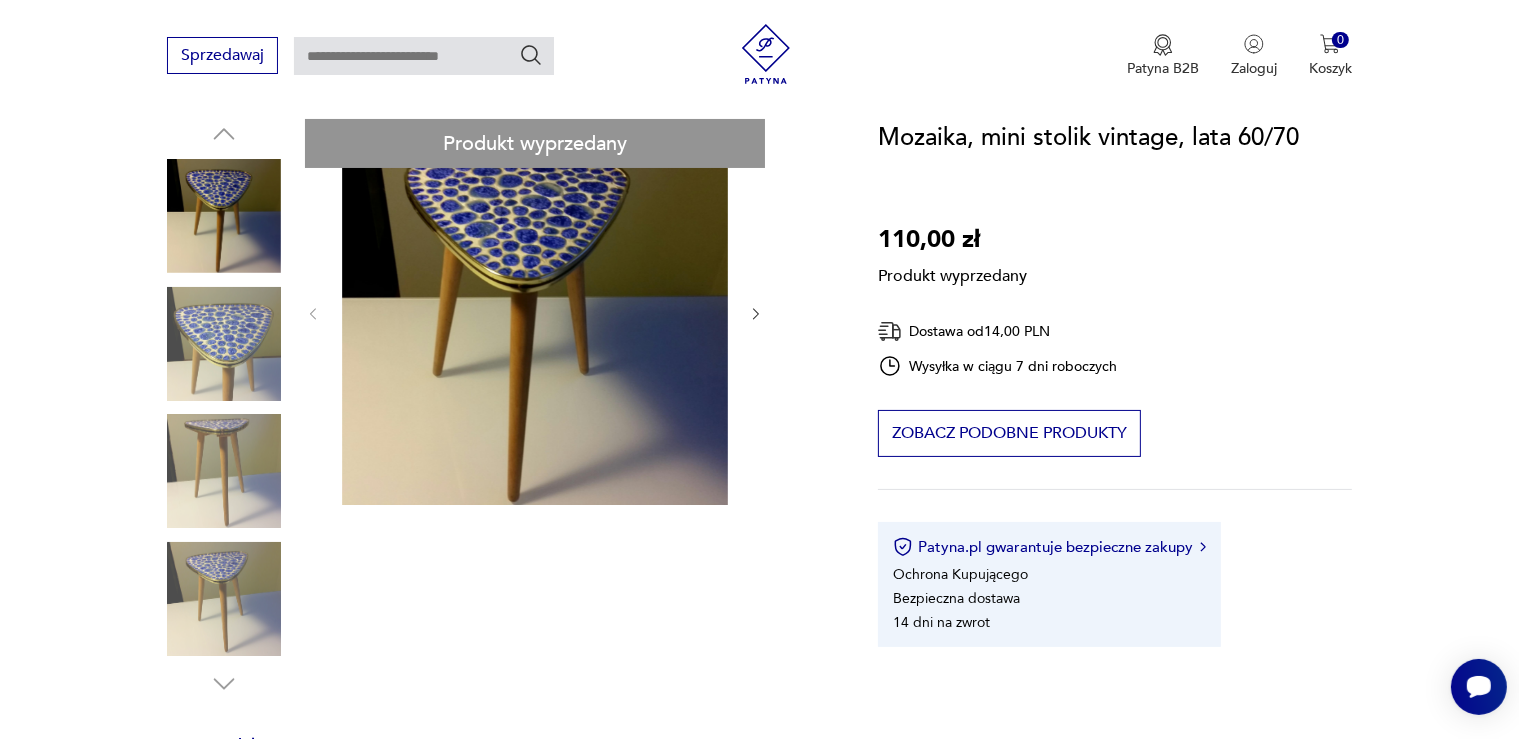 click on "Produkt wyprzedany Opis produktu Mini stolik vintage, lata 60/70
Blat stoliczka został wyłożony mozaiką w pięknym kolorze.
Stolik jest mały, jednak z powodzeniem ustawiony obok niskiego fotela utrzyma filiżankę kawy lub inny trunek:)
polecamy Rozwiń więcej Szczegóły produktu Stan:   dobry Wysokość :   38 cm Szerokość :   27 cm Głębokość :   27 cm Kolor:   beżowy, biały, ciemnoniebieski Typ :   inny Datowanie :   1960 - 1970 Kolory :   beige, white, dark_blue Kształt :   trójkątny Tworzywo :   drewno, inne Rodzaj nóżek :   proste Miasto Sprzedawcy :   [CITY] Tagi:   vintage Rozwiń więcej O sprzedawcy Drewniana Kamienica Zweryfikowany sprzedawca Od 10 lat z Patyną Dostawa i zwroty Dostępne formy dostawy: Przesylka zwykla   14,00 PLN Zwroty: Jeśli z jakiegokolwiek powodu chcesz zwrócić zamówiony przedmiot, masz na to   14 dni od momentu otrzymania przesyłki." at bounding box center [498, 733] 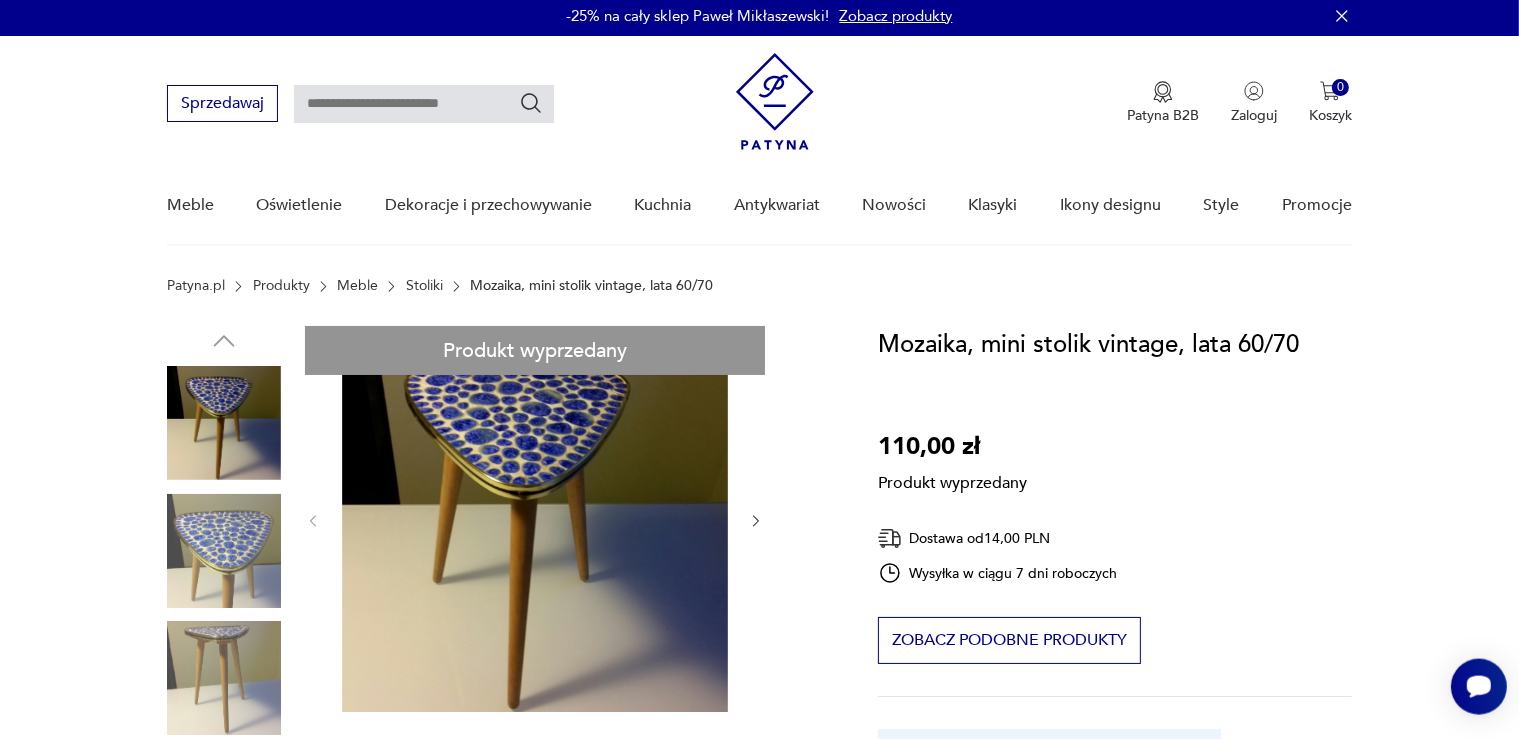 scroll, scrollTop: 0, scrollLeft: 0, axis: both 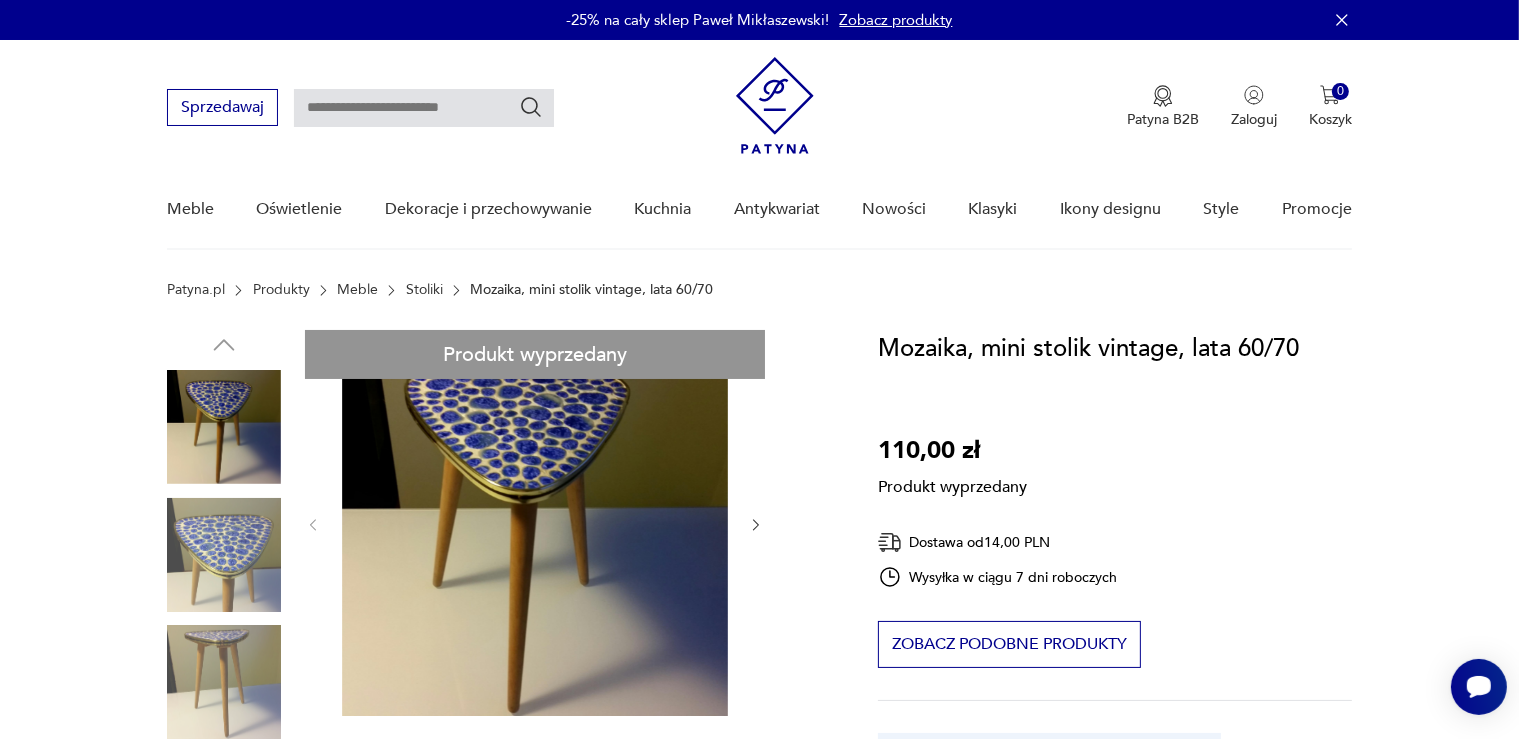 click on "Produkt wyprzedany Opis produktu Mini stolik vintage, lata 60/70
Blat stoliczka został wyłożony mozaiką w pięknym kolorze.
Stolik jest mały, jednak z powodzeniem ustawiony obok niskiego fotela utrzyma filiżankę kawy lub inny trunek:)
polecamy Rozwiń więcej Szczegóły produktu Stan:   dobry Wysokość :   38 cm Szerokość :   27 cm Głębokość :   27 cm Kolor:   beżowy, biały, ciemnoniebieski Typ :   inny Datowanie :   1960 - 1970 Kolory :   beige, white, dark_blue Kształt :   trójkątny Tworzywo :   drewno, inne Rodzaj nóżek :   proste Miasto Sprzedawcy :   [CITY] Tagi:   vintage Rozwiń więcej O sprzedawcy Drewniana Kamienica Zweryfikowany sprzedawca Od 10 lat z Patyną Dostawa i zwroty Dostępne formy dostawy: Przesylka zwykla   14,00 PLN Zwroty: Jeśli z jakiegokolwiek powodu chcesz zwrócić zamówiony przedmiot, masz na to   14 dni od momentu otrzymania przesyłki." at bounding box center [498, 944] 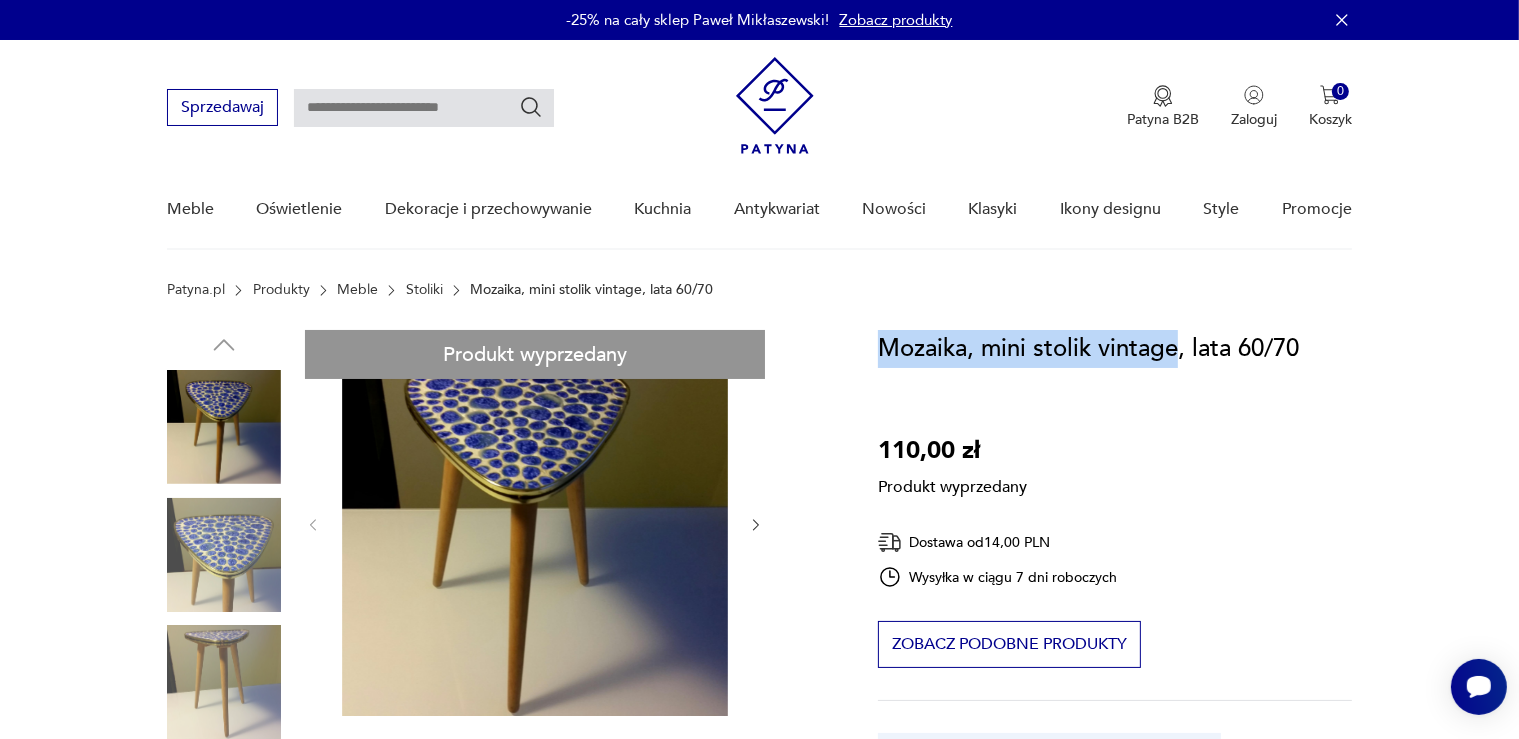 drag, startPoint x: 877, startPoint y: 344, endPoint x: 1178, endPoint y: 360, distance: 301.42496 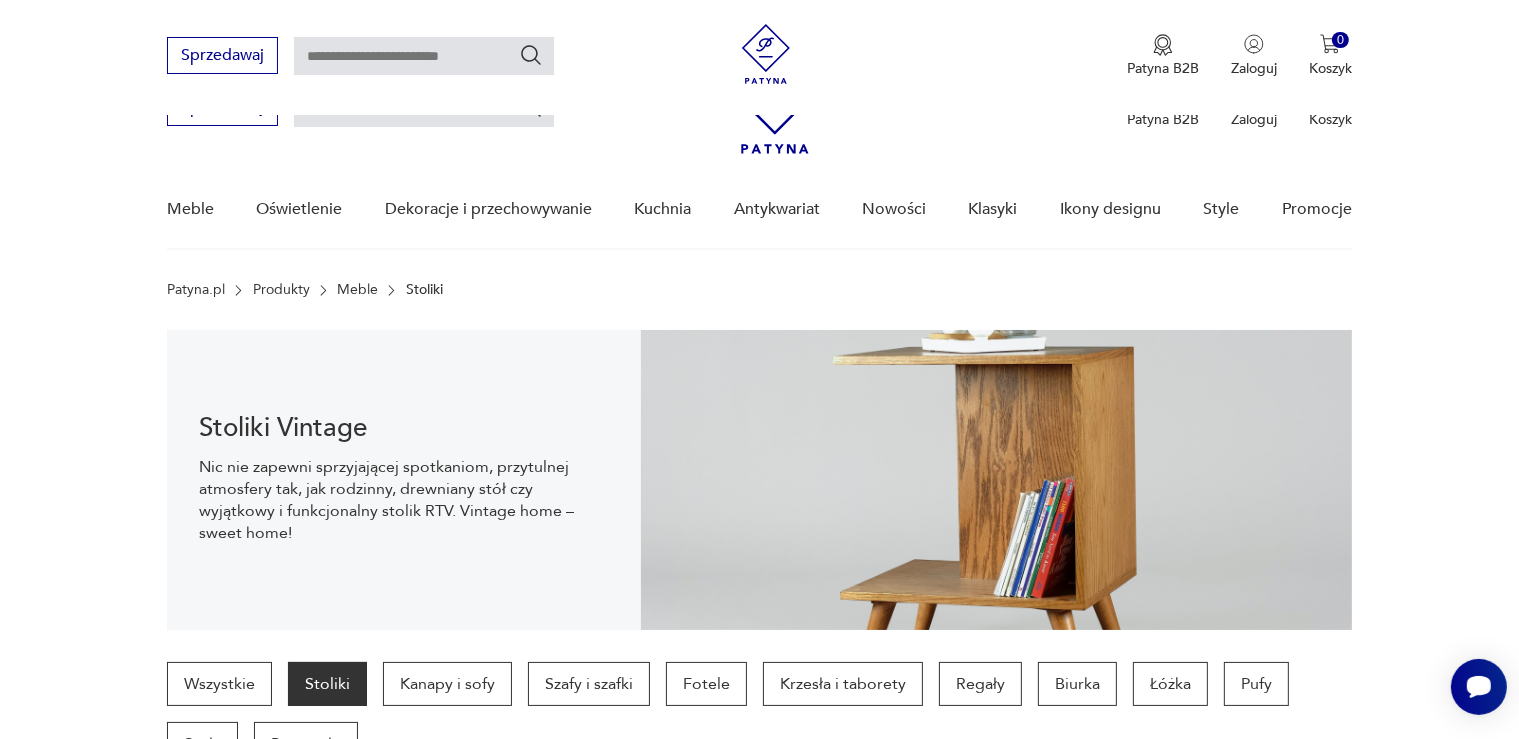 scroll, scrollTop: 1893, scrollLeft: 0, axis: vertical 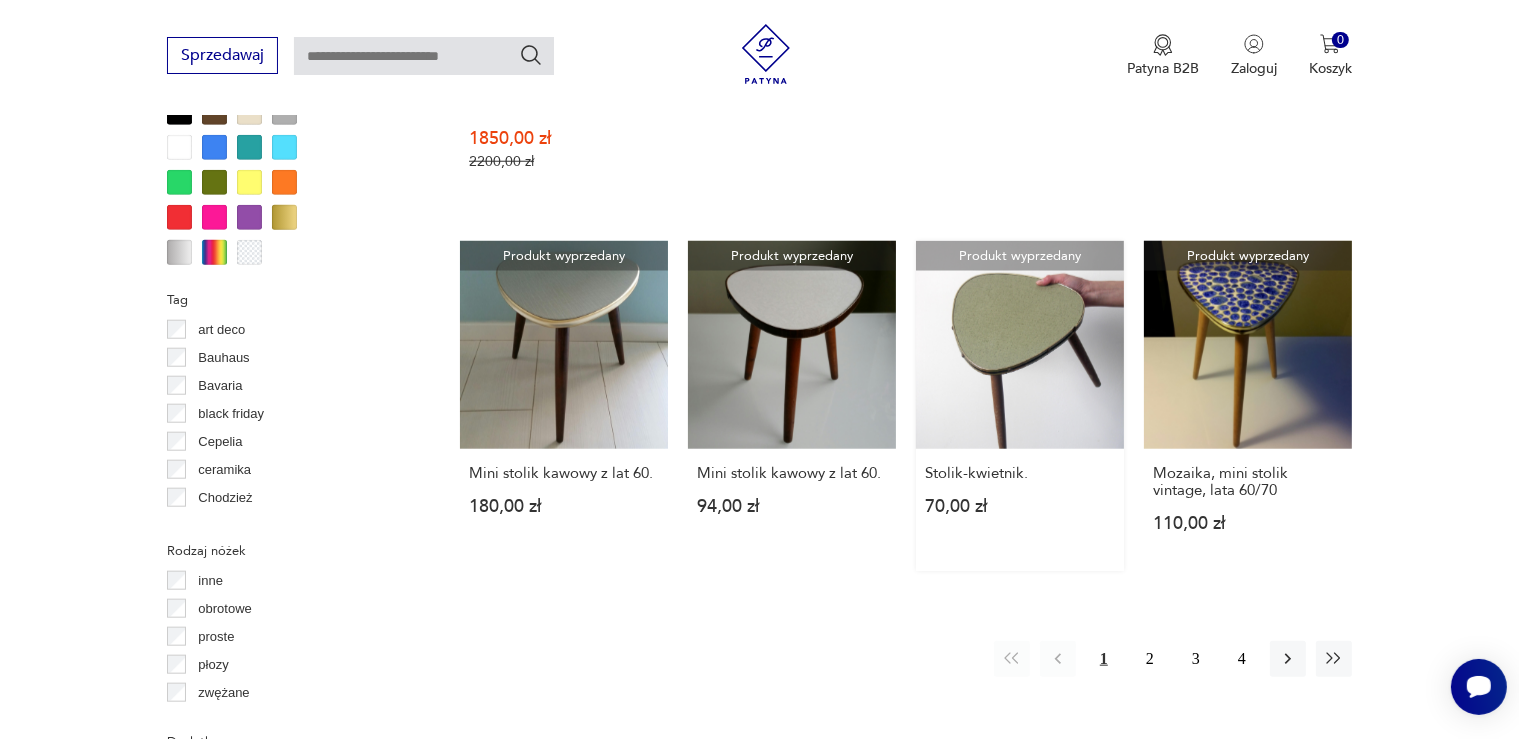 click on "Produkt wyprzedany Stolik-kwietnik. 70,00 zł" at bounding box center [1020, 406] 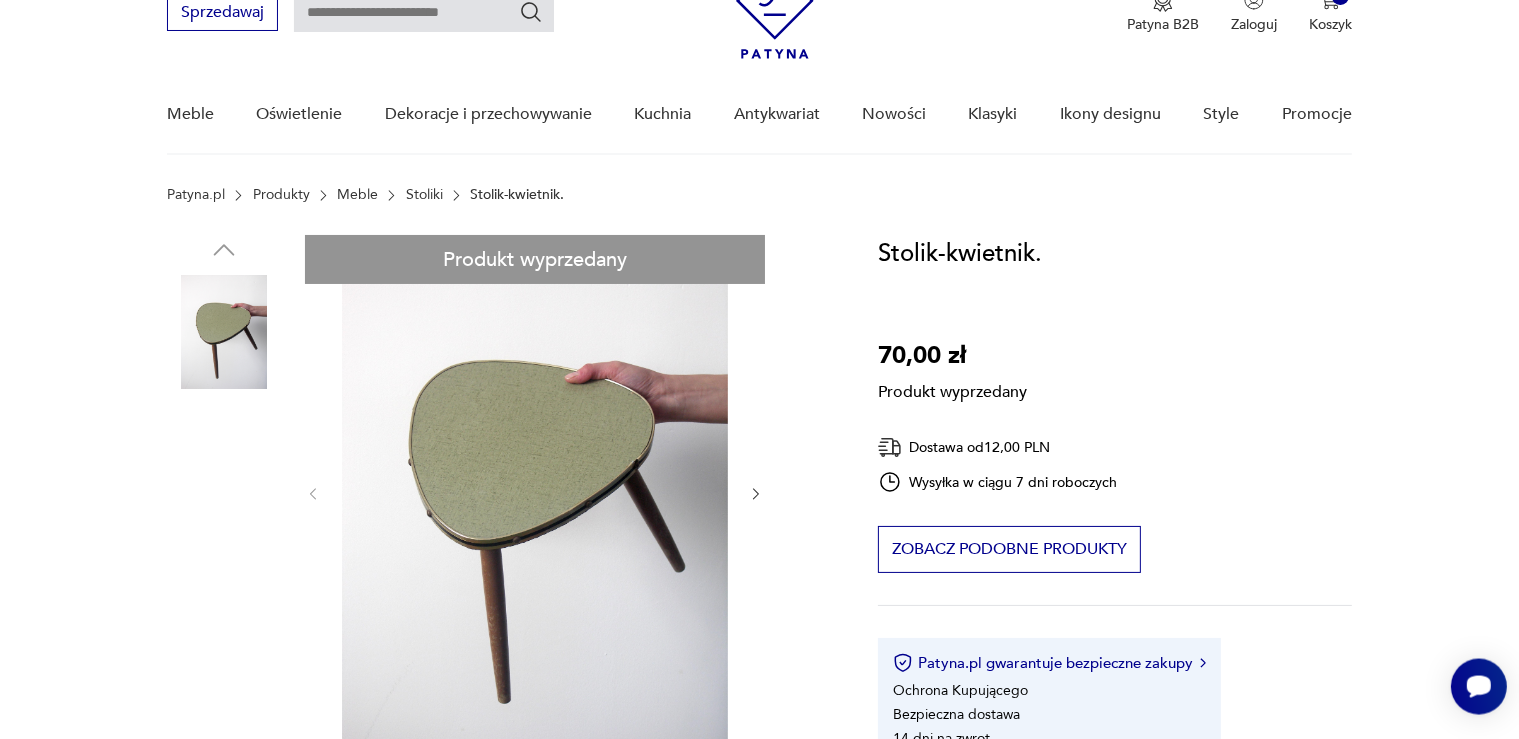 scroll, scrollTop: 211, scrollLeft: 0, axis: vertical 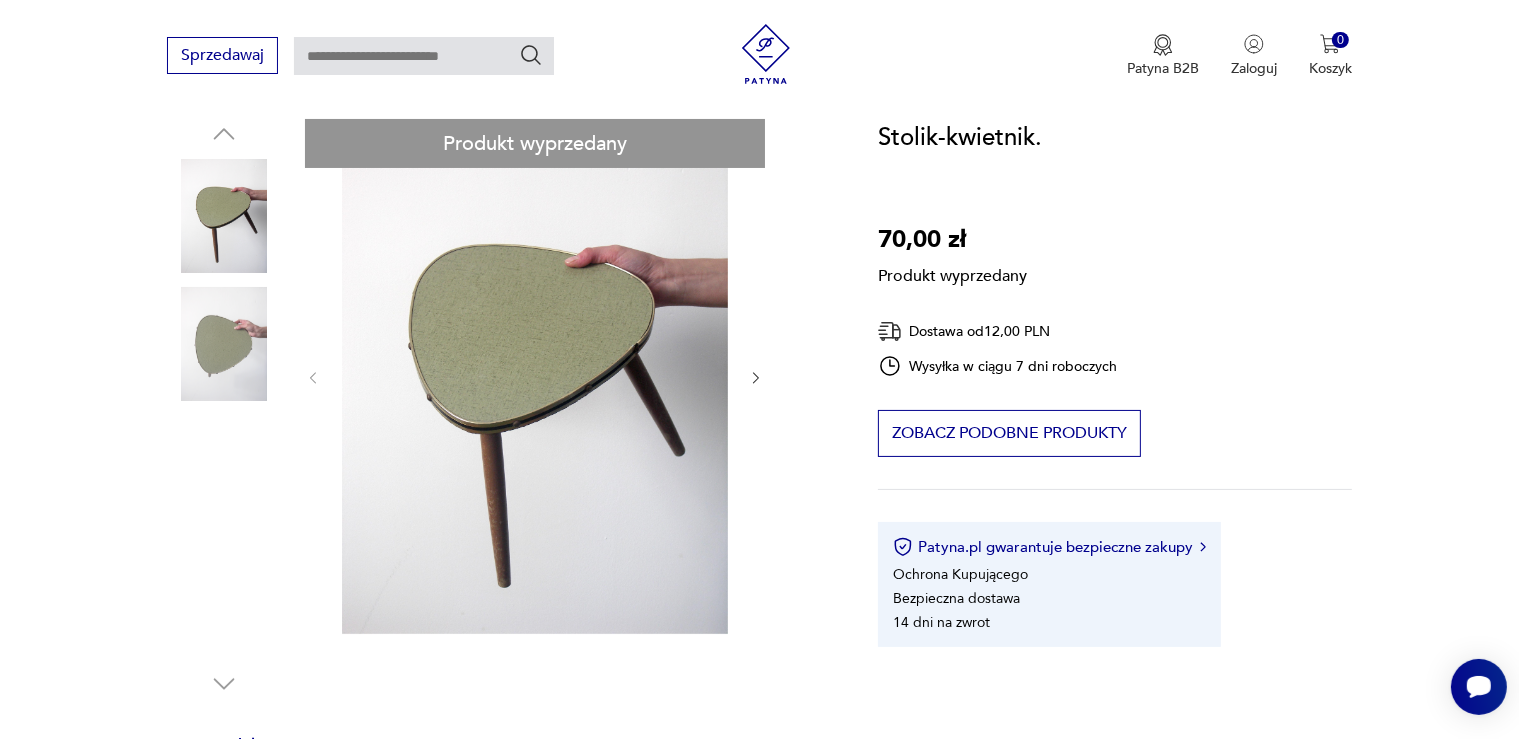 click on "Produkt wyprzedany Opis produktu Mini pomocnik o zielonkawym blacie.
Lata 60. Rozwiń więcej Szczegóły produktu Stan:   idealny Datowanie :   1960 - 1970 Kształt :   trójkątny Tworzywo :   sklejka, drewno, metal Rodzaj nóżek :   zwężane Miasto Sprzedawcy :   [CITY] Tagi:   vintage O sprzedawcy mortadela Zweryfikowany sprzedawca Od 10 lat z Patyną Dostawa i zwroty Dostępne formy dostawy: Odbior osobisty   0,00 PLN Przesylka zwykla   12,00 PLN Zwroty: Jeśli z jakiegokolwiek powodu chcesz zwrócić zamówiony przedmiot, masz na to   14 dni od momentu otrzymania przesyłki." at bounding box center (498, 672) 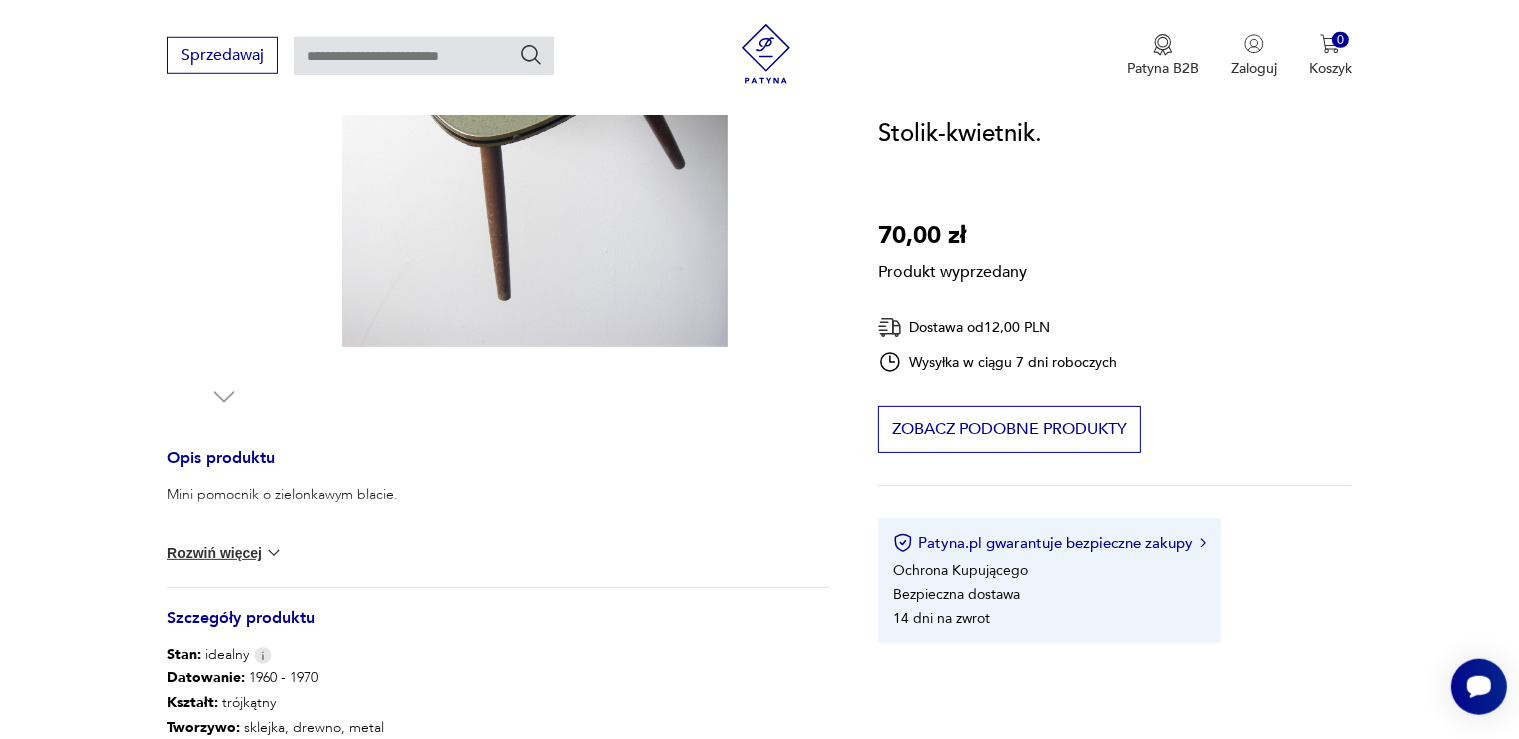 scroll, scrollTop: 528, scrollLeft: 0, axis: vertical 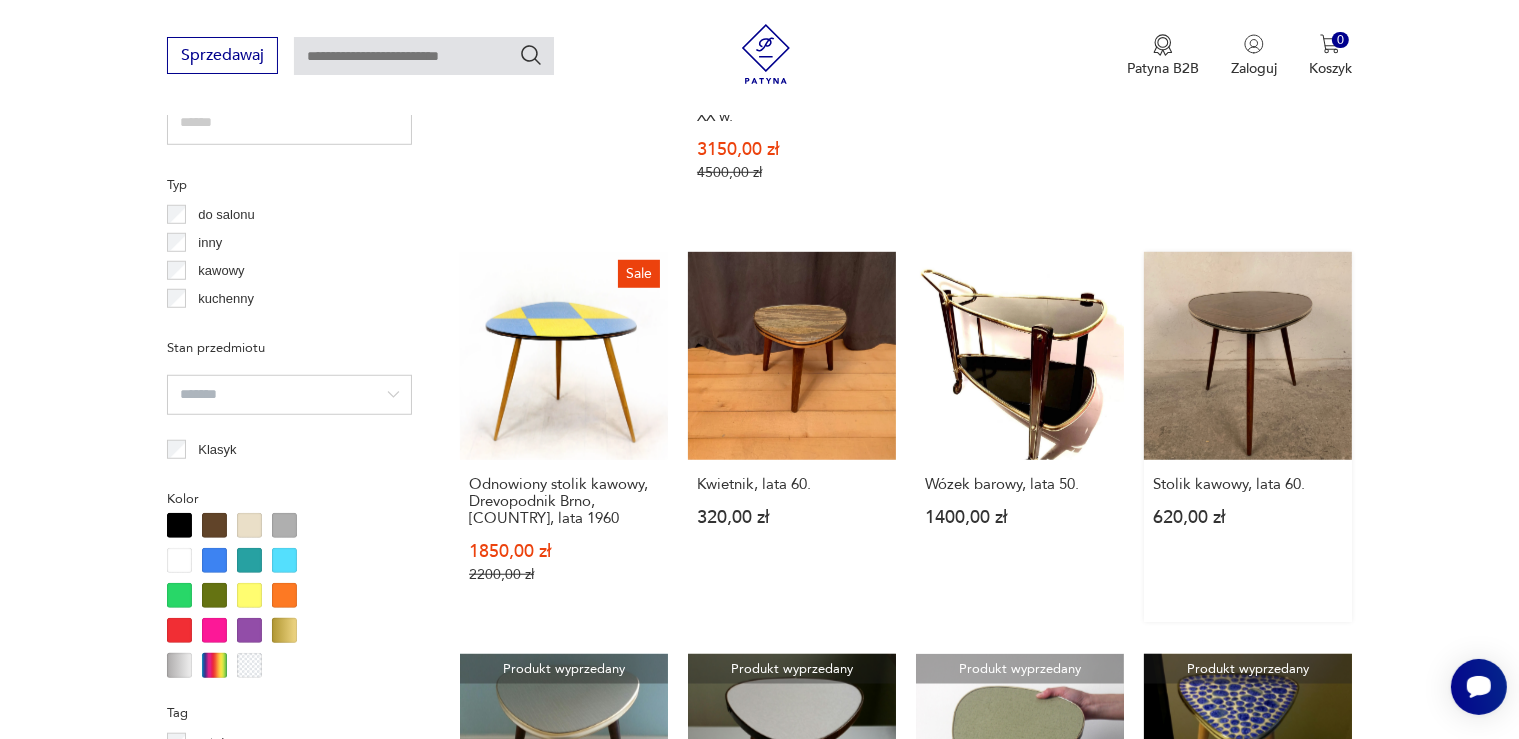 click on "Stolik kawowy, lata 60. 620,00 zł" at bounding box center (1248, 437) 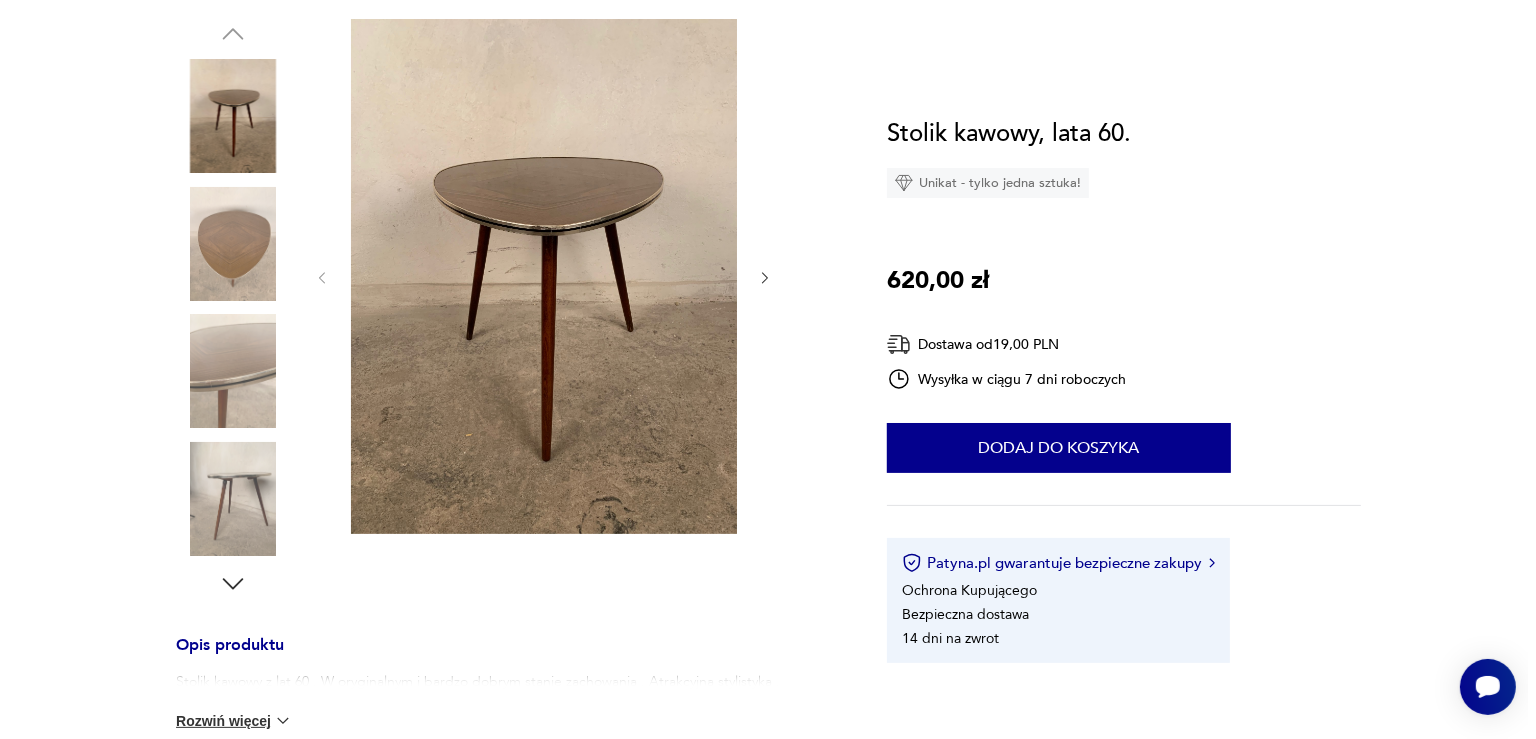 scroll, scrollTop: 0, scrollLeft: 0, axis: both 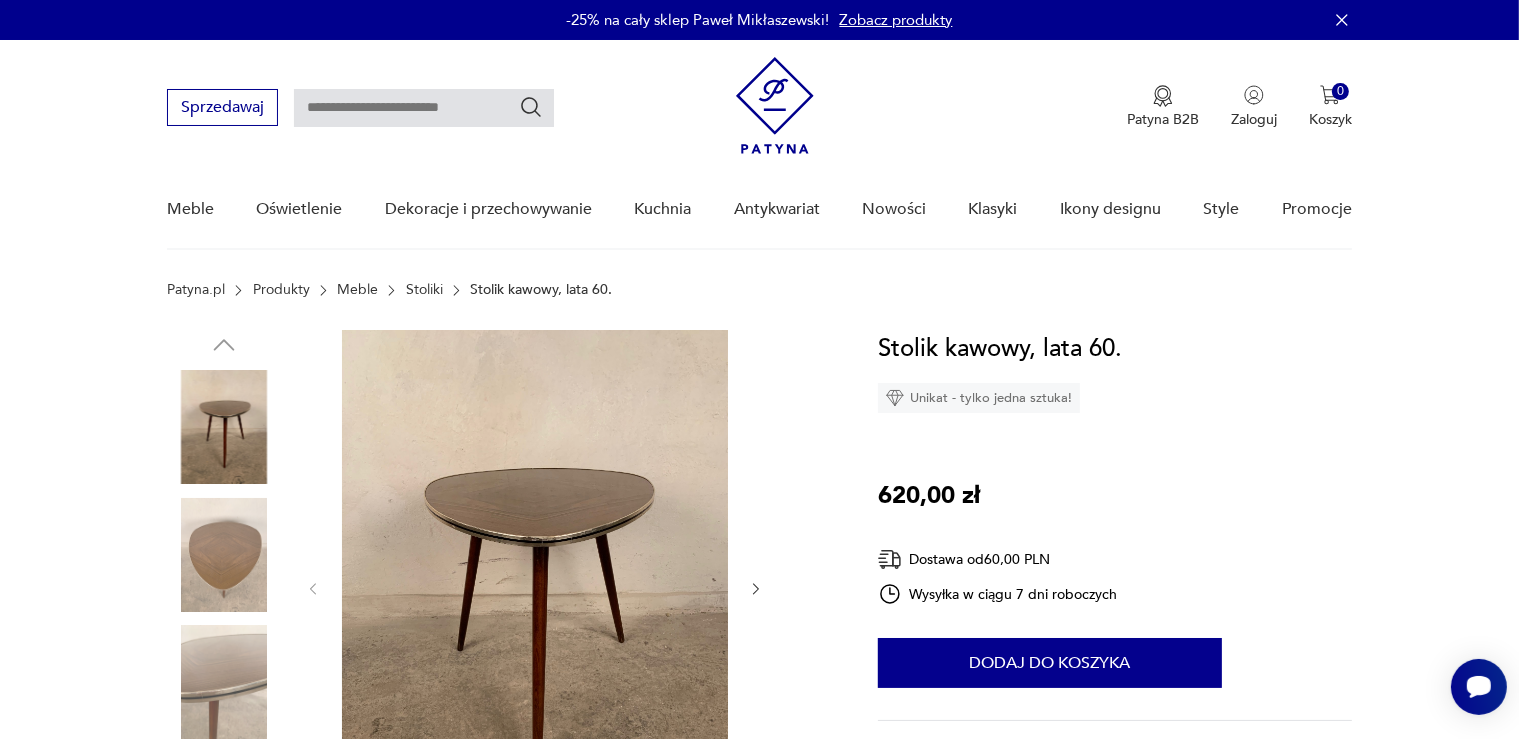 click at bounding box center (535, 589) 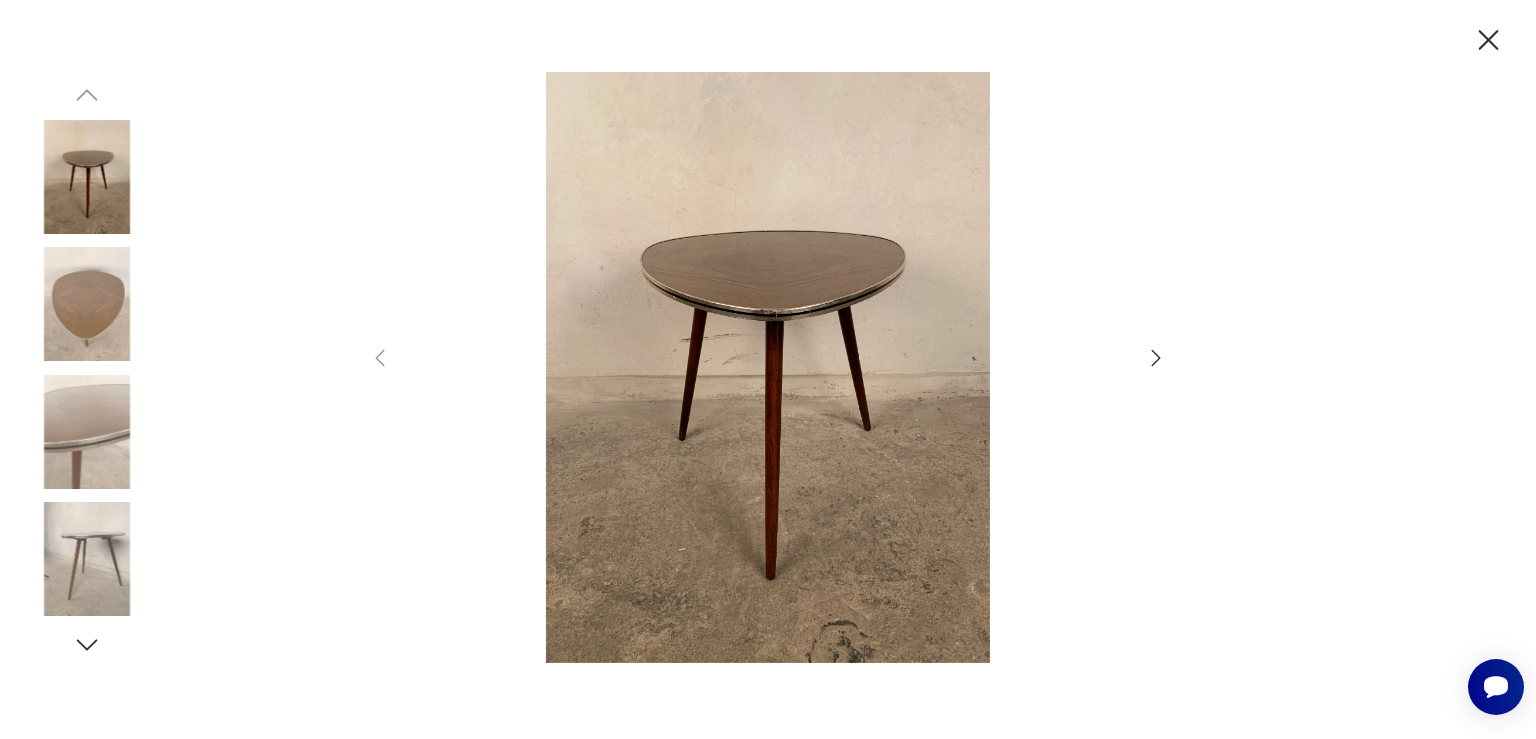 click at bounding box center (768, 367) 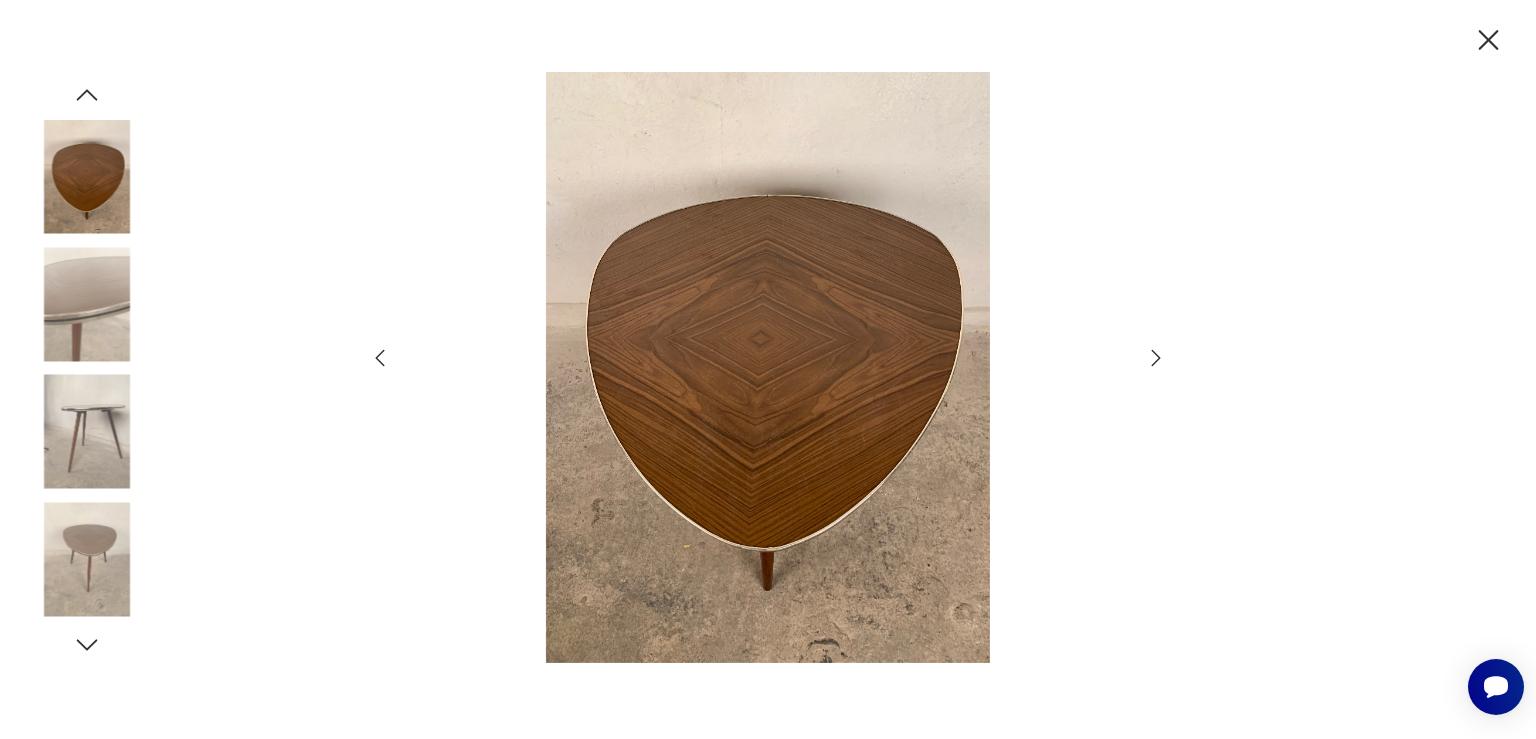 click 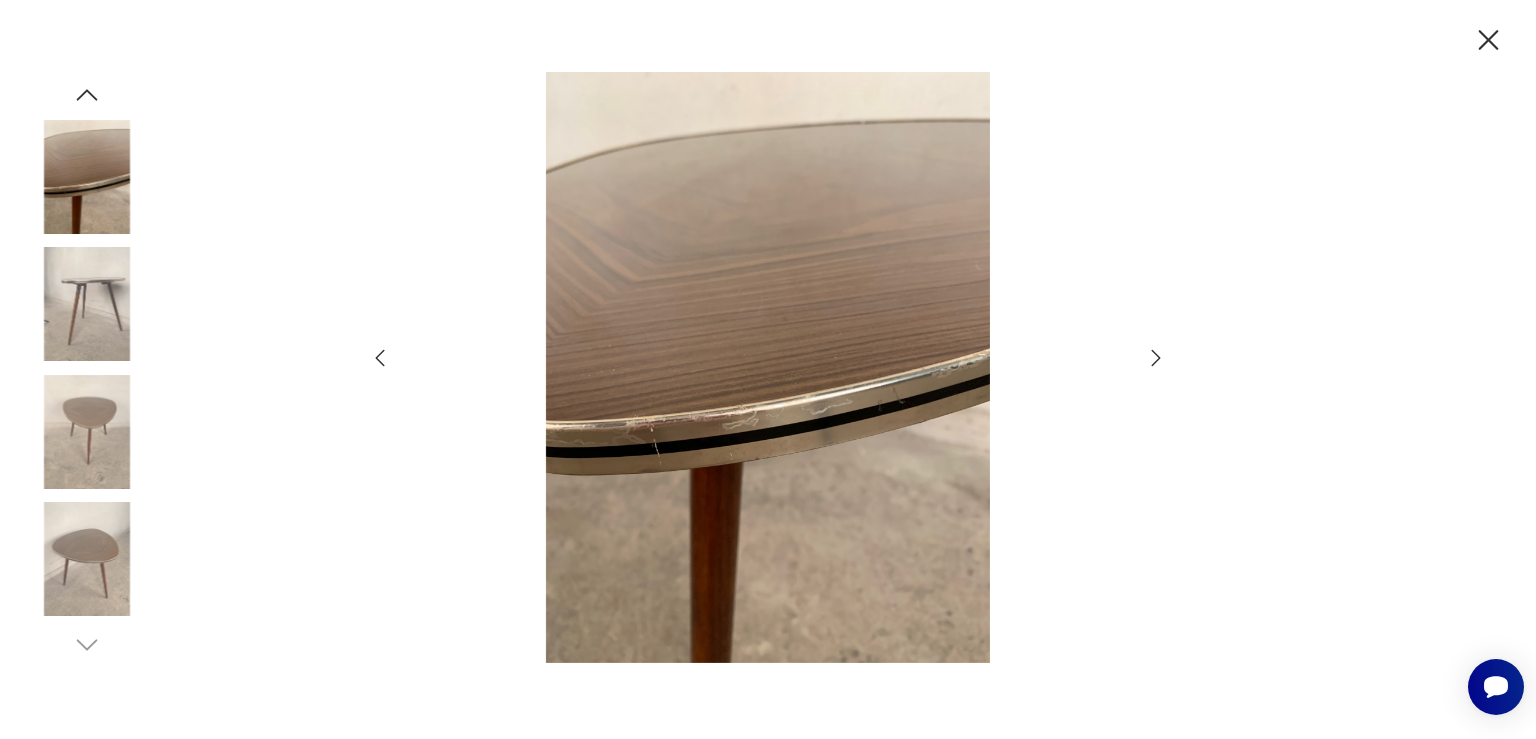 click 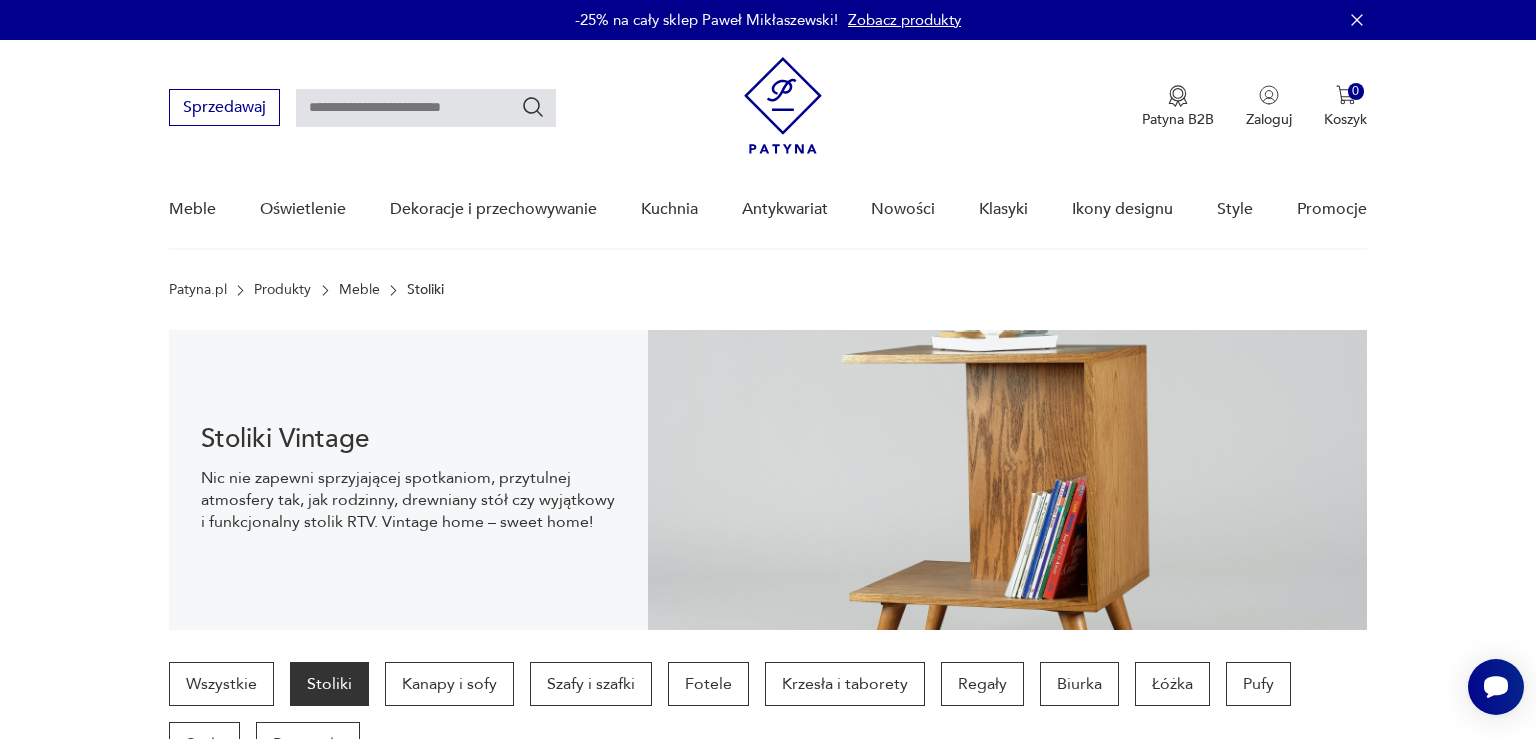 scroll, scrollTop: 1664, scrollLeft: 0, axis: vertical 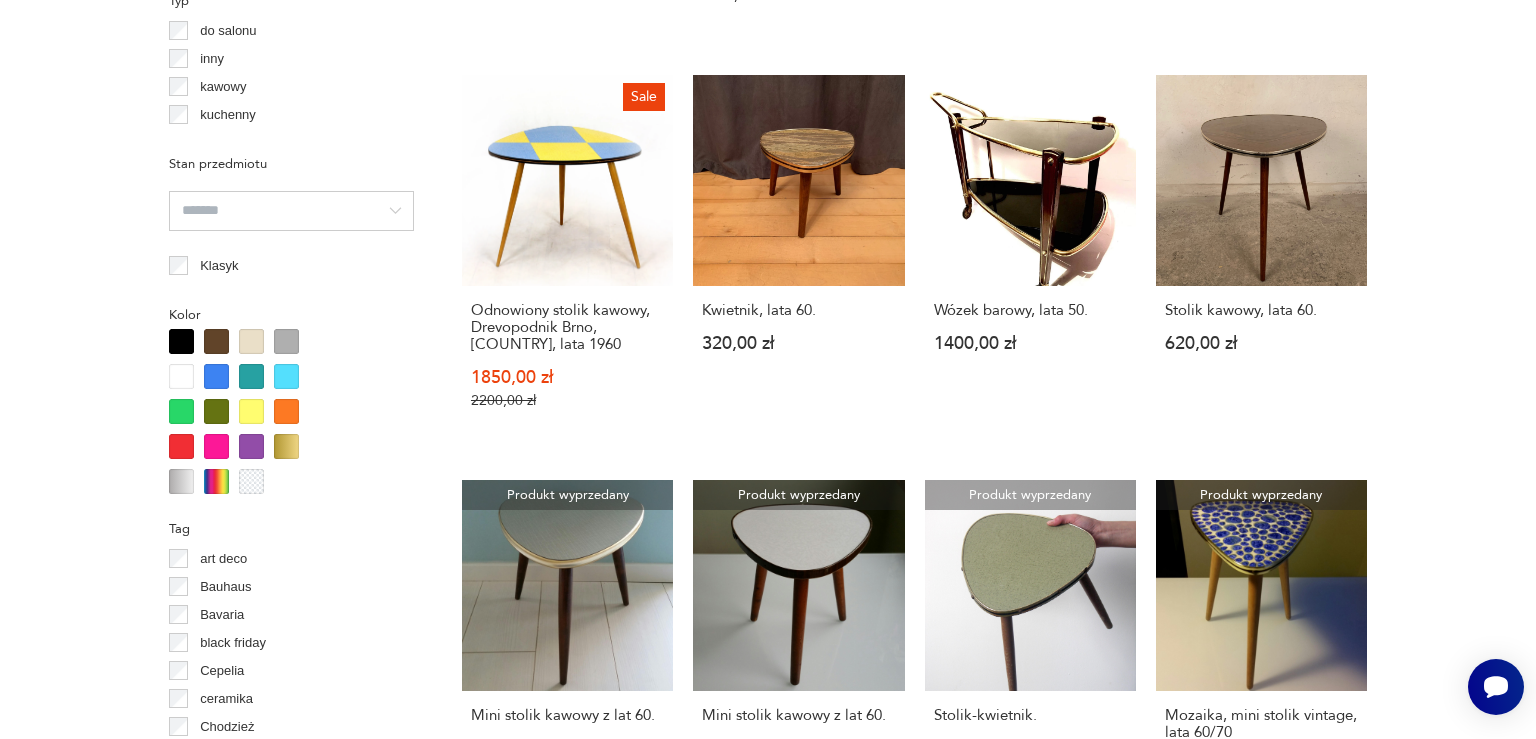 click on "Filtruj produkty Cena MIN MAX OK Promocja Datowanie OK Kraj pochodzenia Dania  ( 331 ) Niemcy  ( 217 ) Polska  ( 115 ) Włochy  ( 64 ) Francja  ( 53 ) Szwecja  ( 51 ) Wielka Brytania  ( 24 ) Czechosłowacja  ( 22 ) Producent Projektant Typ do salonu inny kawowy kuchenny Stan przedmiotu Klasyk Kolor Tag art deco Bauhaus Bavaria black friday Cepelia ceramika Chodzież Ćmielów Rodzaj nóżek inne obrotowe proste płozy zwężane Dodatkowe regulacja rozkładany Kształt inny kwadratowy okrągły owalny prostokątny trójkątny Regulacja Rozkładany Liczba miejsc 1 2 4 6 8 powyżej 8 Tworzywo chrom drewno inne jesion kamień metal palisander sklejka teak tworzywo sztuczne Wyczyść filtry Znaleziono  56   produktów Filtruj Sortuj według daty dodania Sortuj według daty dodania Kwietnik w stylu Rockabilly ze szklanym blatem, Niemcy, lata 60. 330,00 zł Kwietnik w stylu Rockabilly, Niemcy, lata 60. 185,00 zł Stolik kawowy tripod, Niemcy, lata 60. 390,00 zł Stolik kawowy tripod, Niemcy, lata 60. 320,00 zł" at bounding box center [768, 576] 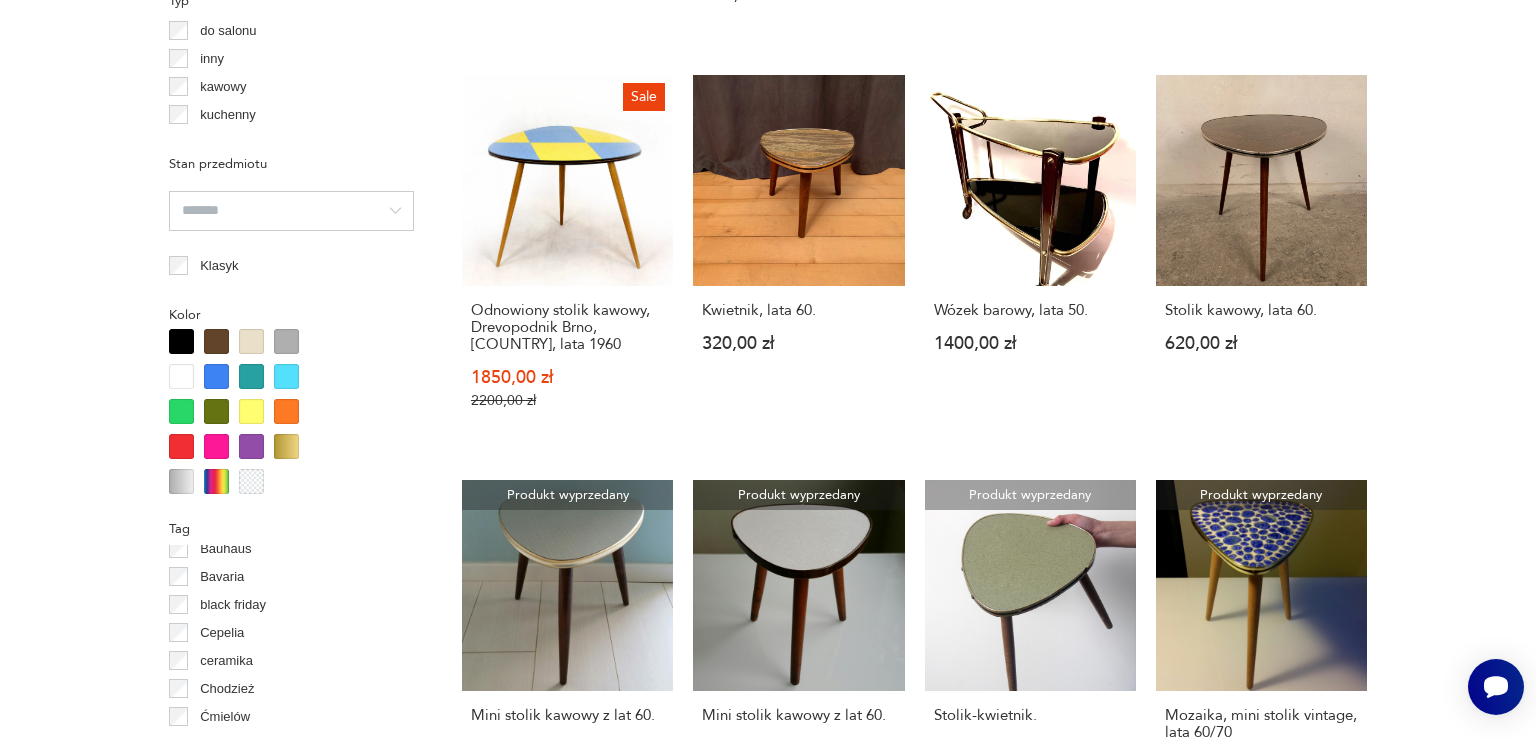scroll, scrollTop: 0, scrollLeft: 0, axis: both 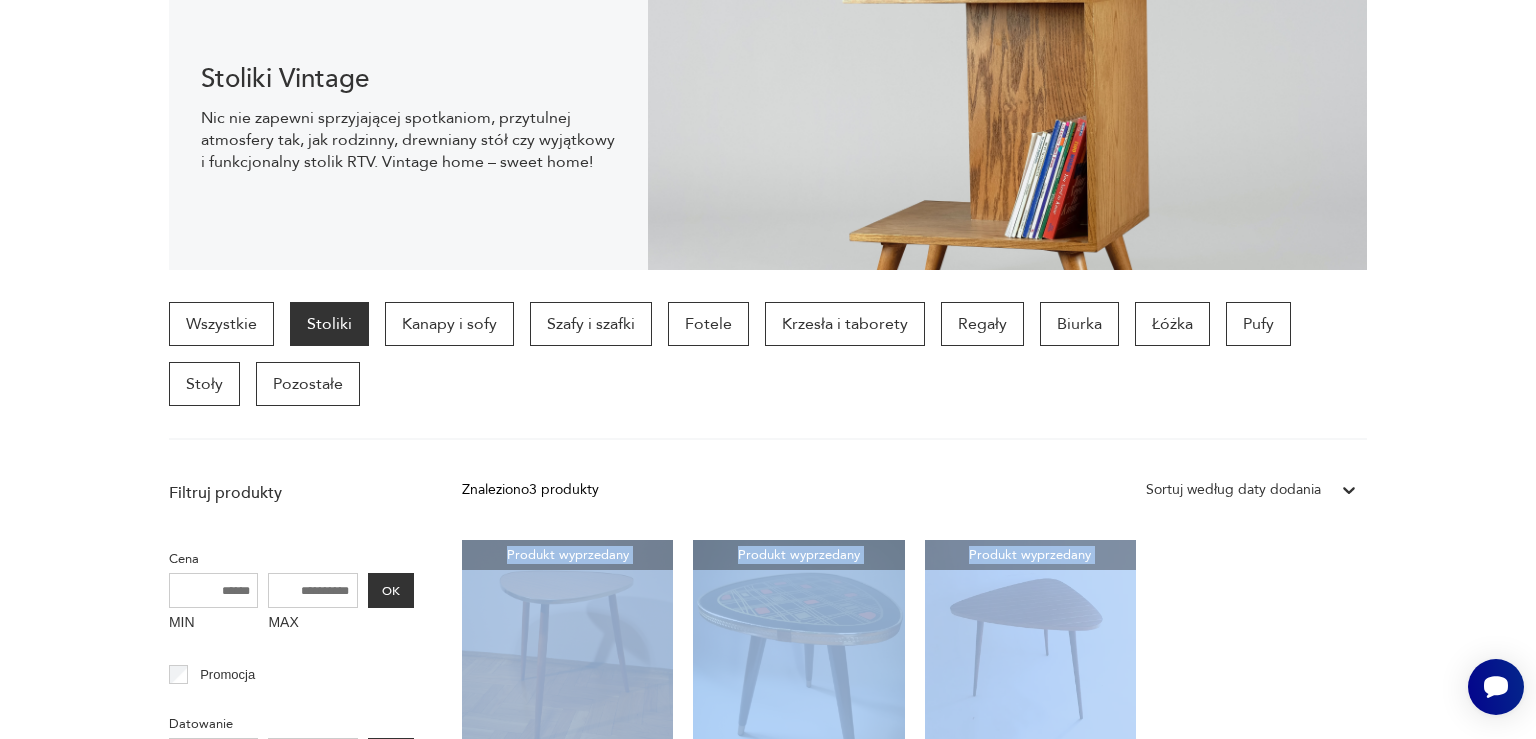 drag, startPoint x: 1535, startPoint y: 223, endPoint x: 1346, endPoint y: 206, distance: 189.76302 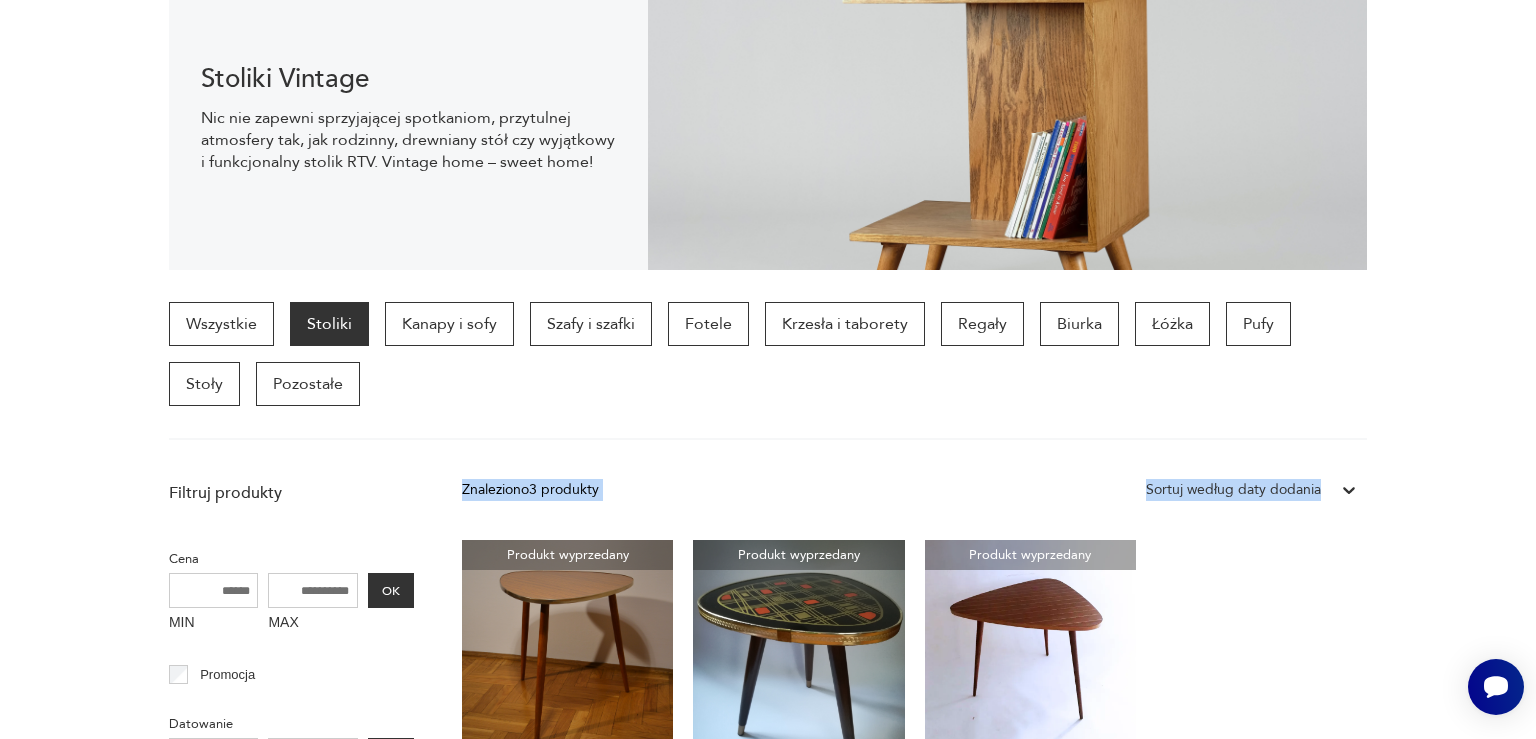 click on "Cenimy prywatność użytkowników Używamy plików cookie, aby poprawić jakość przeglądania, wyświetlać reklamy lub treści dostosowane do indywidualnych potrzeb użytkowników oraz analizować ruch na stronie. Kliknięcie przycisku „Akceptuj wszystkie” oznacza zgodę na wykorzystywanie przez nas plików cookie. Ustawienia    Akceptuję wszystkie Dostosuj preferencje dotyczące zgody   Używamy plików cookie, aby pomóc użytkownikom w sprawnej nawigacji i wykonywaniu określonych funkcji. Szczegółowe informacje na temat wszystkich plików cookie odpowiadających poszczególnym kategoriom zgody znajdują się poniżej. Pliki cookie sklasyfikowane jako „niezbędne” są przechowywane w przeglądarce użytkownika, ponieważ są niezbędne do włączenia podstawowych funkcji witryny....  Pokaż więcej Niezbędne Zawsze aktywne Plik cookie connect.sid Czas trwania 10 godzin Opis This cookie is used for authentication and for secure log-in. It registers the log-in information.  Plik cookie Opis" at bounding box center (768, 2009) 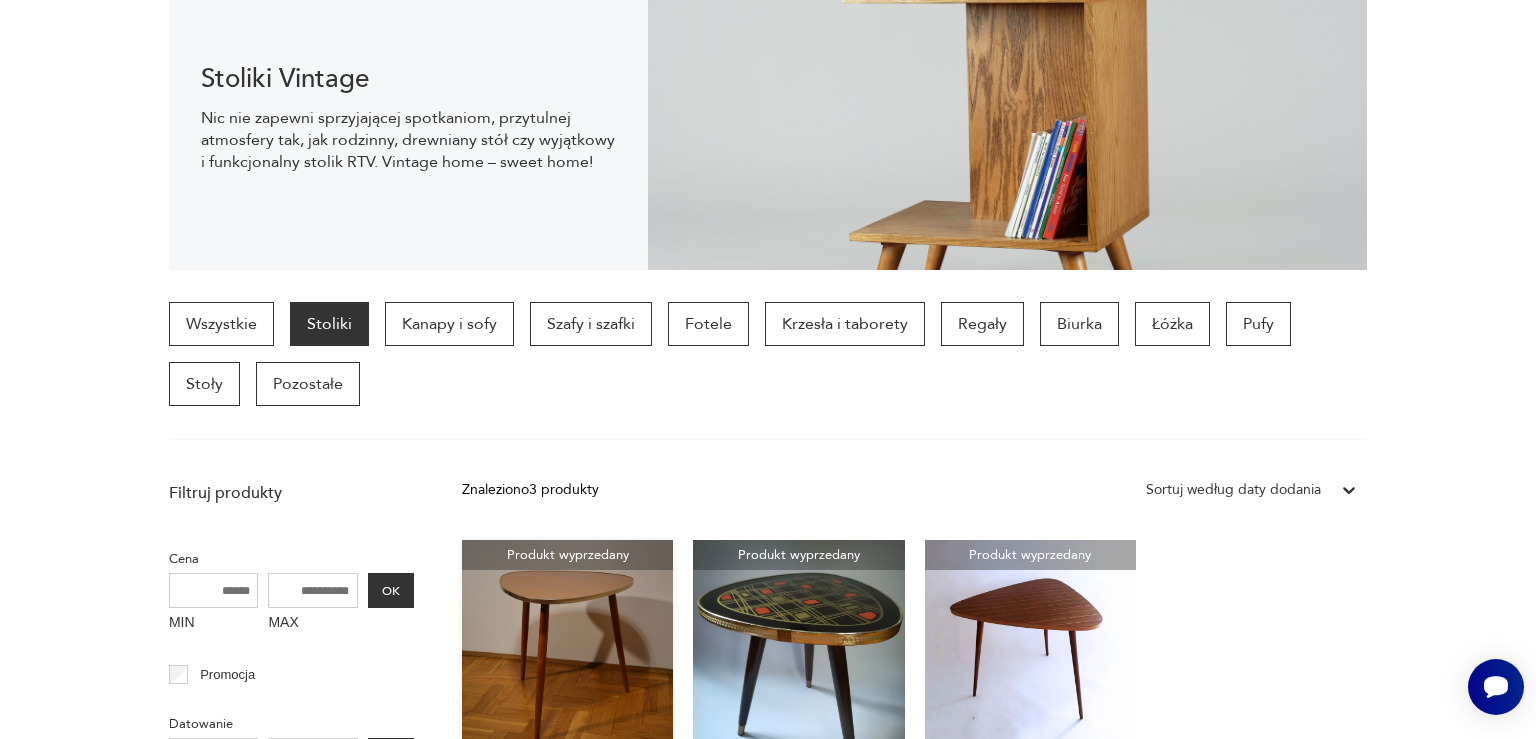 click on "Produkt wyprzedany Stolik kawowy, lata 70., PRL 499,00 zł" at bounding box center [567, 698] 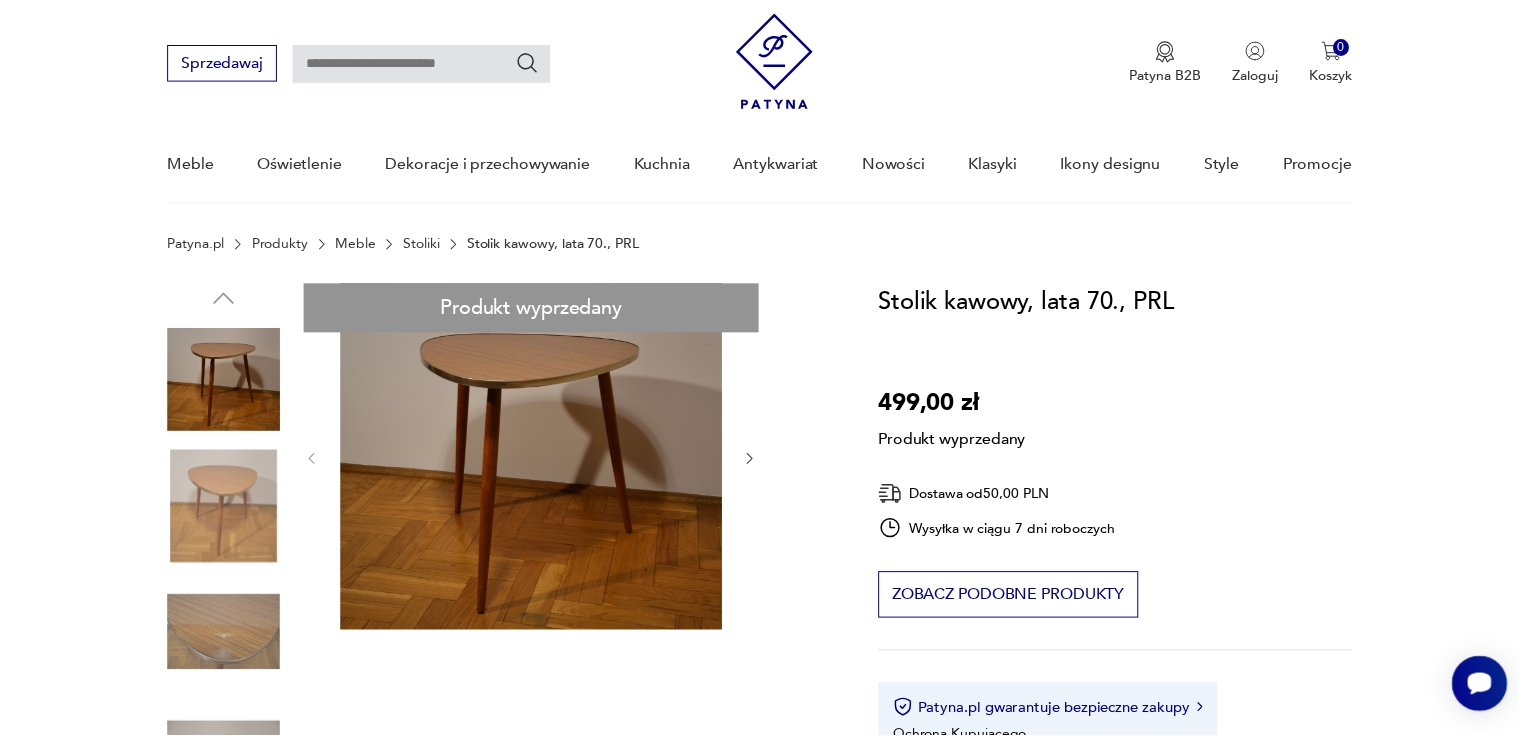 scroll, scrollTop: 0, scrollLeft: 0, axis: both 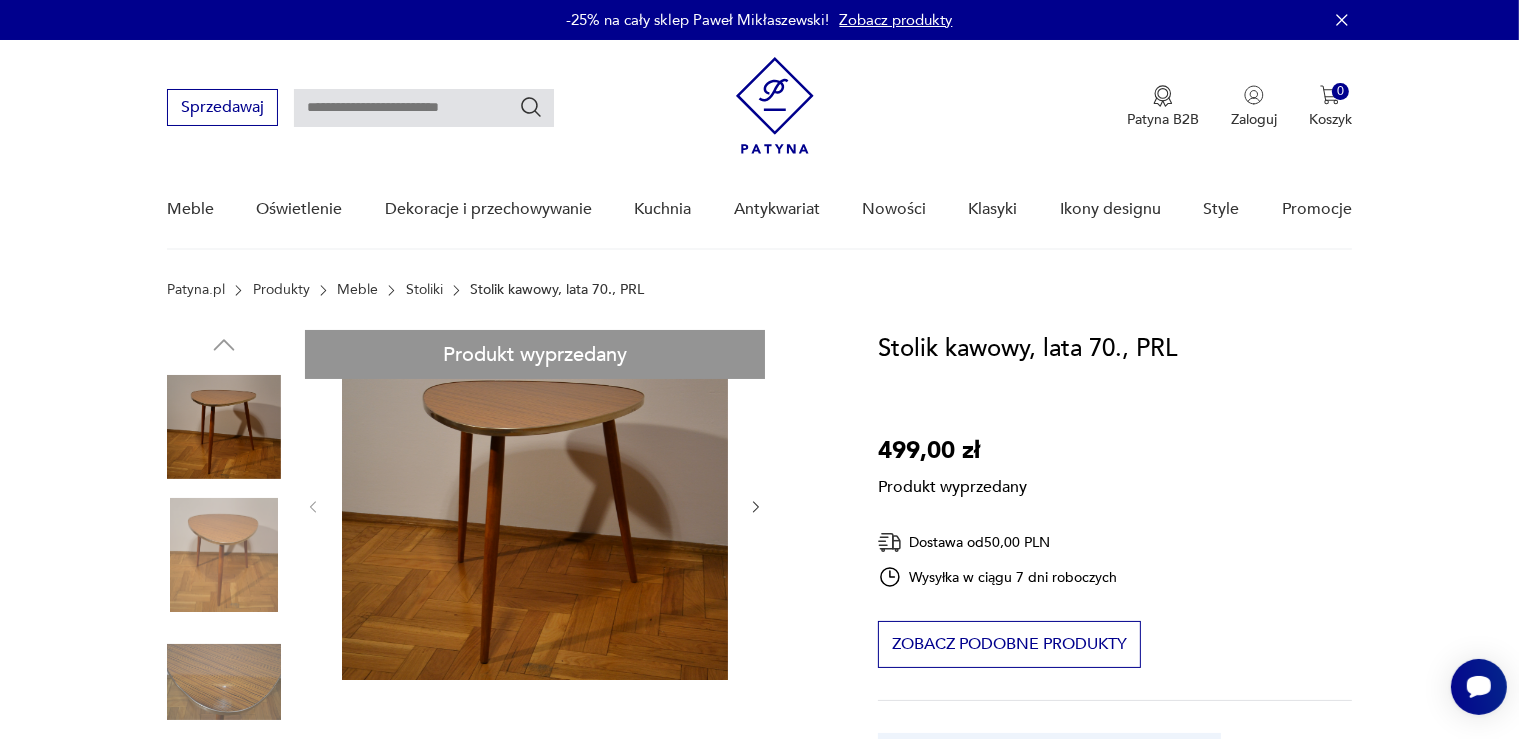 click on "Produkt wyprzedany Opis produktu Stolik odrestaurowany i odświeżony. Nóżki odkręcane. Rozwiń więcej Szczegóły produktu Stan:   odnowiony Wysokość :   60 Szerokość :   60 Kształt :   trójkątny Rodzaj nóżek :   zwężane Miasto Sprzedawcy :   [CITY] Tagi:   SALE ,  PRL ,  lata 70. O sprzedawcy PRLove Zweryfikowany sprzedawca Od 8 lat z Patyną Dostawa i zwroty Dostępne formy dostawy: Kurier   50,00 PLN Odbior osobisty   0,00 PLN Zwroty: Jeśli z jakiegokolwiek powodu chcesz zwrócić zamówiony przedmiot, masz na to   14 dni od momentu otrzymania przesyłki." at bounding box center (498, 873) 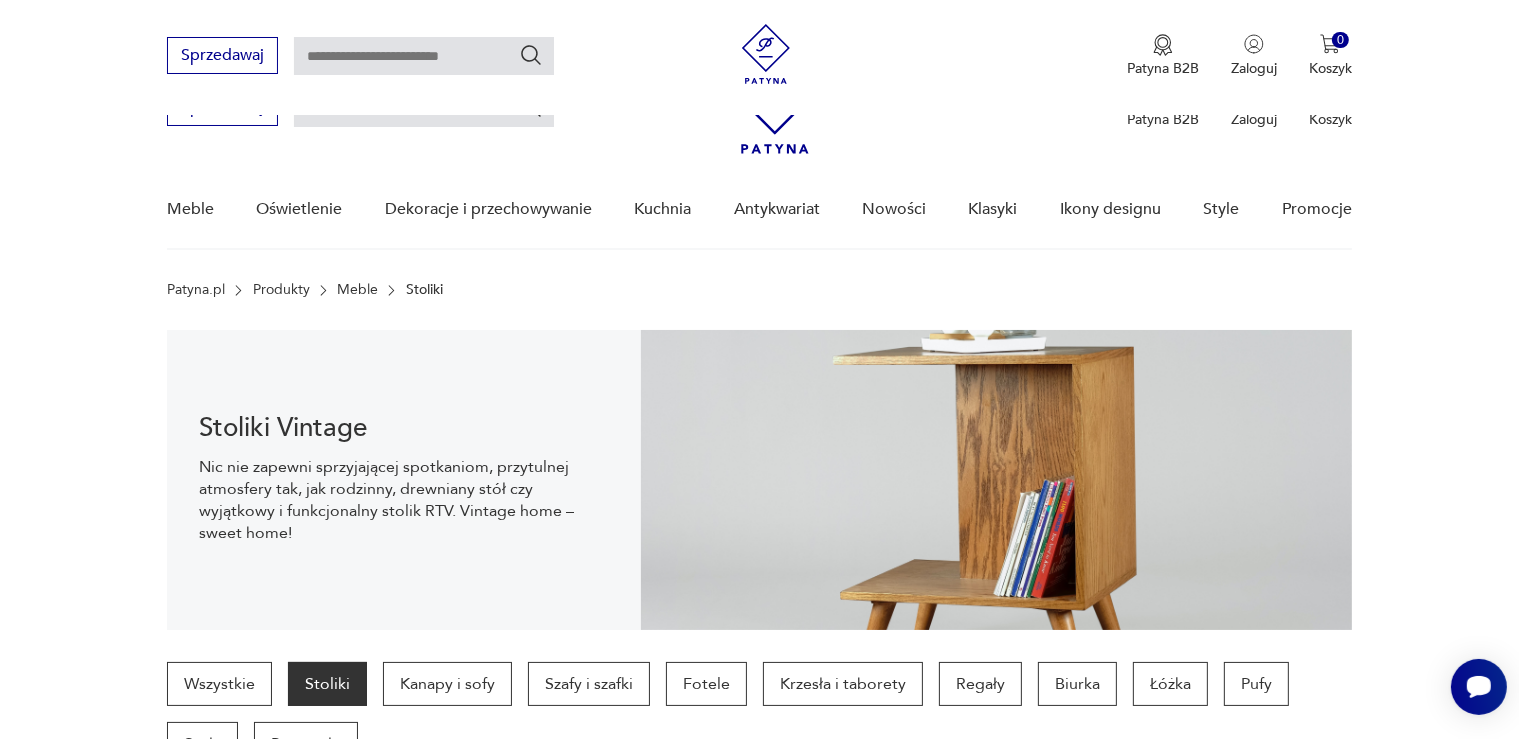 scroll, scrollTop: 358, scrollLeft: 0, axis: vertical 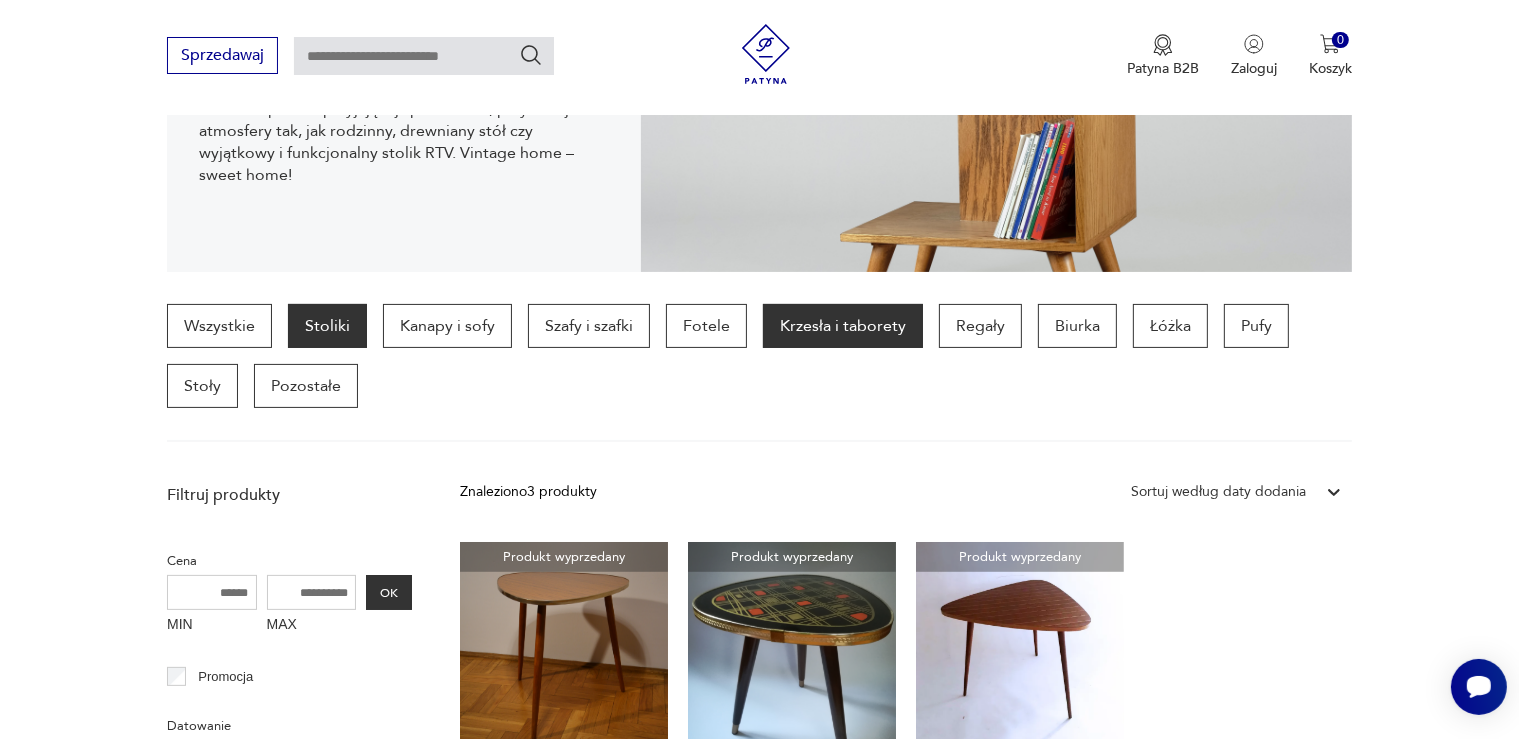 click on "Krzesła i taborety" at bounding box center (843, 326) 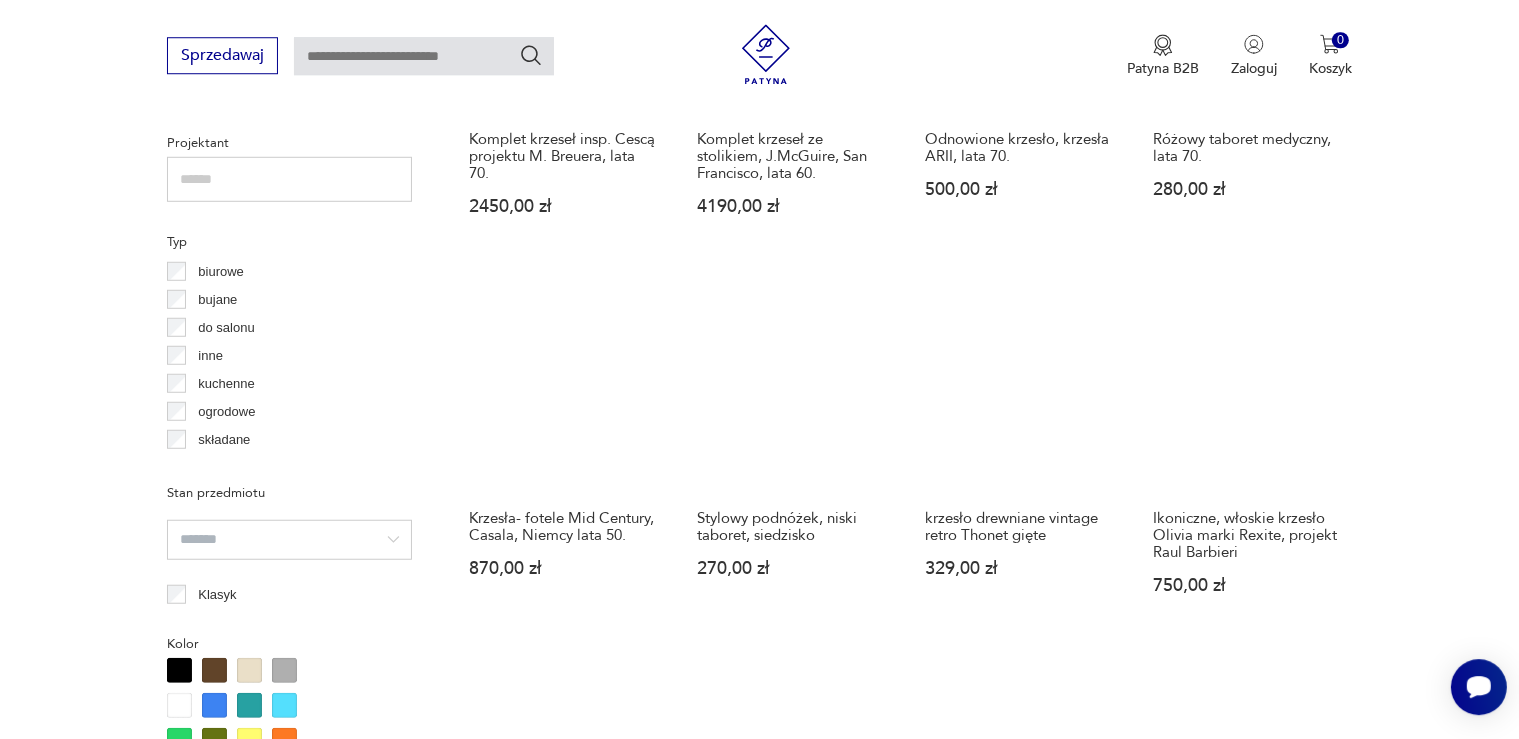 scroll, scrollTop: 1162, scrollLeft: 0, axis: vertical 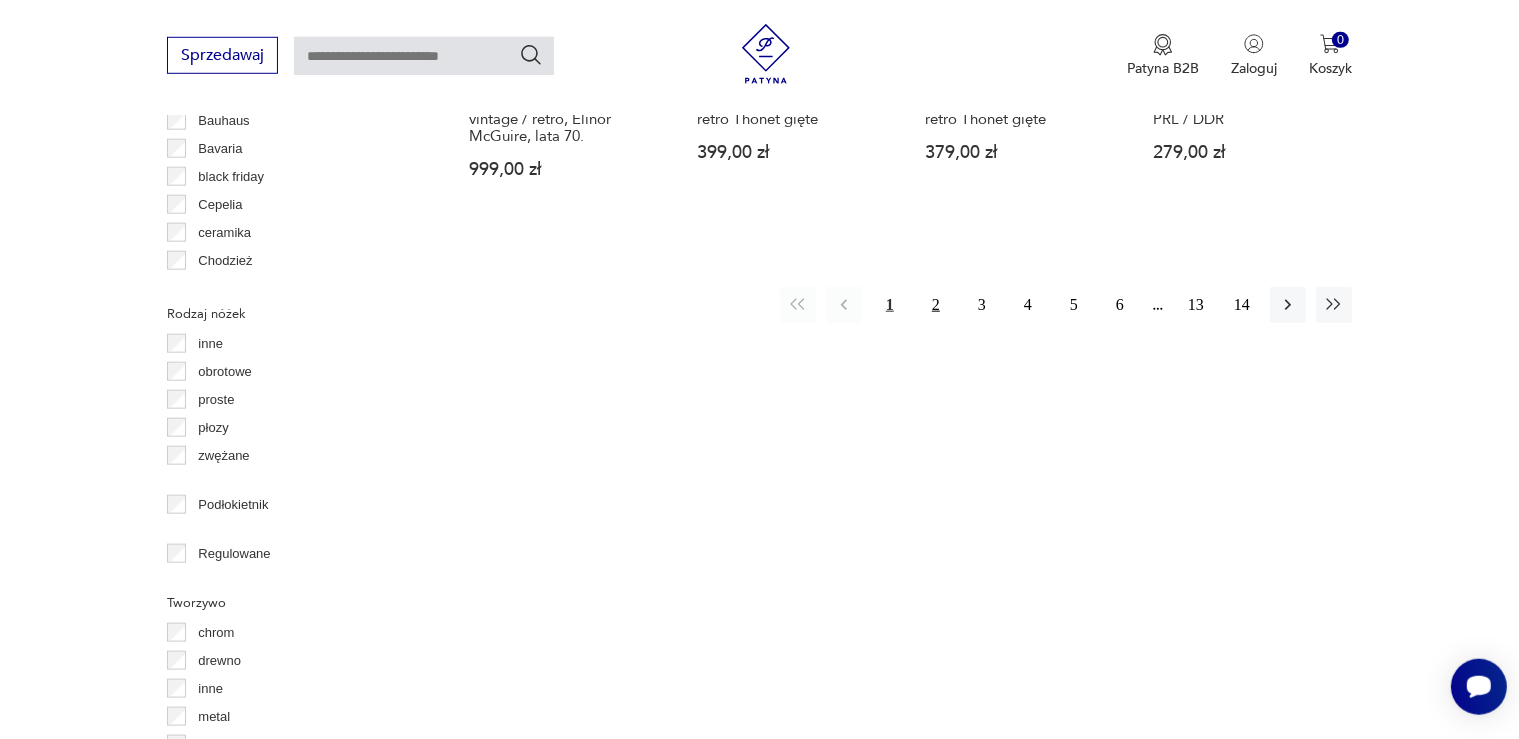 click on "2" at bounding box center (936, 305) 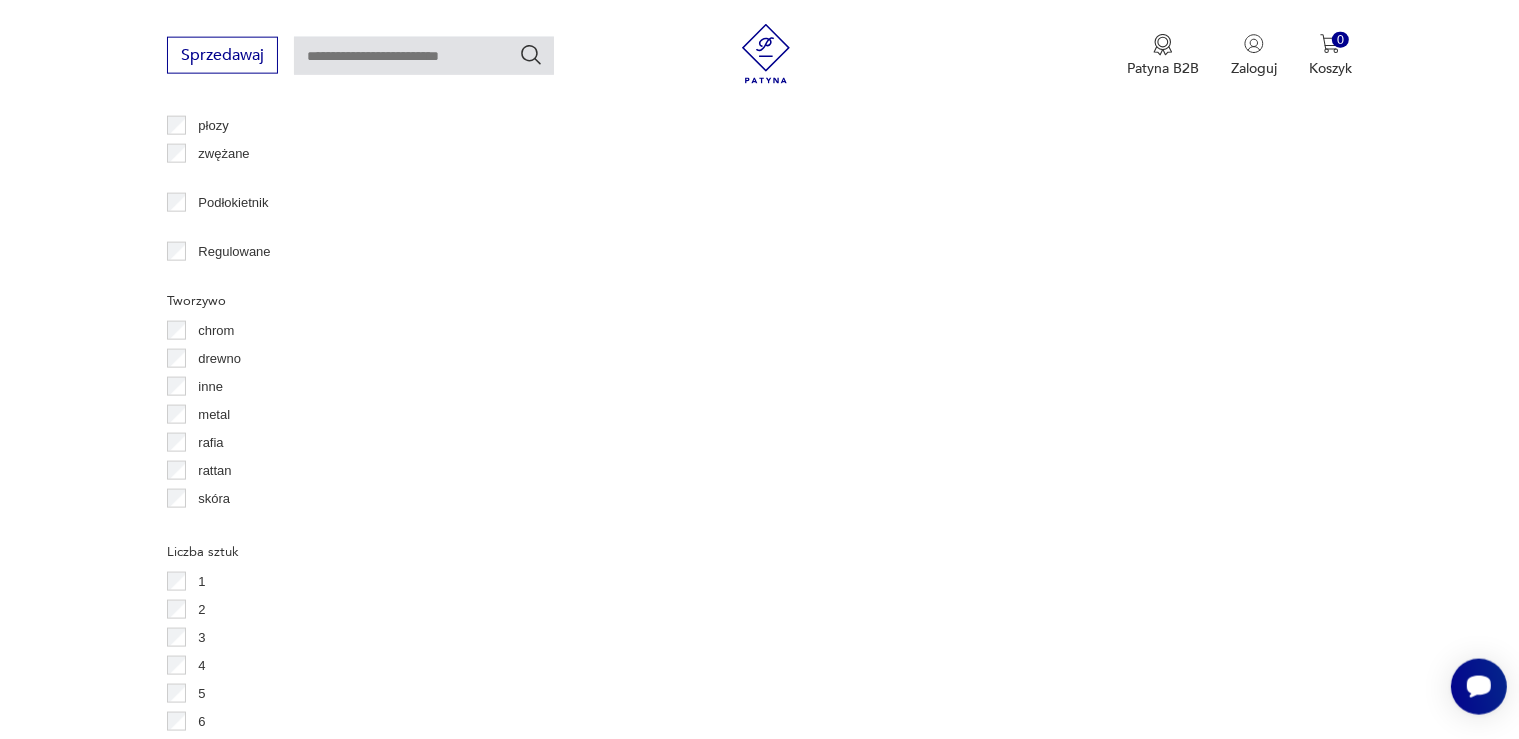 scroll, scrollTop: 2746, scrollLeft: 0, axis: vertical 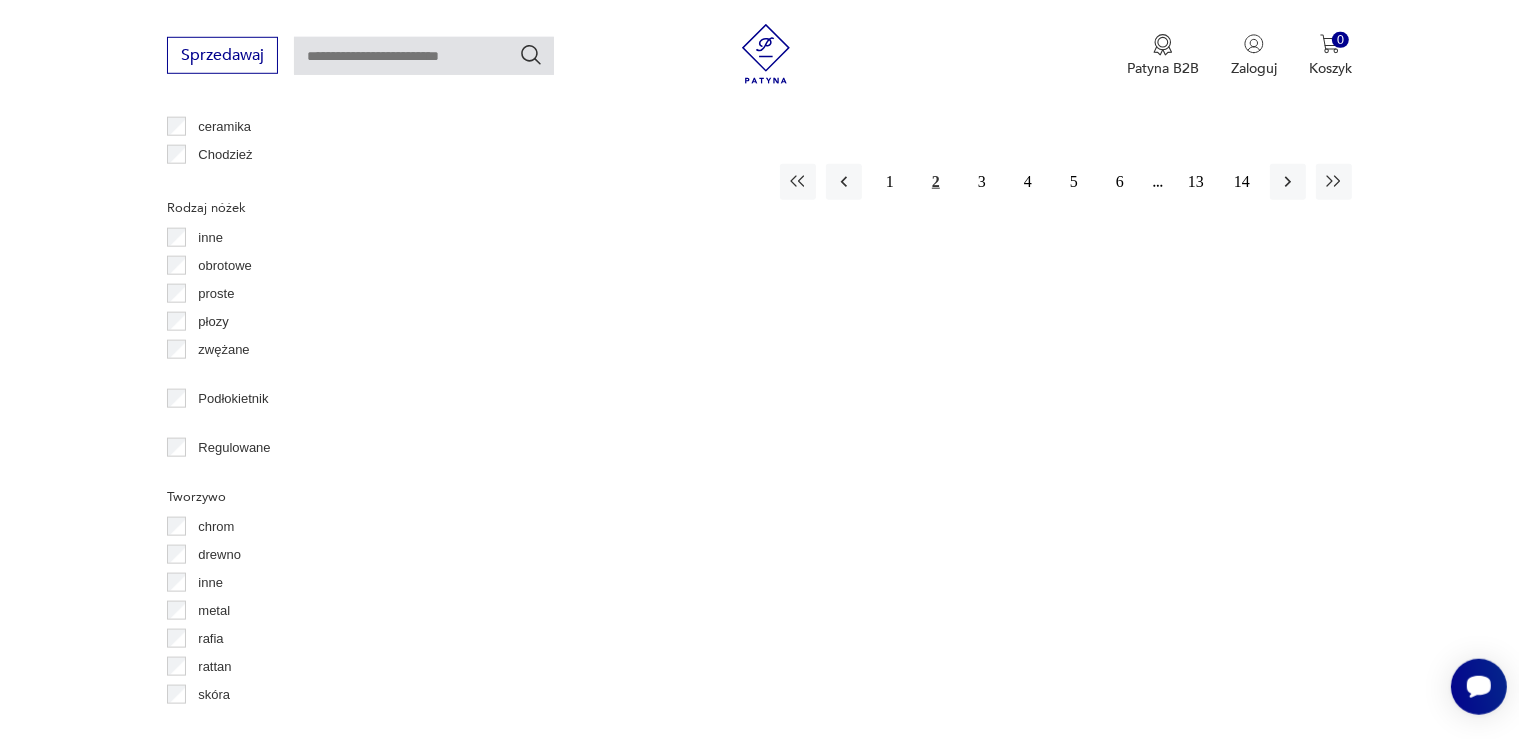 click 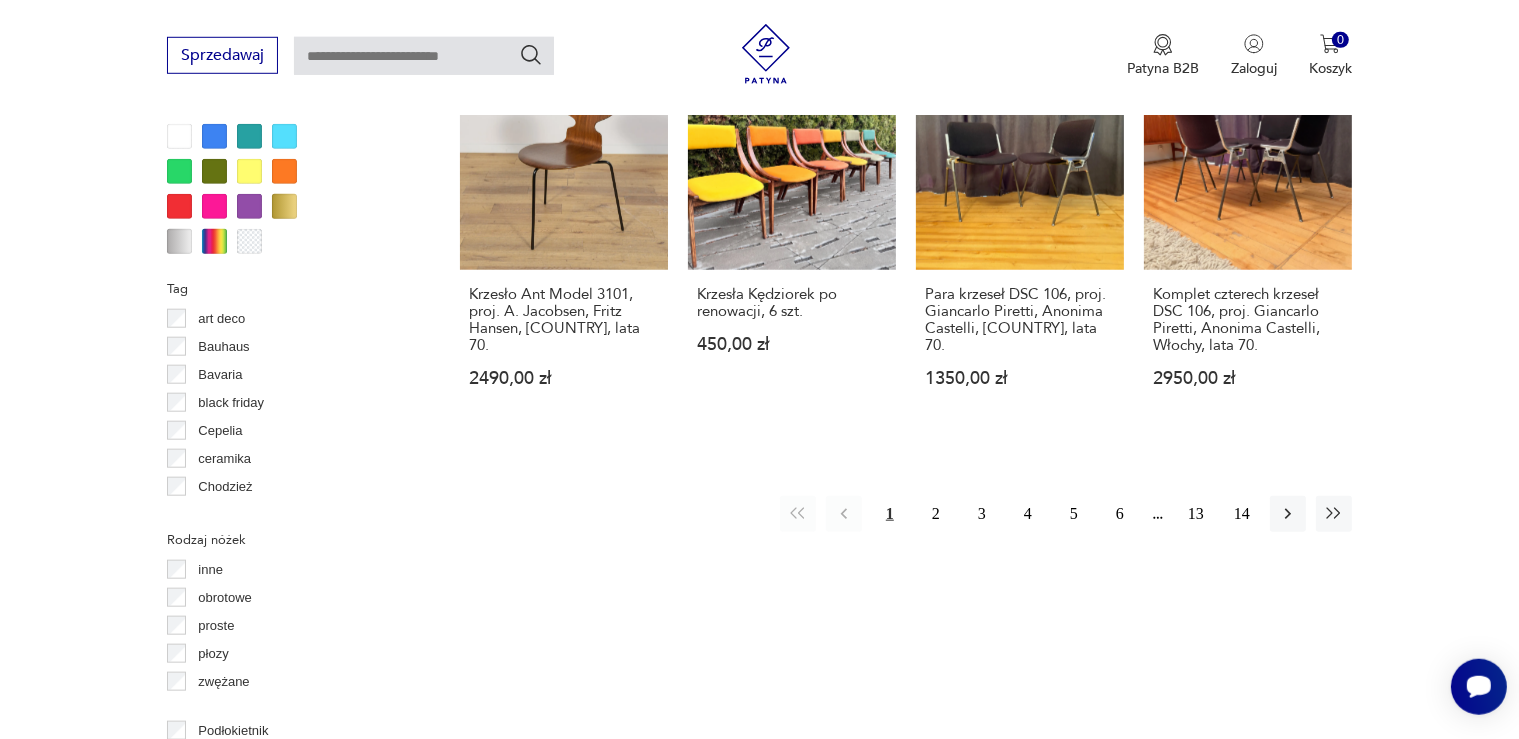 click at bounding box center (424, 56) 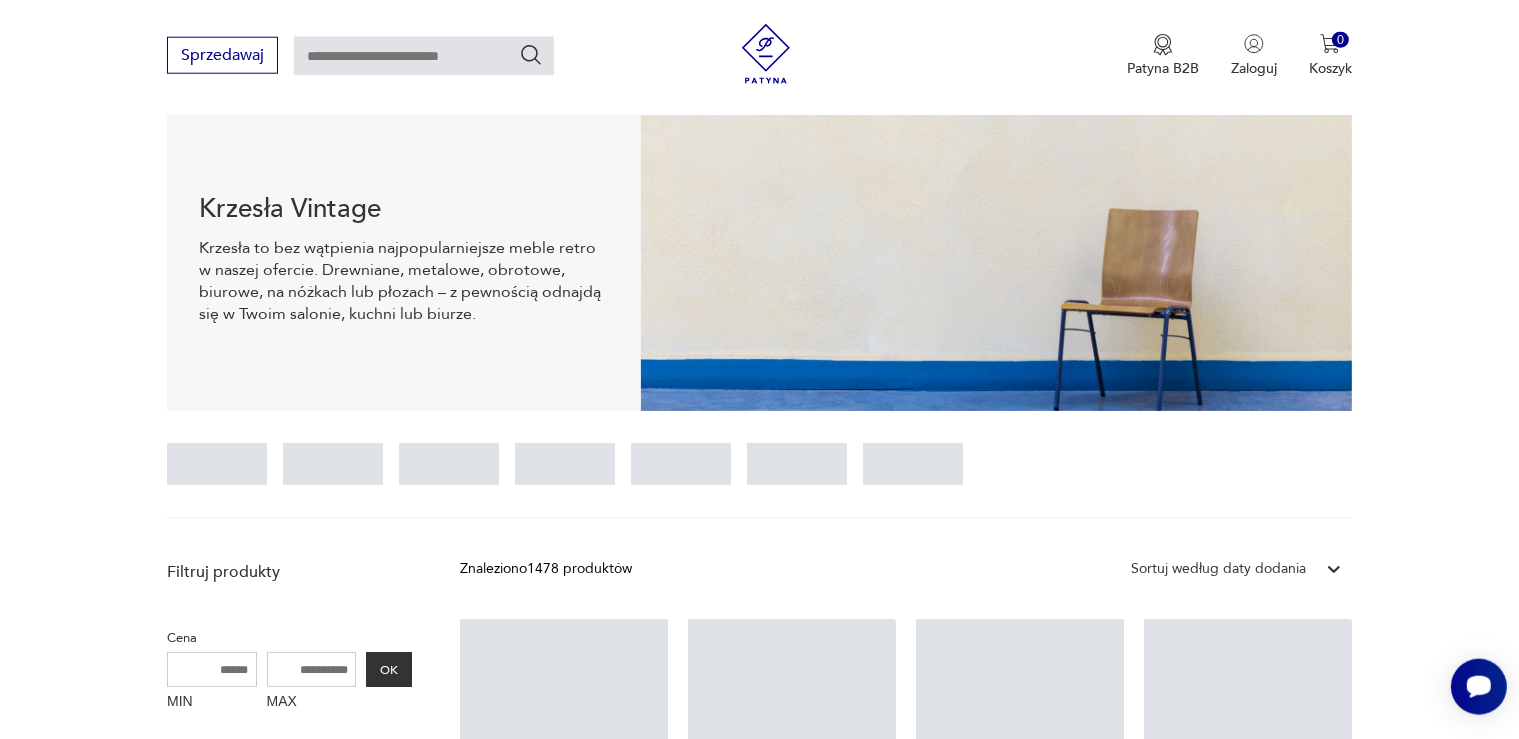 scroll, scrollTop: 197, scrollLeft: 0, axis: vertical 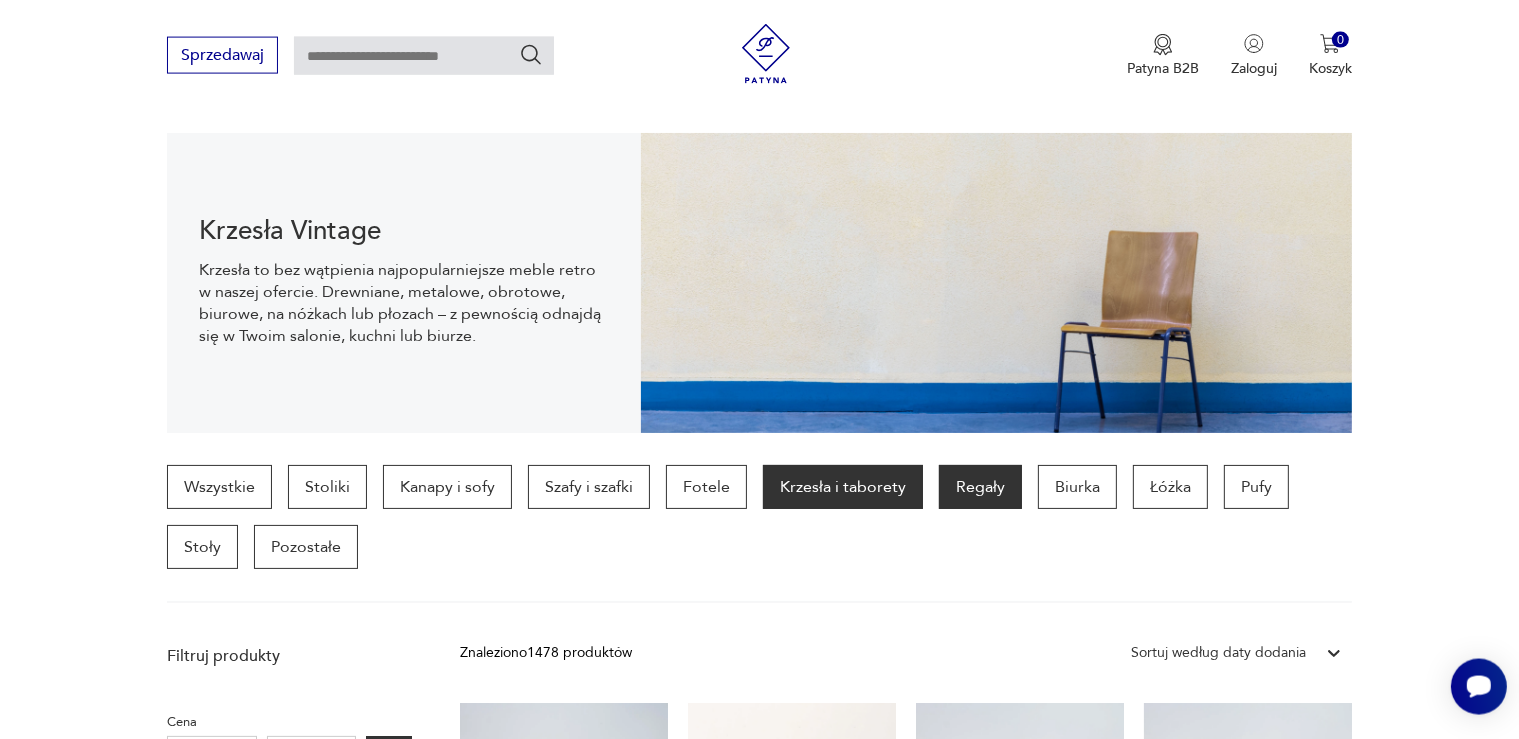 click on "Regały" at bounding box center (980, 487) 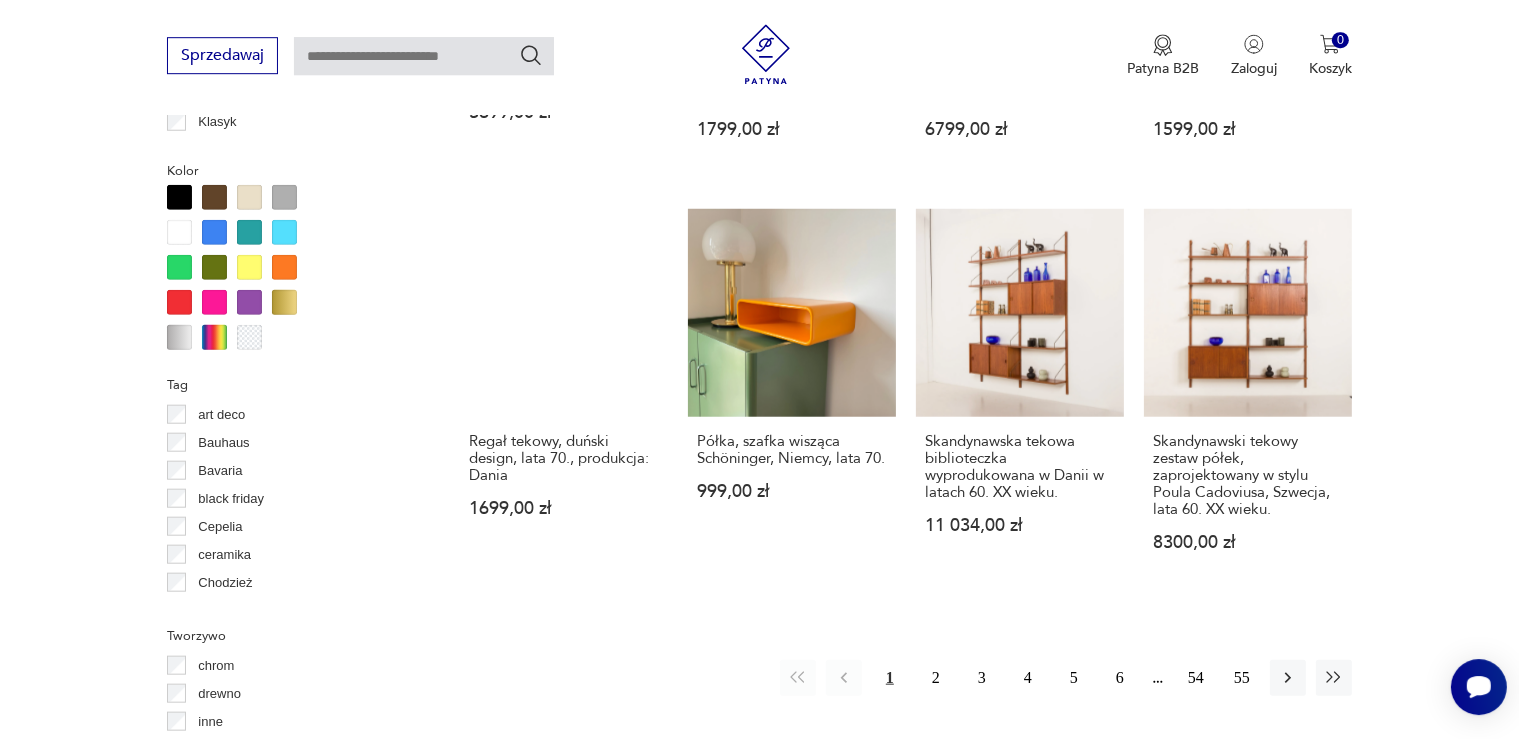 scroll, scrollTop: 2431, scrollLeft: 0, axis: vertical 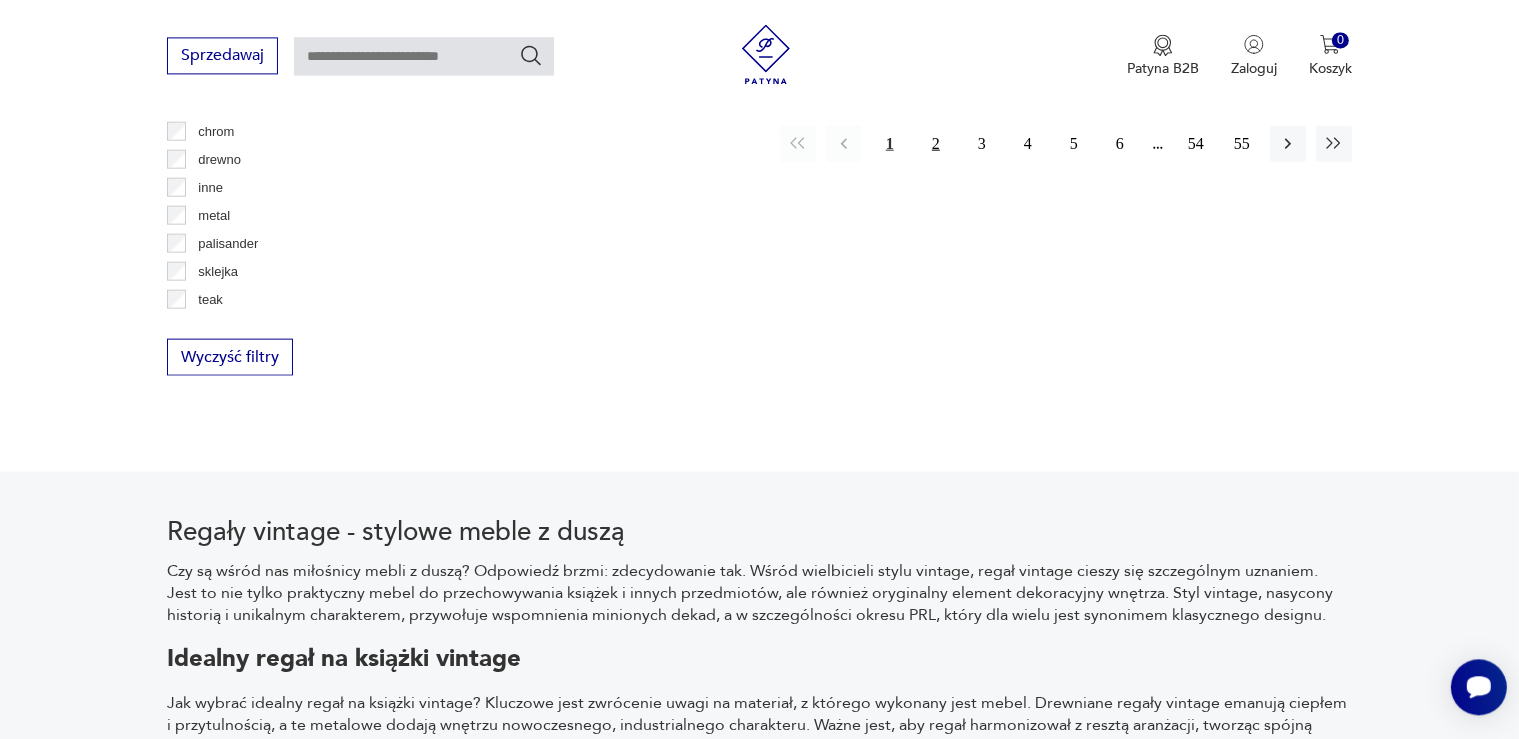 click on "2" at bounding box center [936, 143] 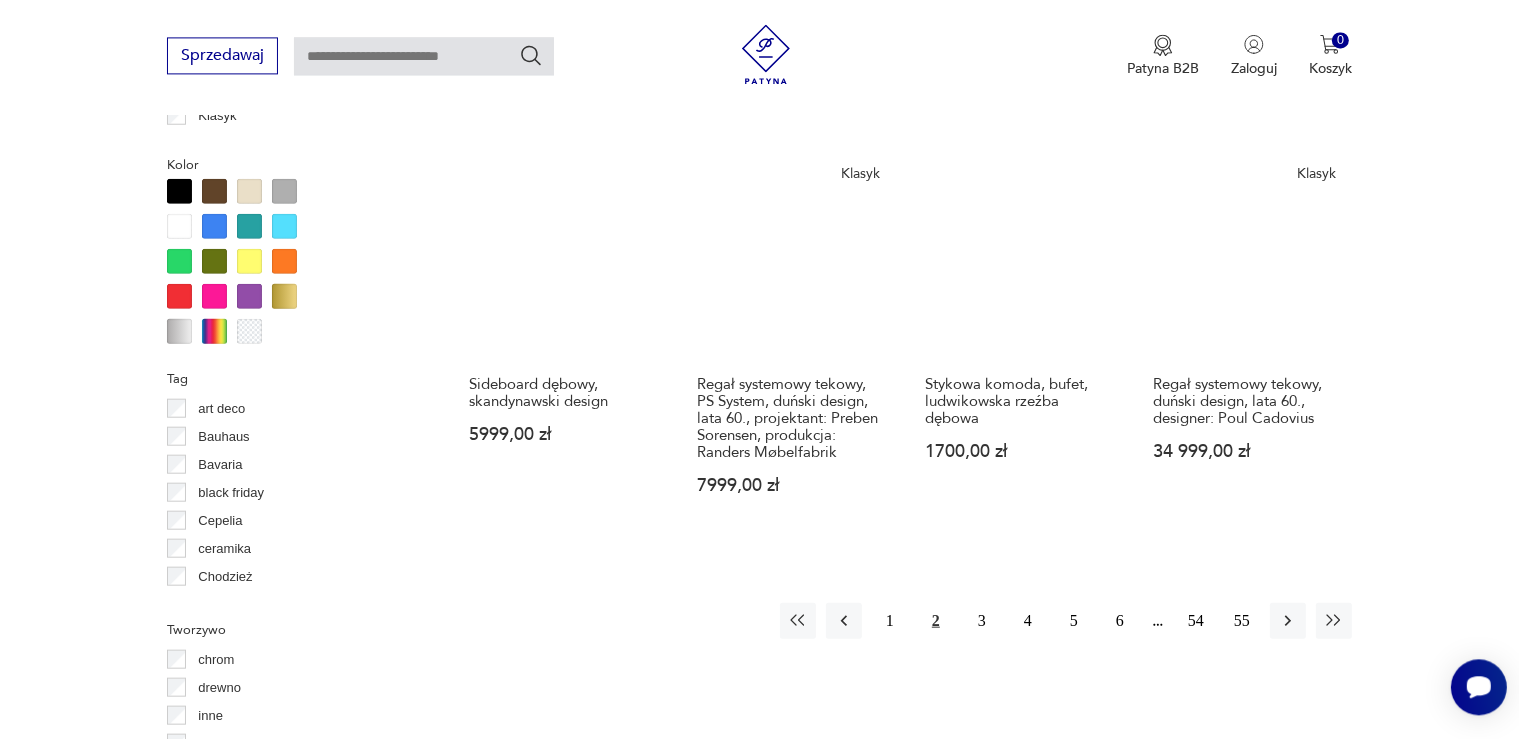 scroll, scrollTop: 2325, scrollLeft: 0, axis: vertical 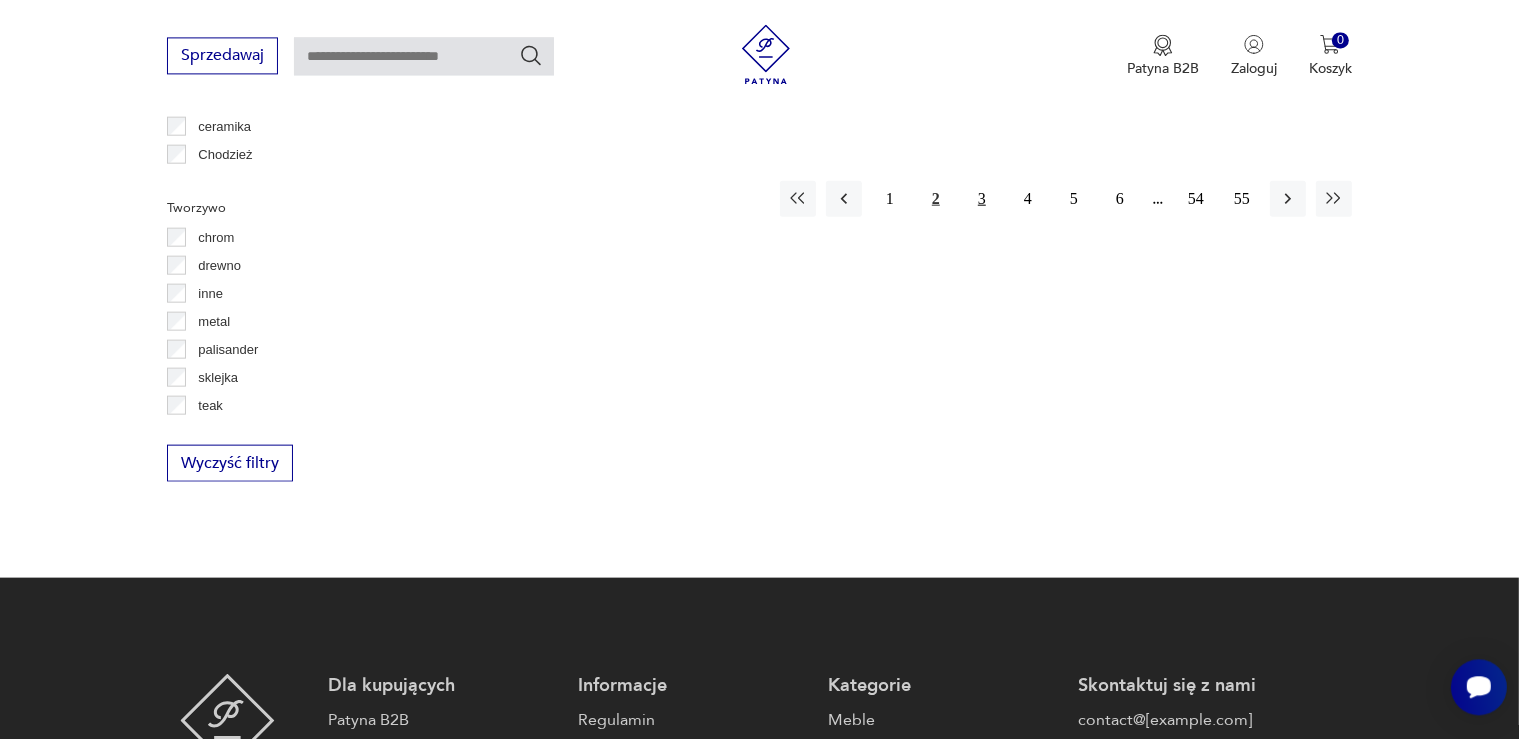 click on "3" at bounding box center (982, 198) 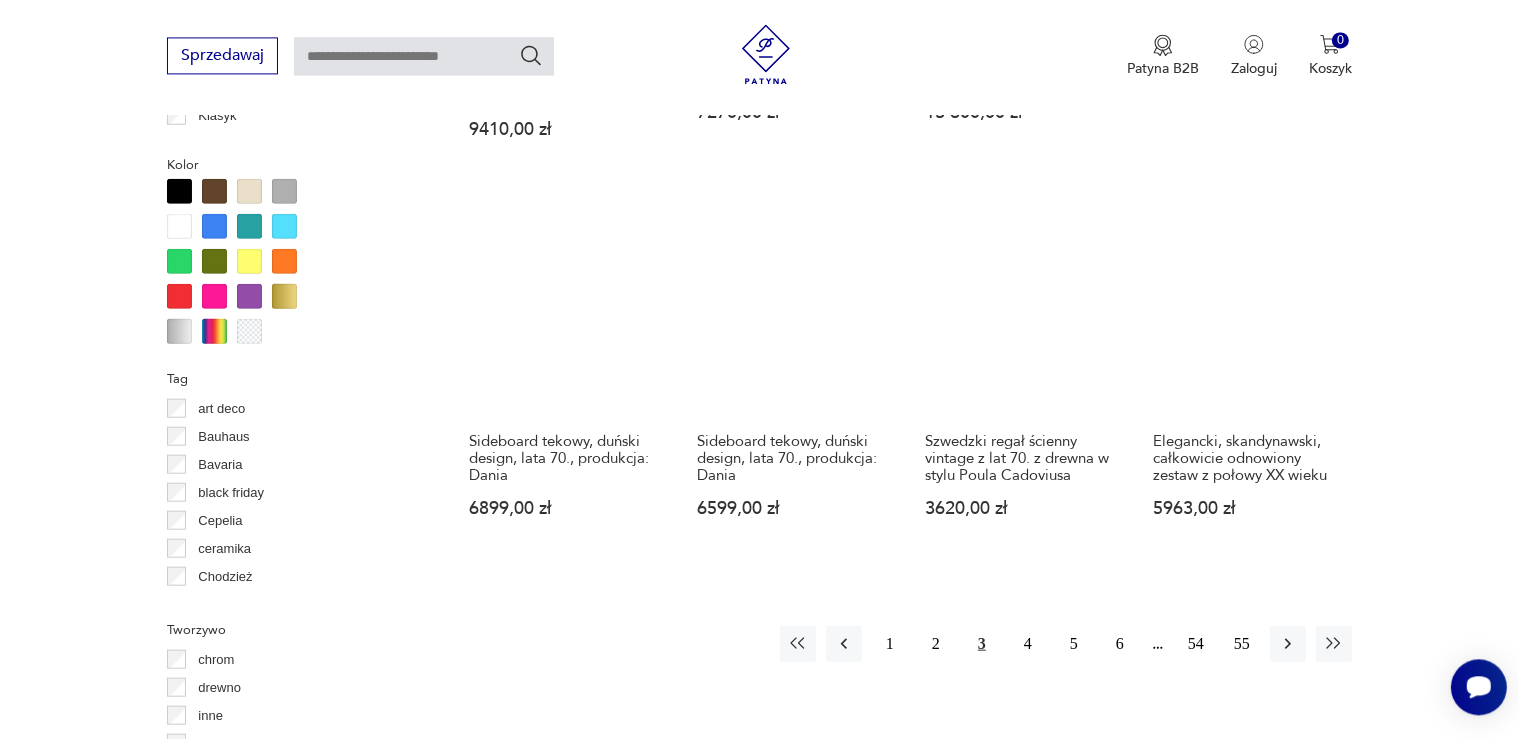 scroll, scrollTop: 2220, scrollLeft: 0, axis: vertical 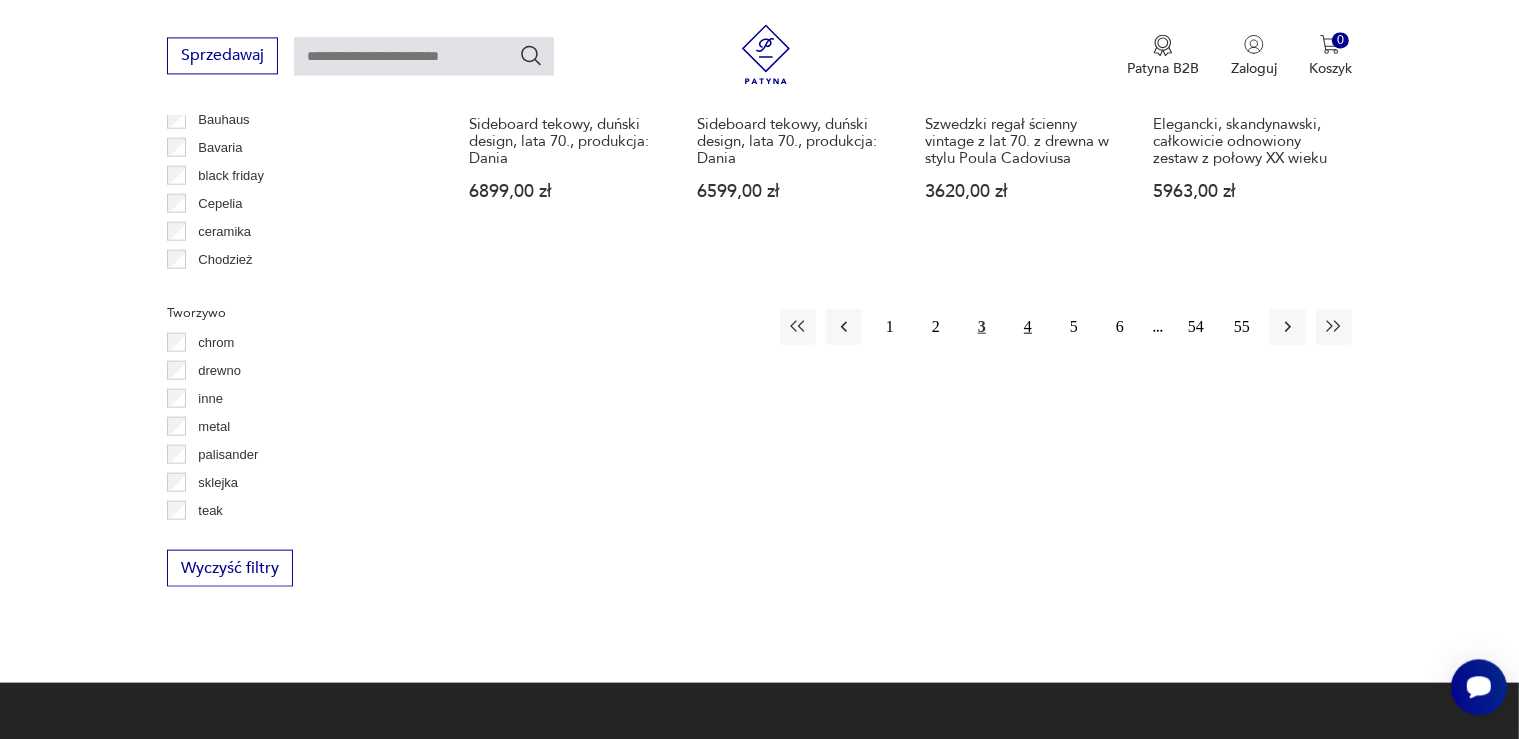 click on "4" at bounding box center (1028, 326) 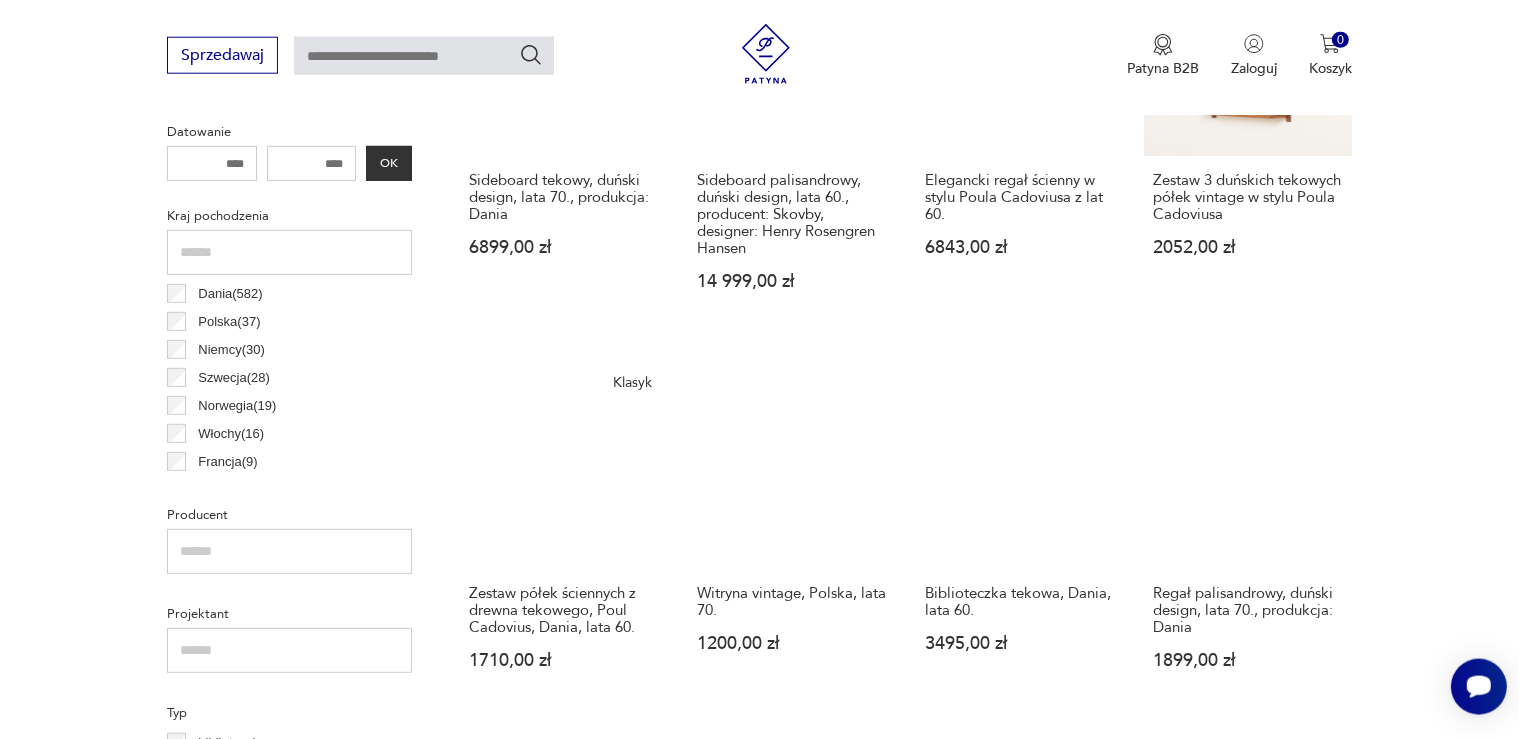 scroll, scrollTop: 952, scrollLeft: 0, axis: vertical 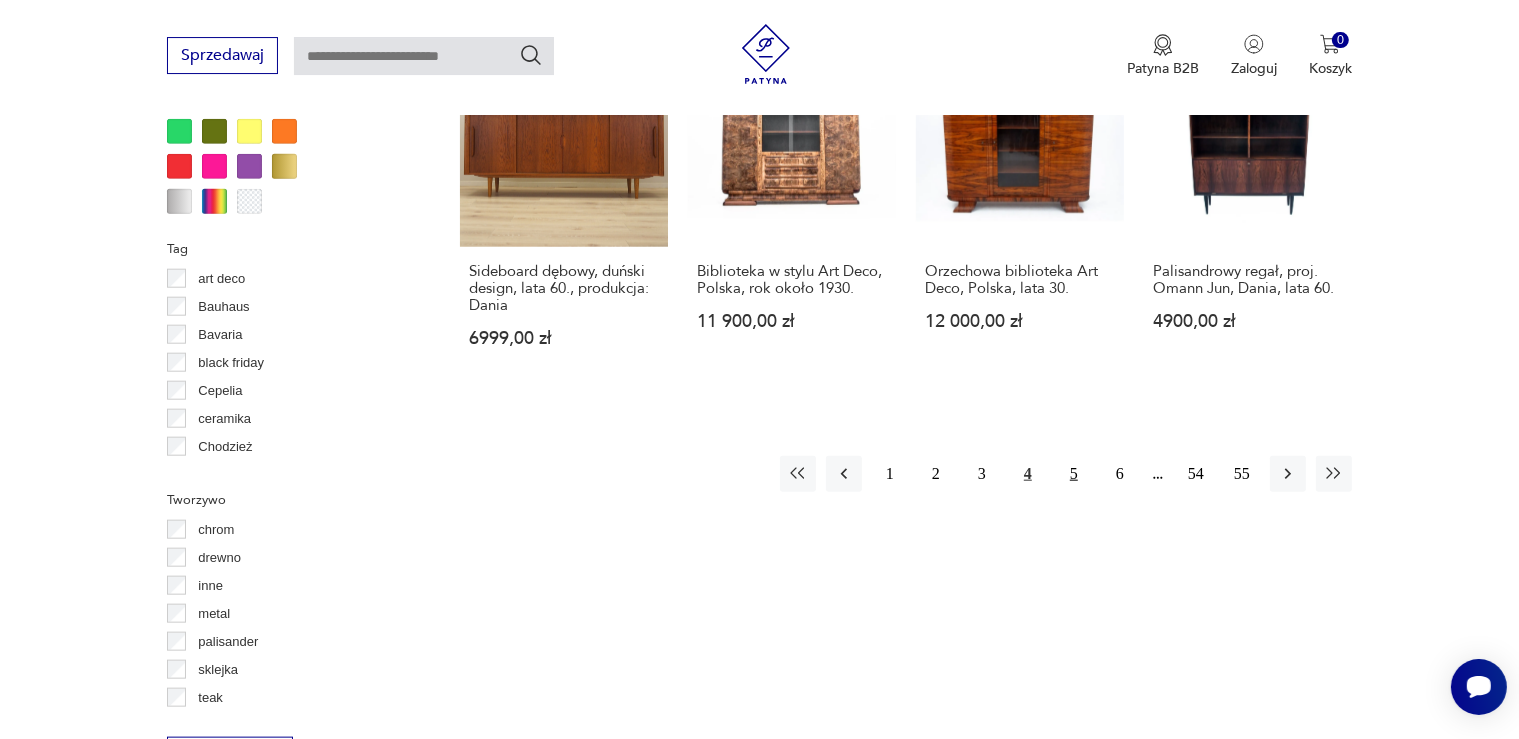 click on "5" at bounding box center (1074, 474) 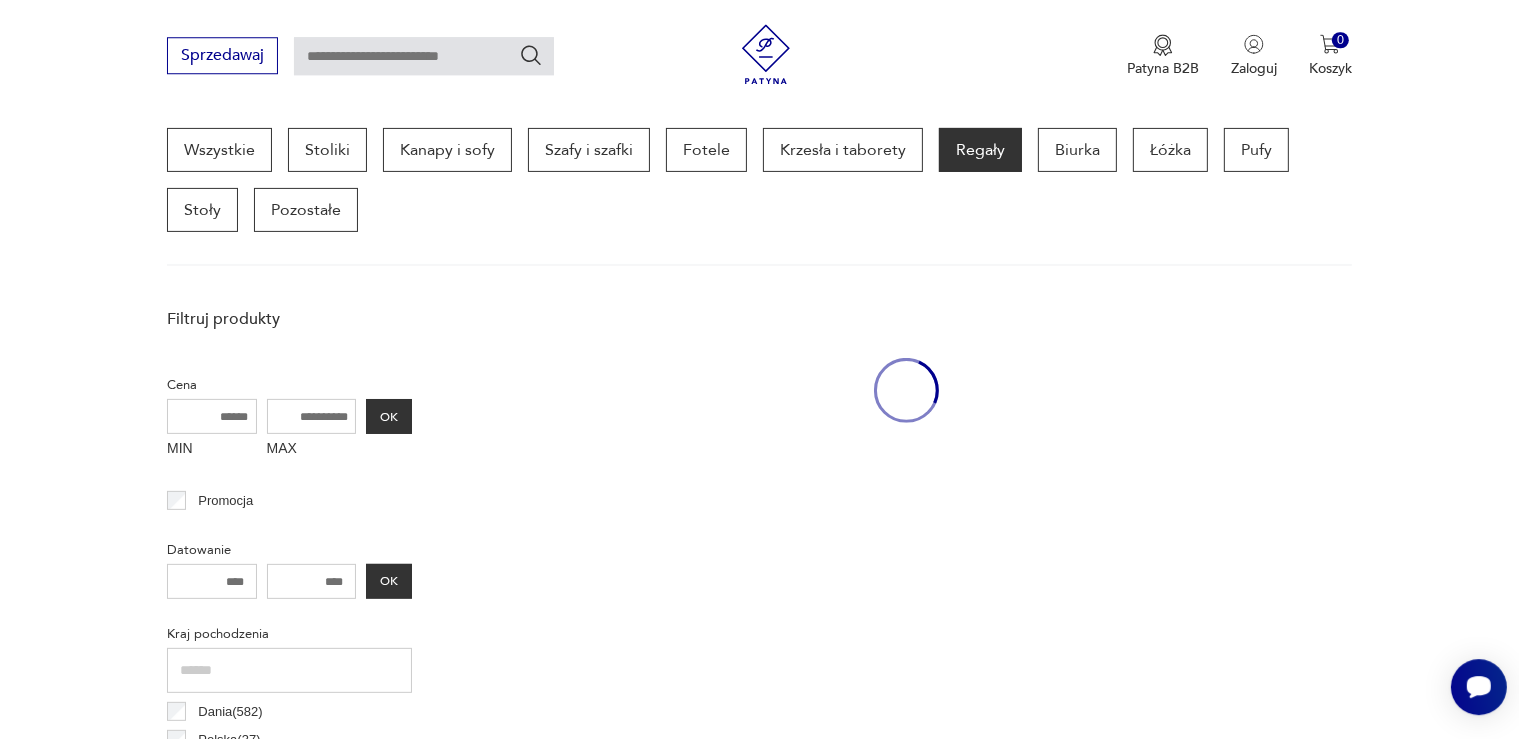 scroll, scrollTop: 529, scrollLeft: 0, axis: vertical 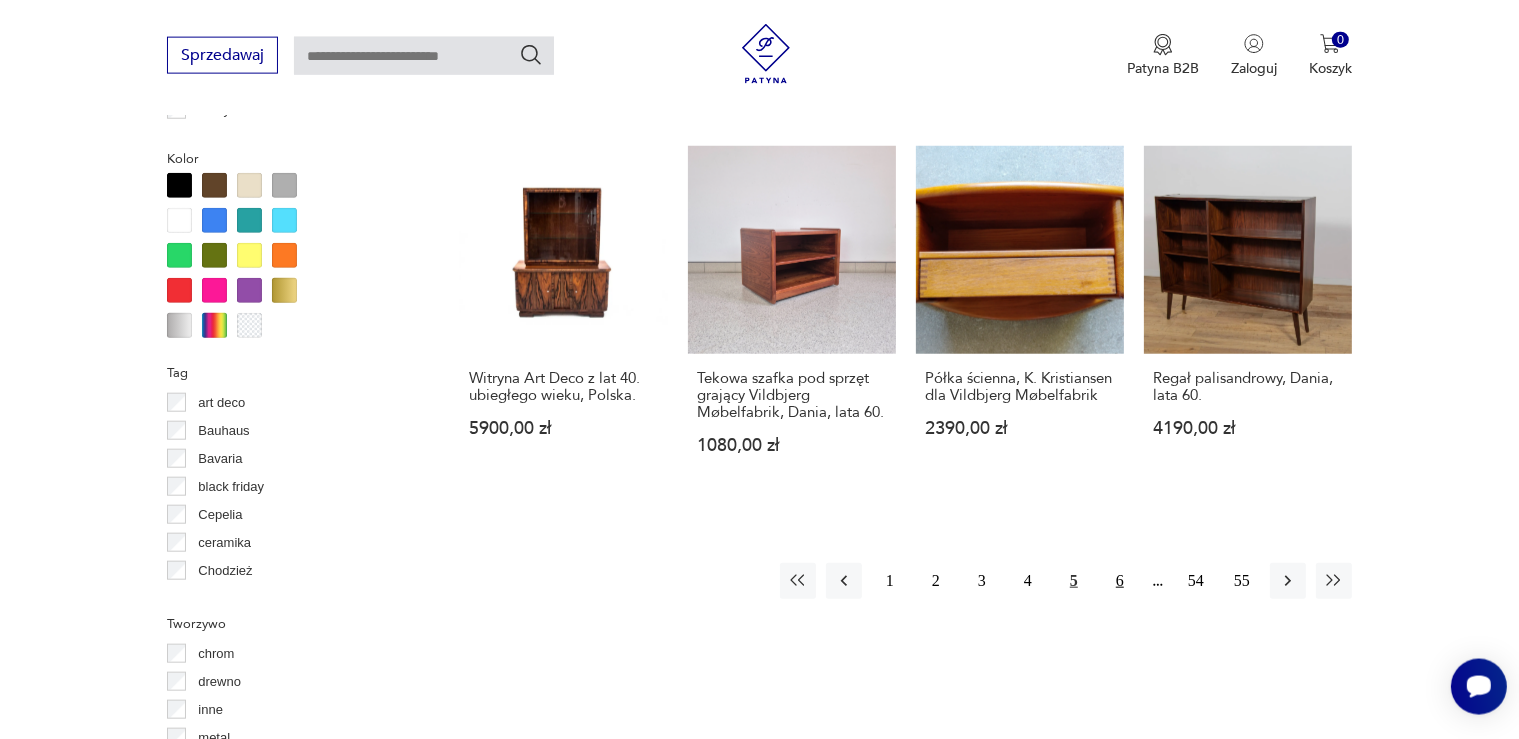 click on "6" at bounding box center (1120, 581) 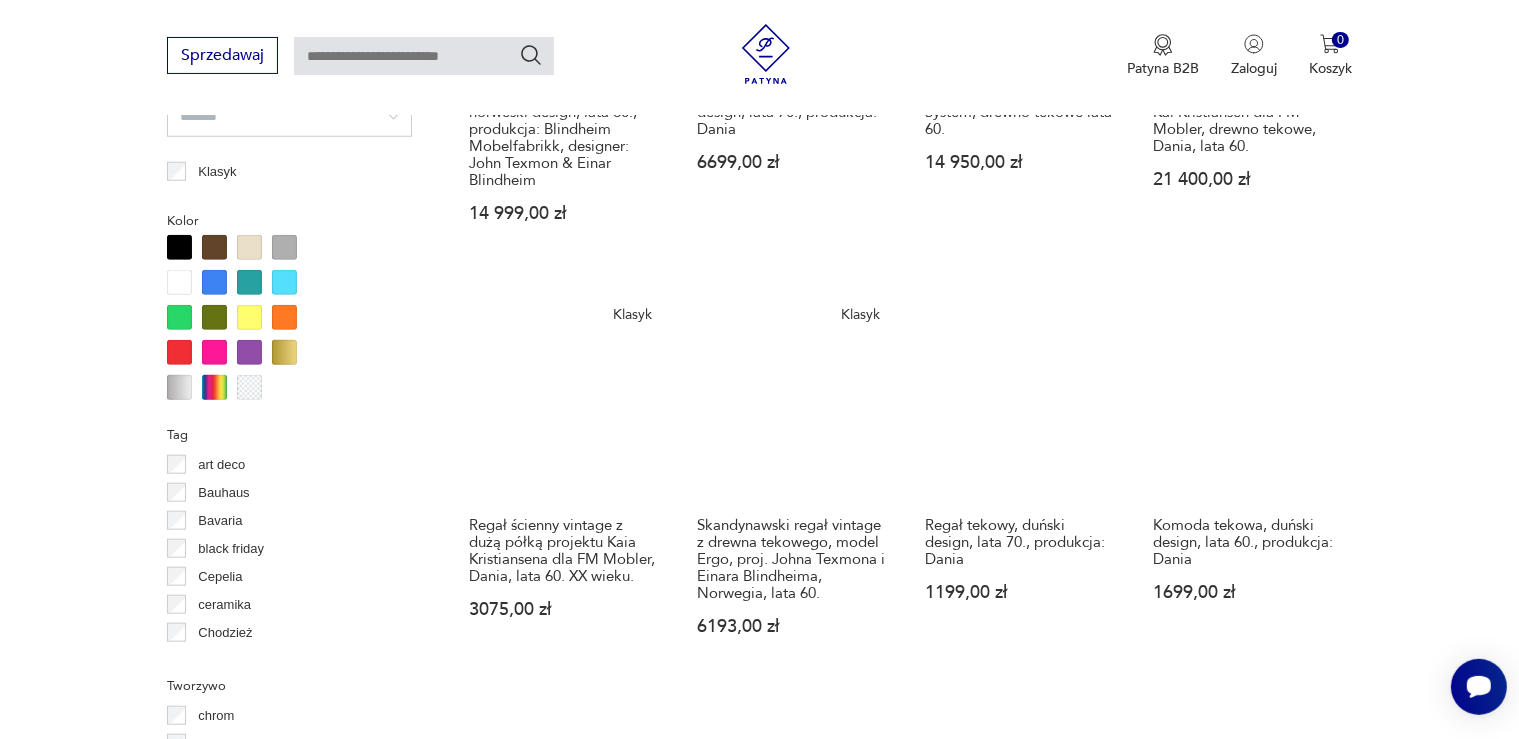 scroll, scrollTop: 2008, scrollLeft: 0, axis: vertical 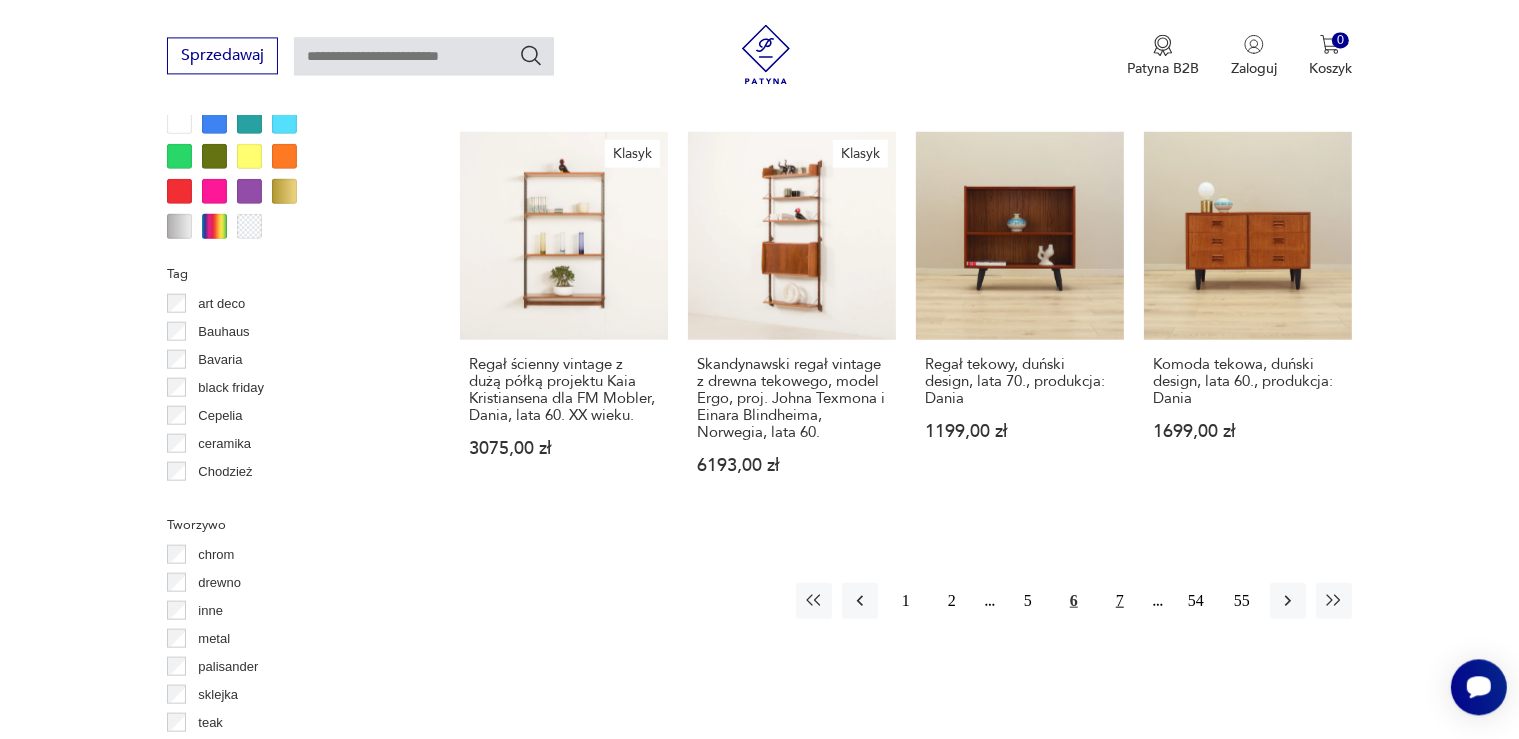 click on "7" at bounding box center (1120, 600) 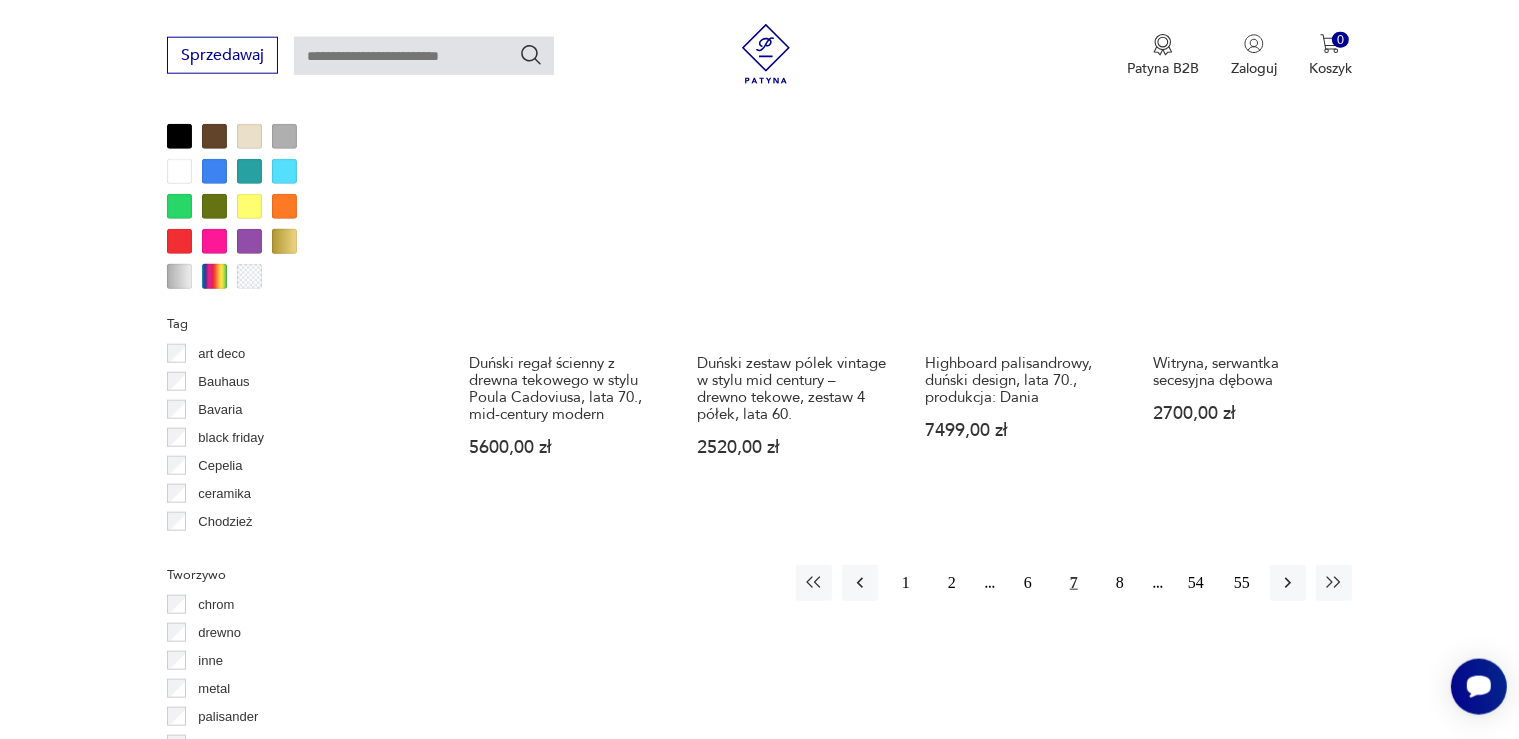 scroll, scrollTop: 2008, scrollLeft: 0, axis: vertical 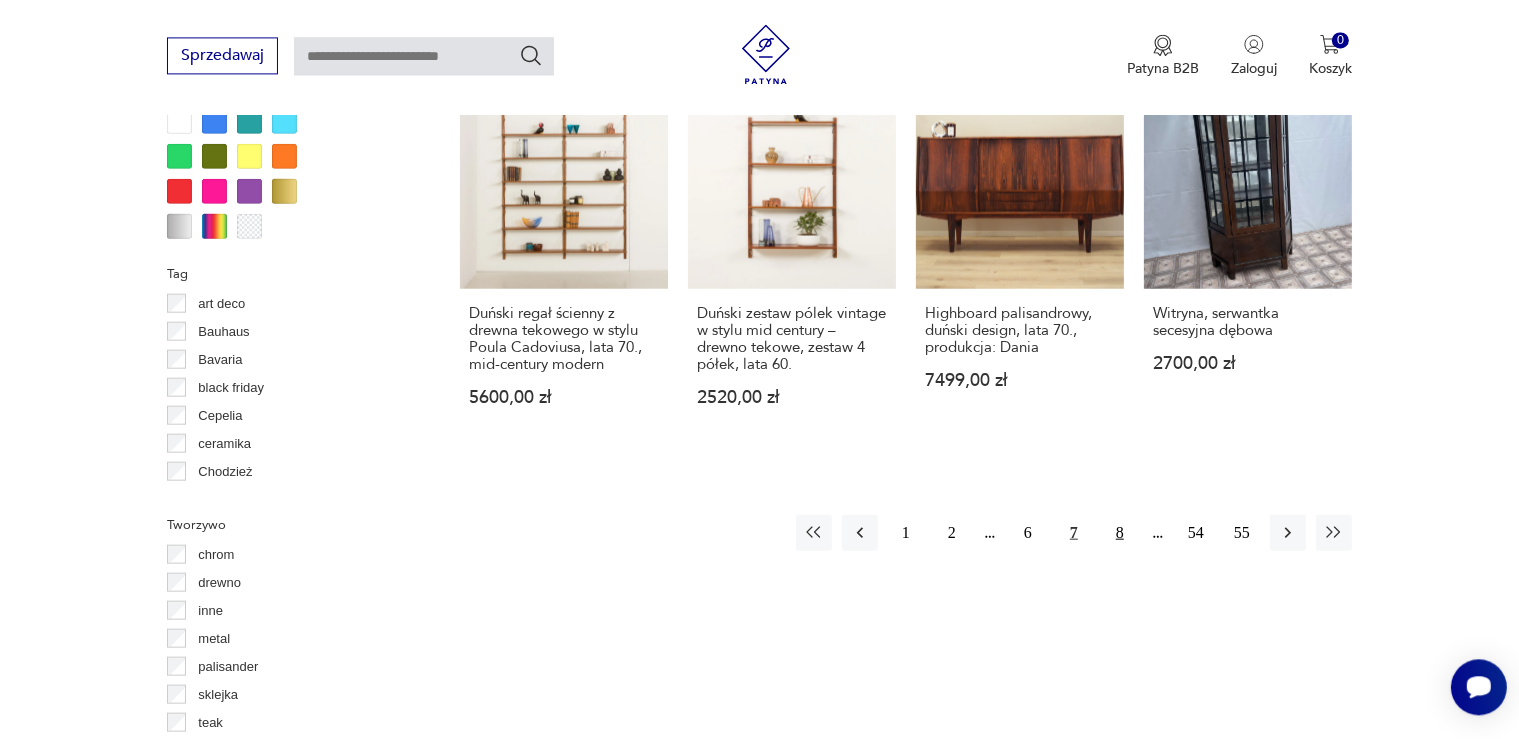 click on "8" at bounding box center (1120, 532) 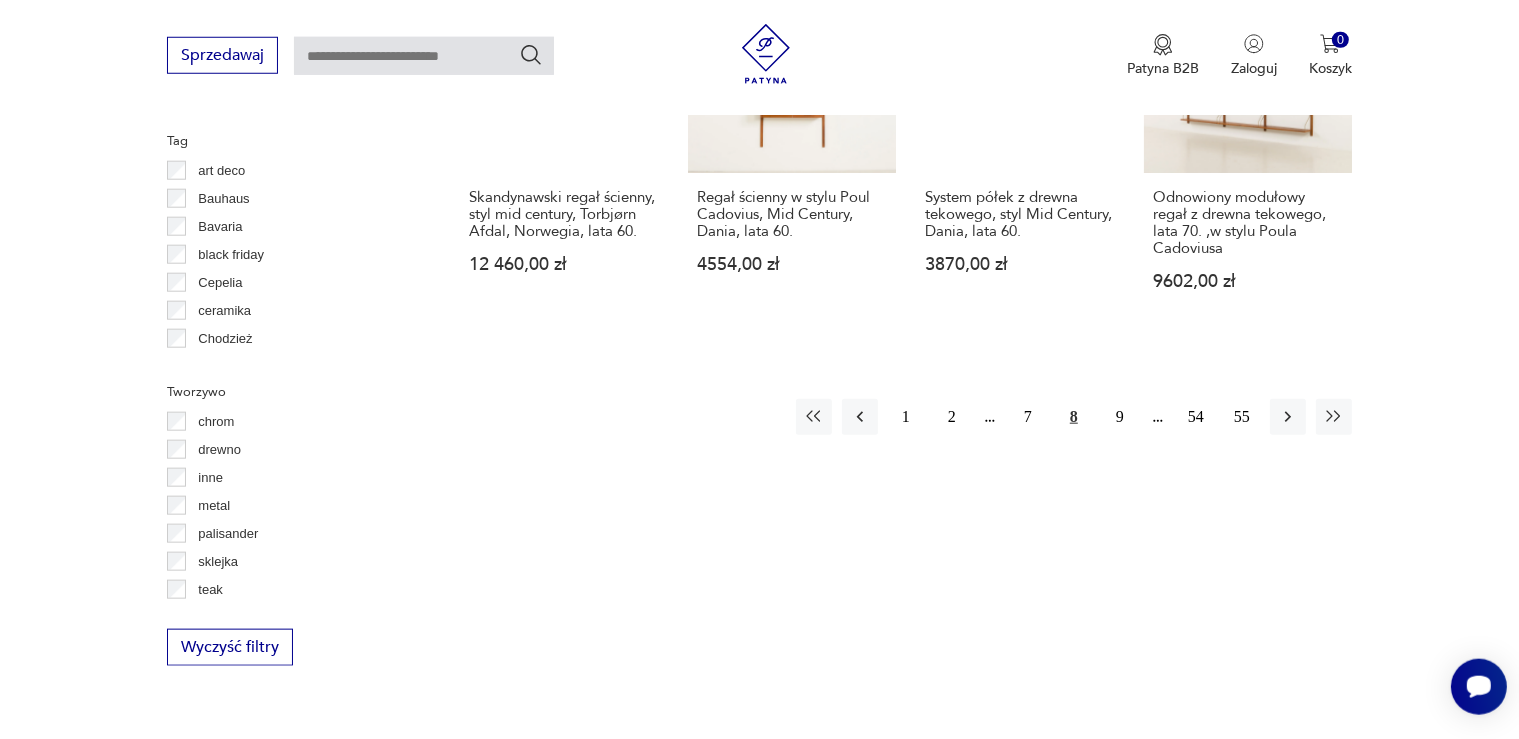 scroll, scrollTop: 2220, scrollLeft: 0, axis: vertical 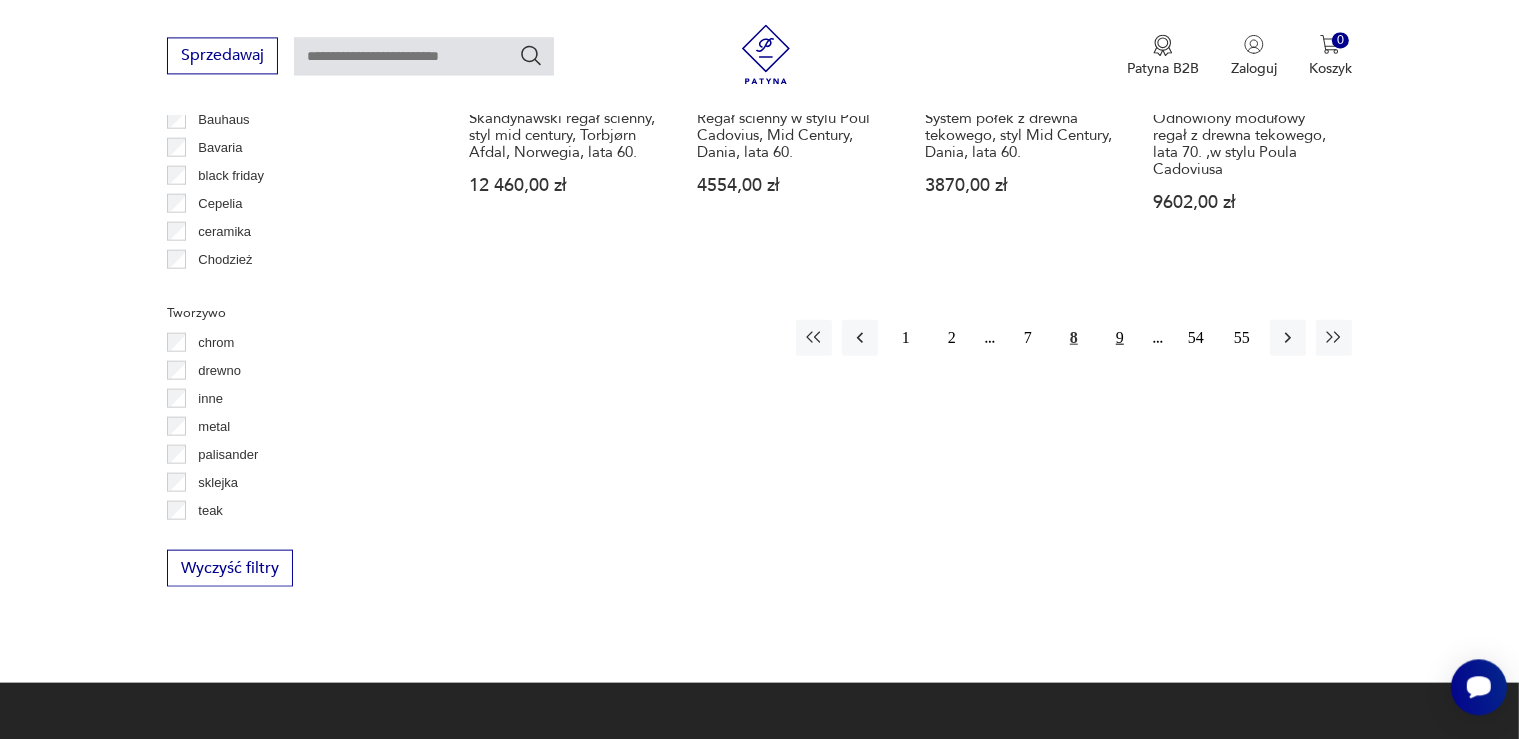 click on "9" at bounding box center [1120, 337] 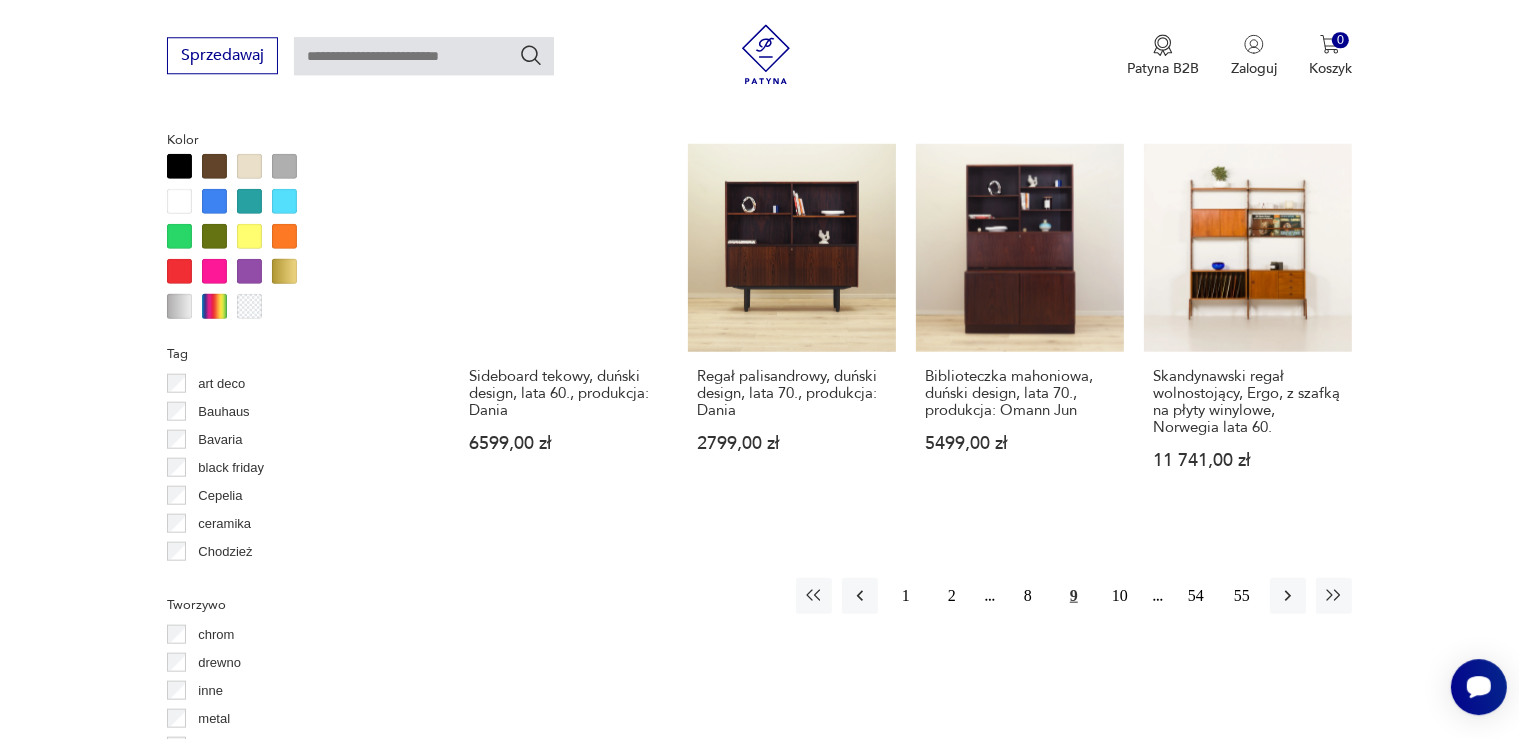 scroll, scrollTop: 2114, scrollLeft: 0, axis: vertical 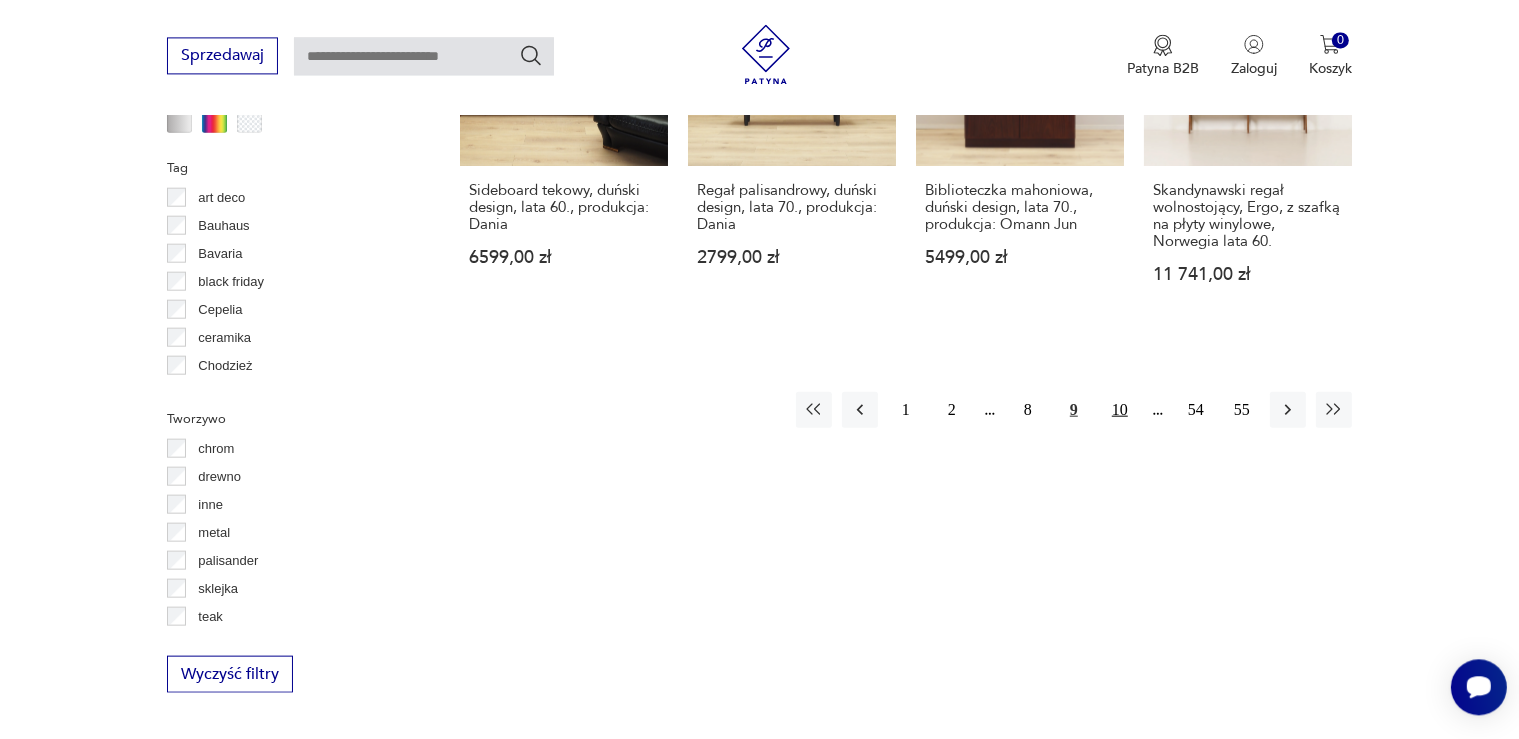 click on "10" at bounding box center [1120, 409] 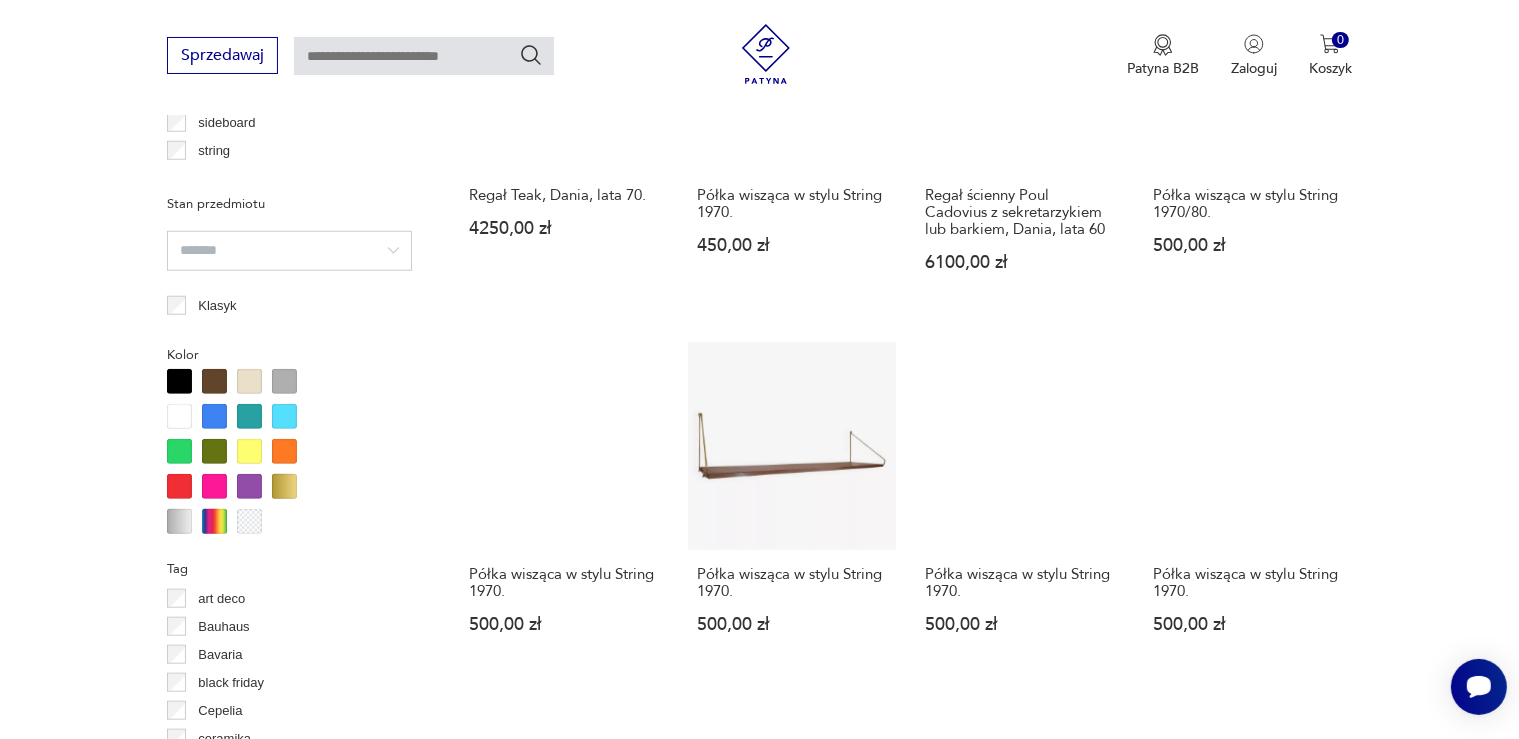 scroll, scrollTop: 2007, scrollLeft: 0, axis: vertical 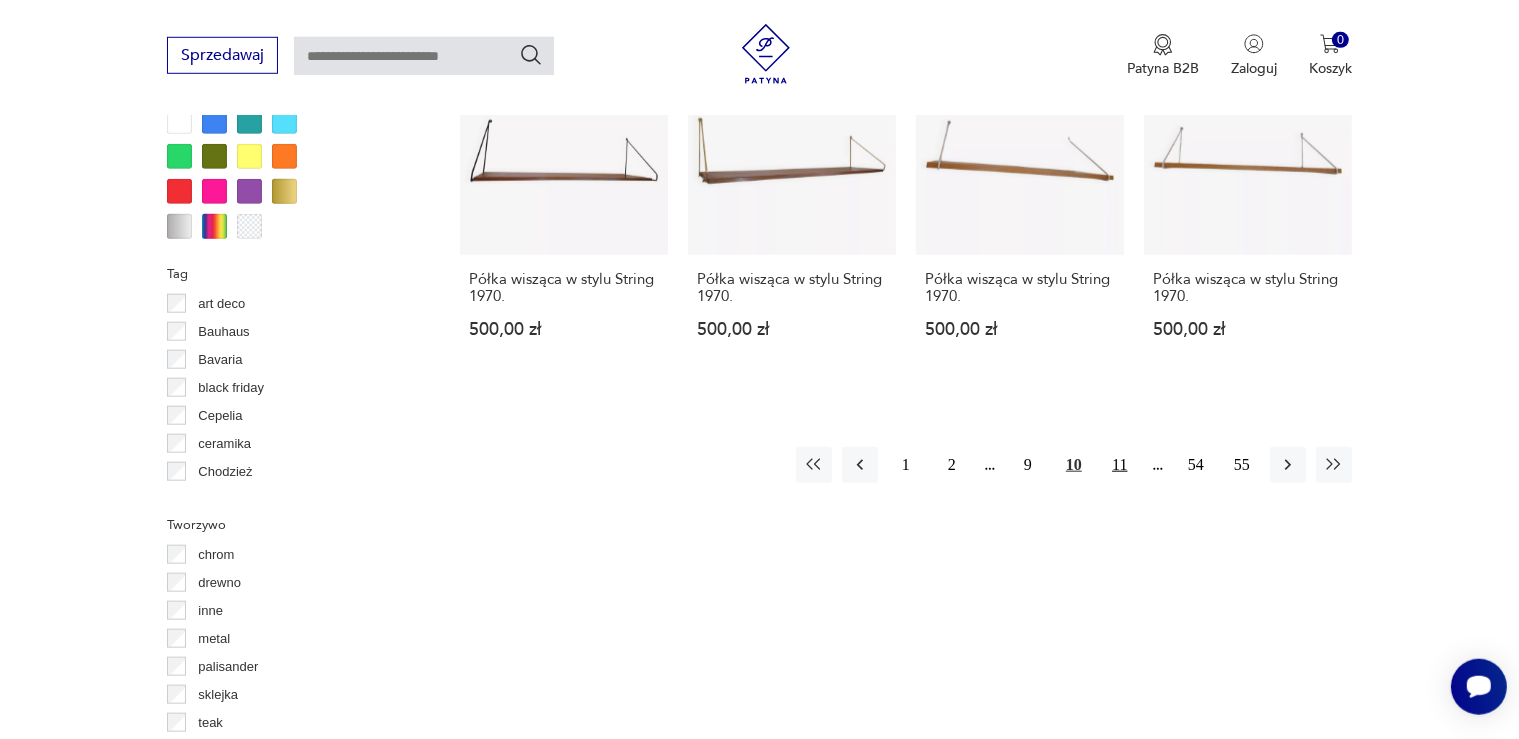 click on "11" at bounding box center (1120, 465) 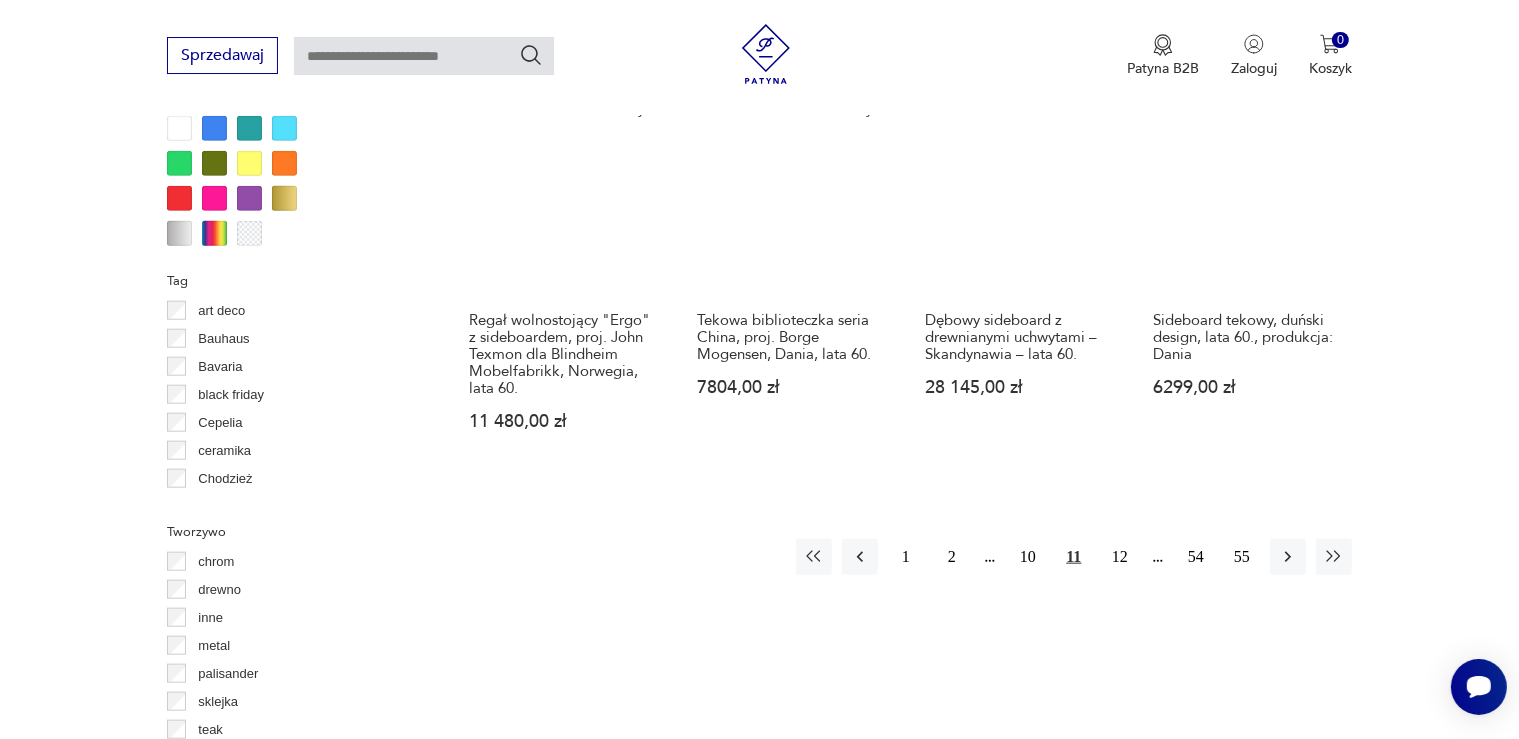 scroll, scrollTop: 2008, scrollLeft: 0, axis: vertical 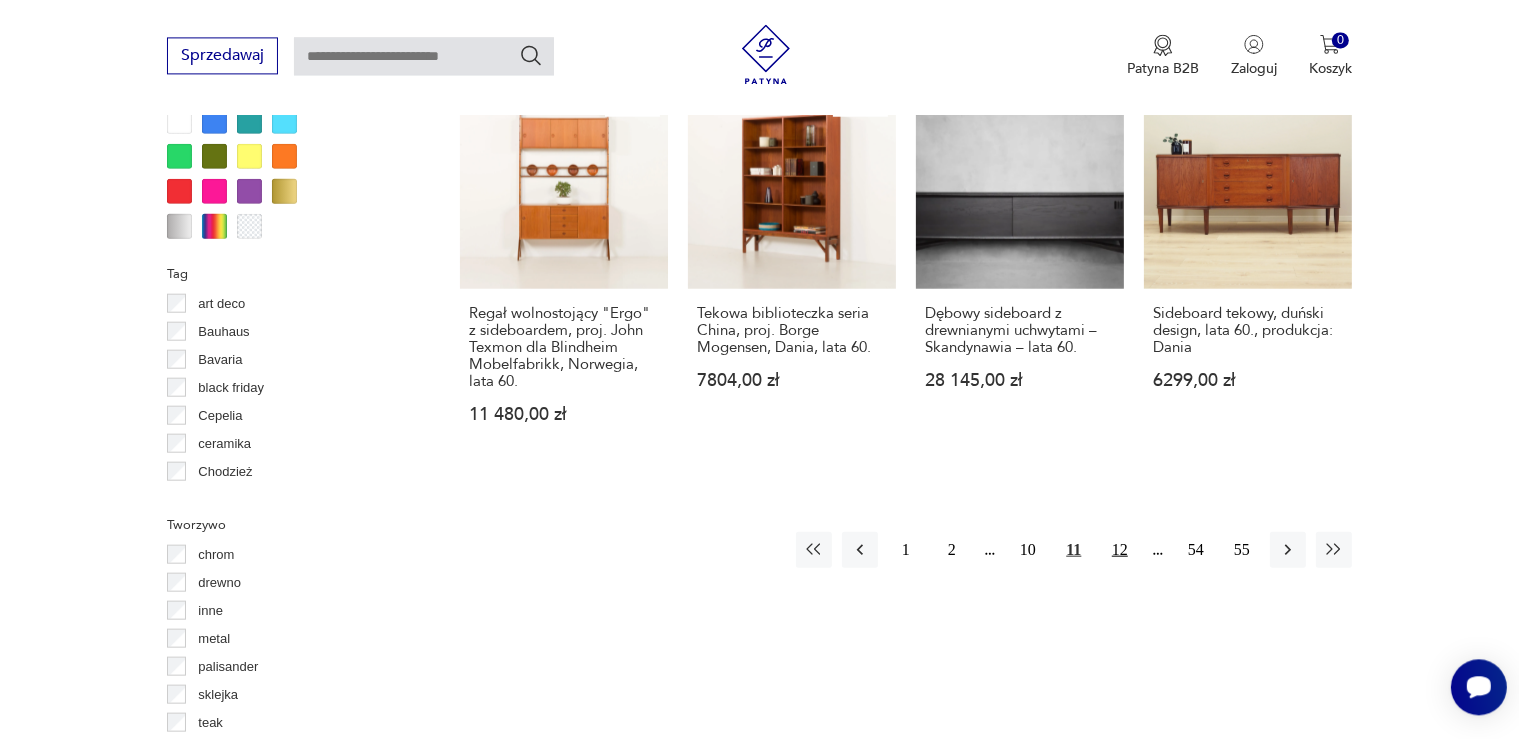 click on "12" at bounding box center [1120, 549] 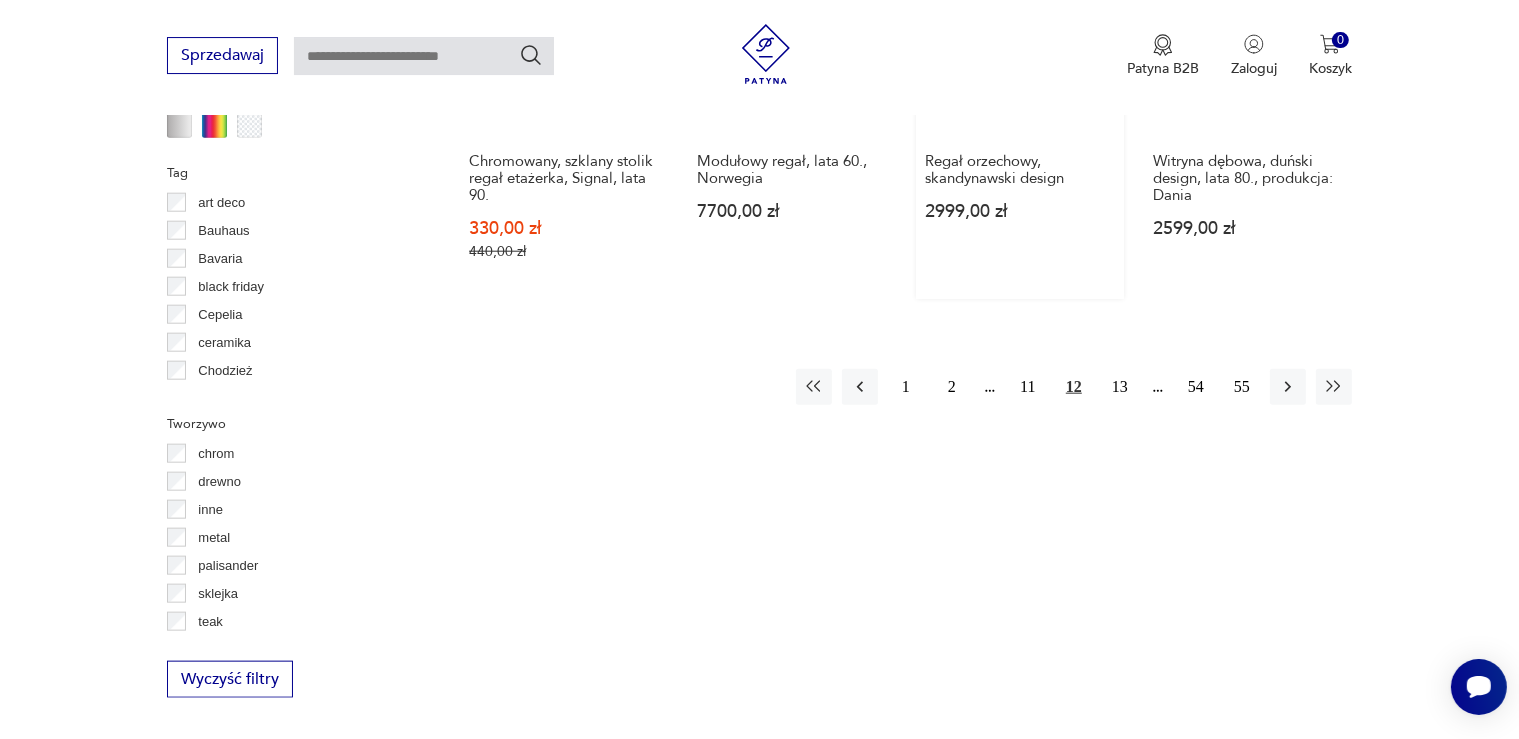 scroll, scrollTop: 2114, scrollLeft: 0, axis: vertical 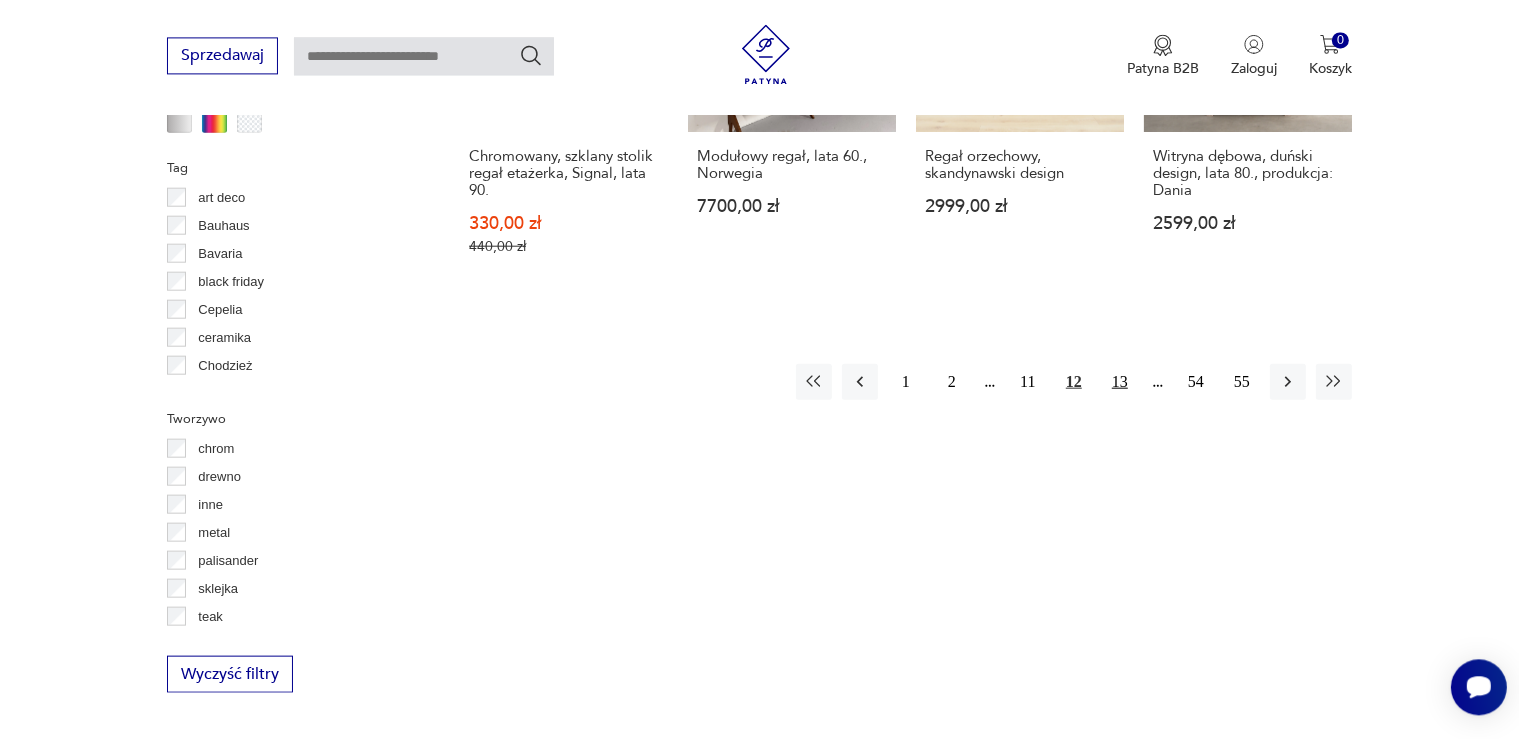 click on "13" at bounding box center [1120, 381] 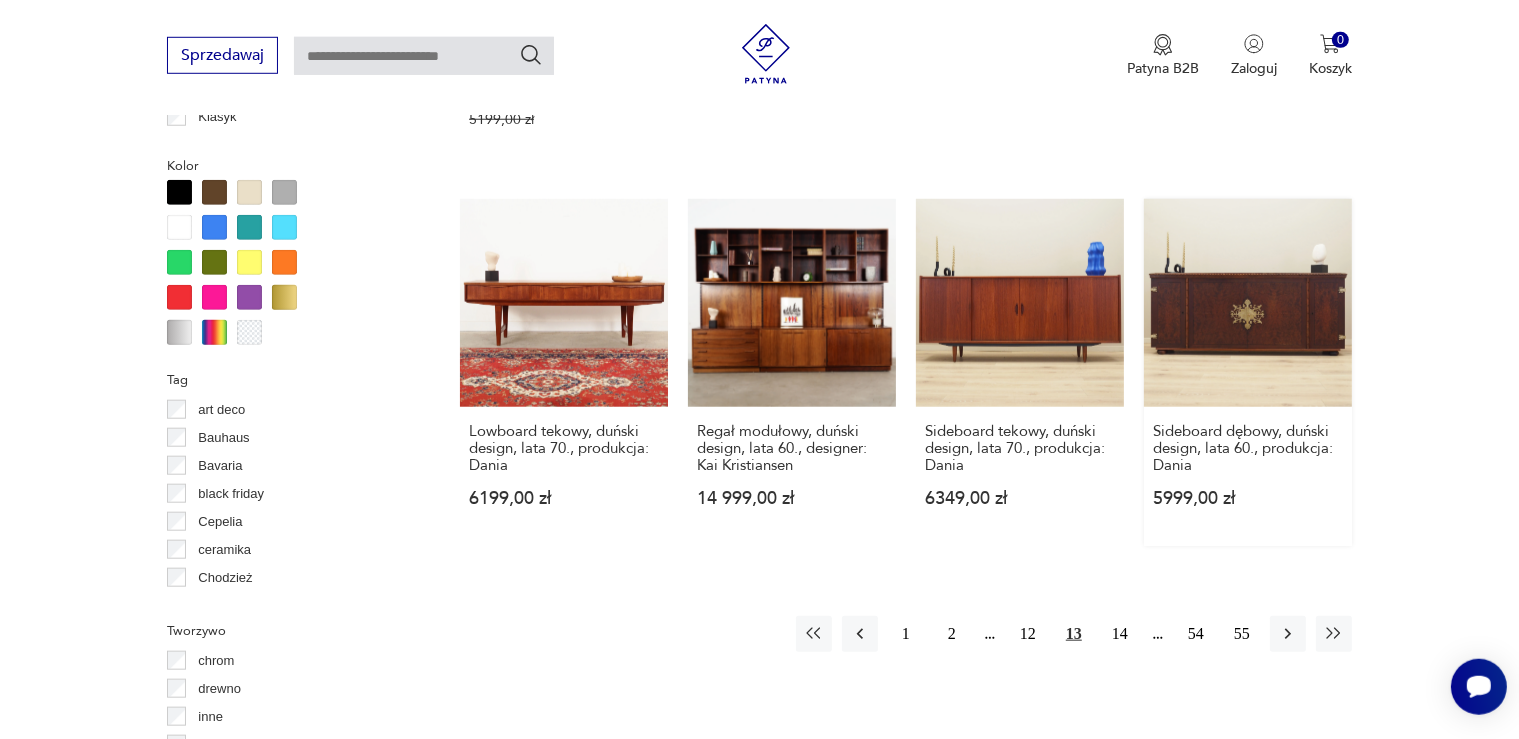 scroll, scrollTop: 2007, scrollLeft: 0, axis: vertical 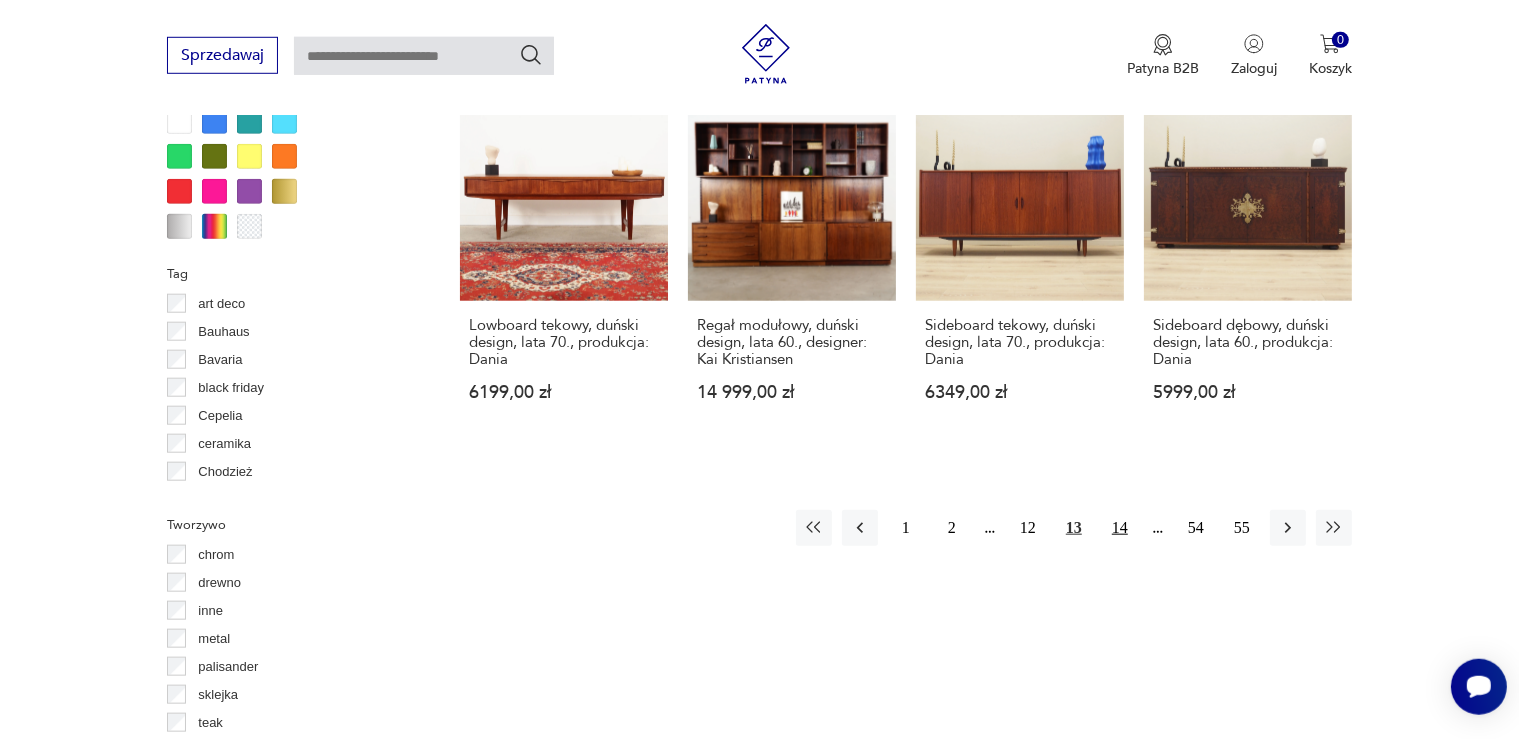 click on "14" at bounding box center [1120, 528] 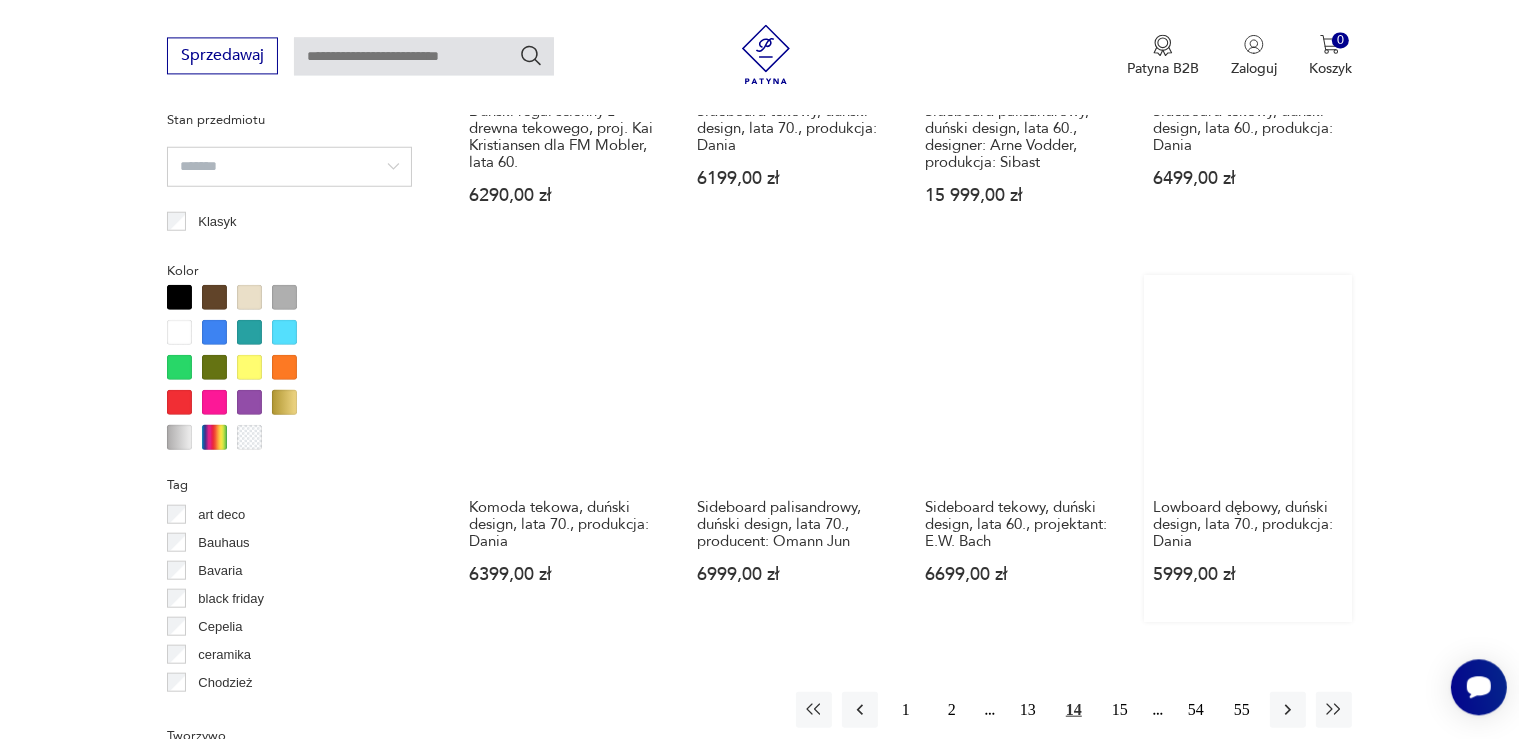 scroll, scrollTop: 2220, scrollLeft: 0, axis: vertical 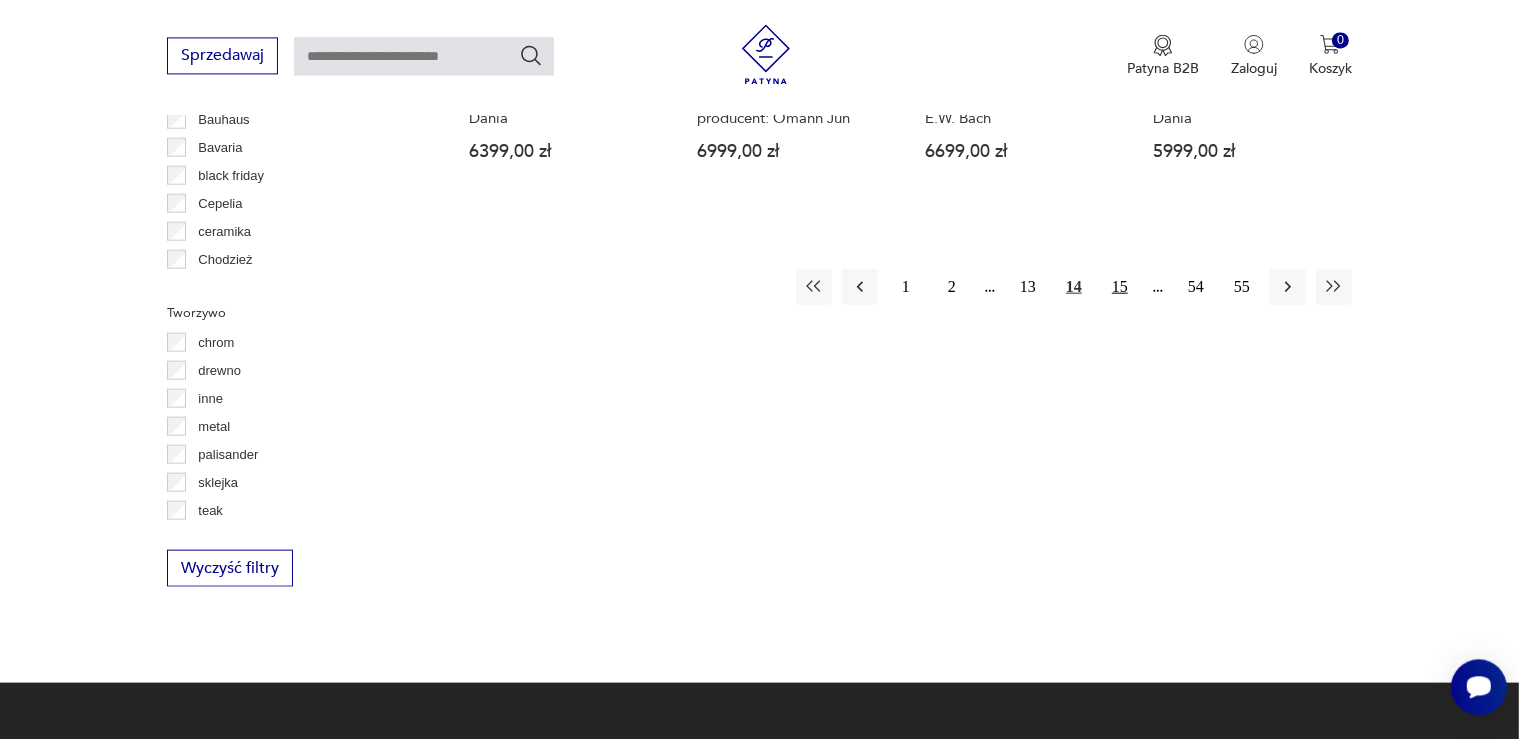 click on "15" at bounding box center (1120, 286) 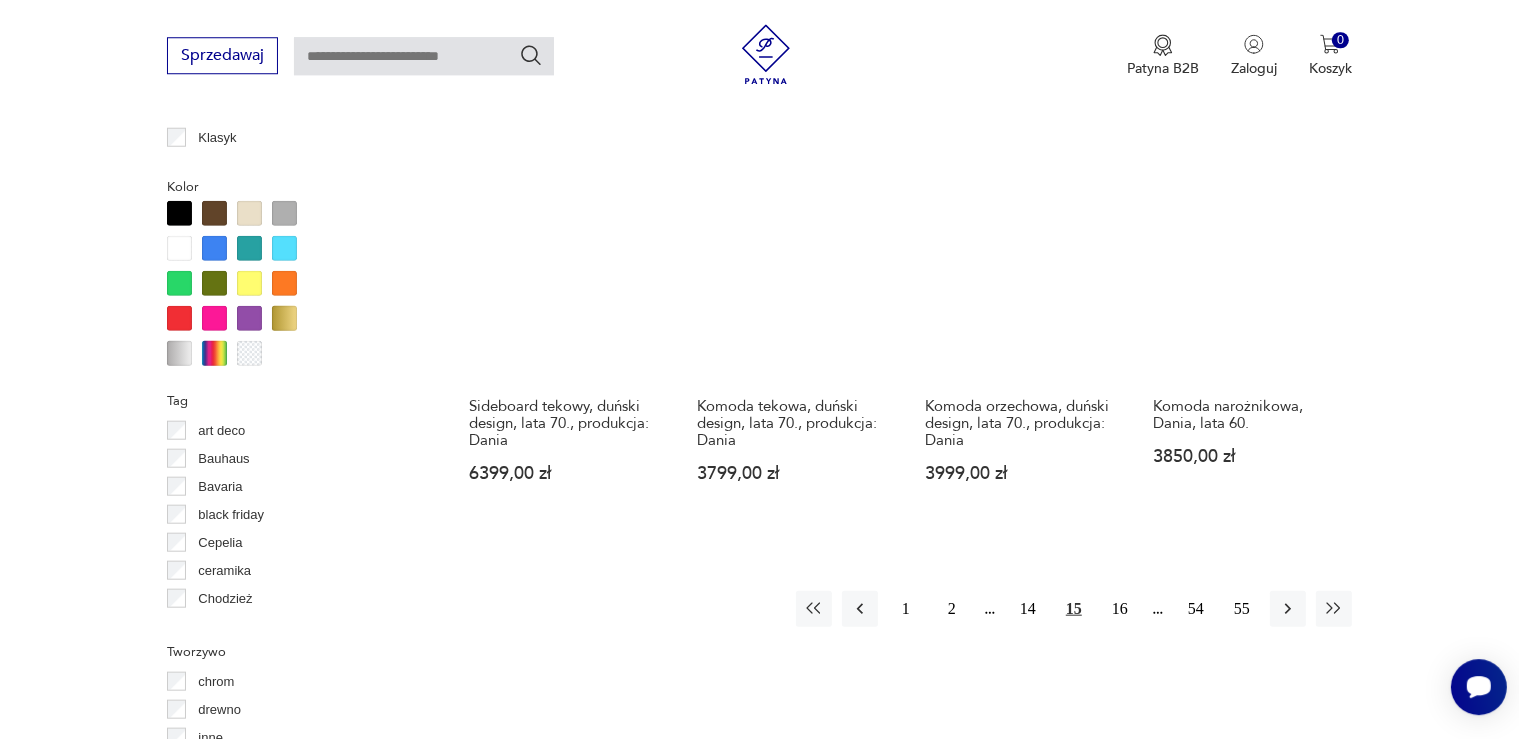scroll, scrollTop: 2220, scrollLeft: 0, axis: vertical 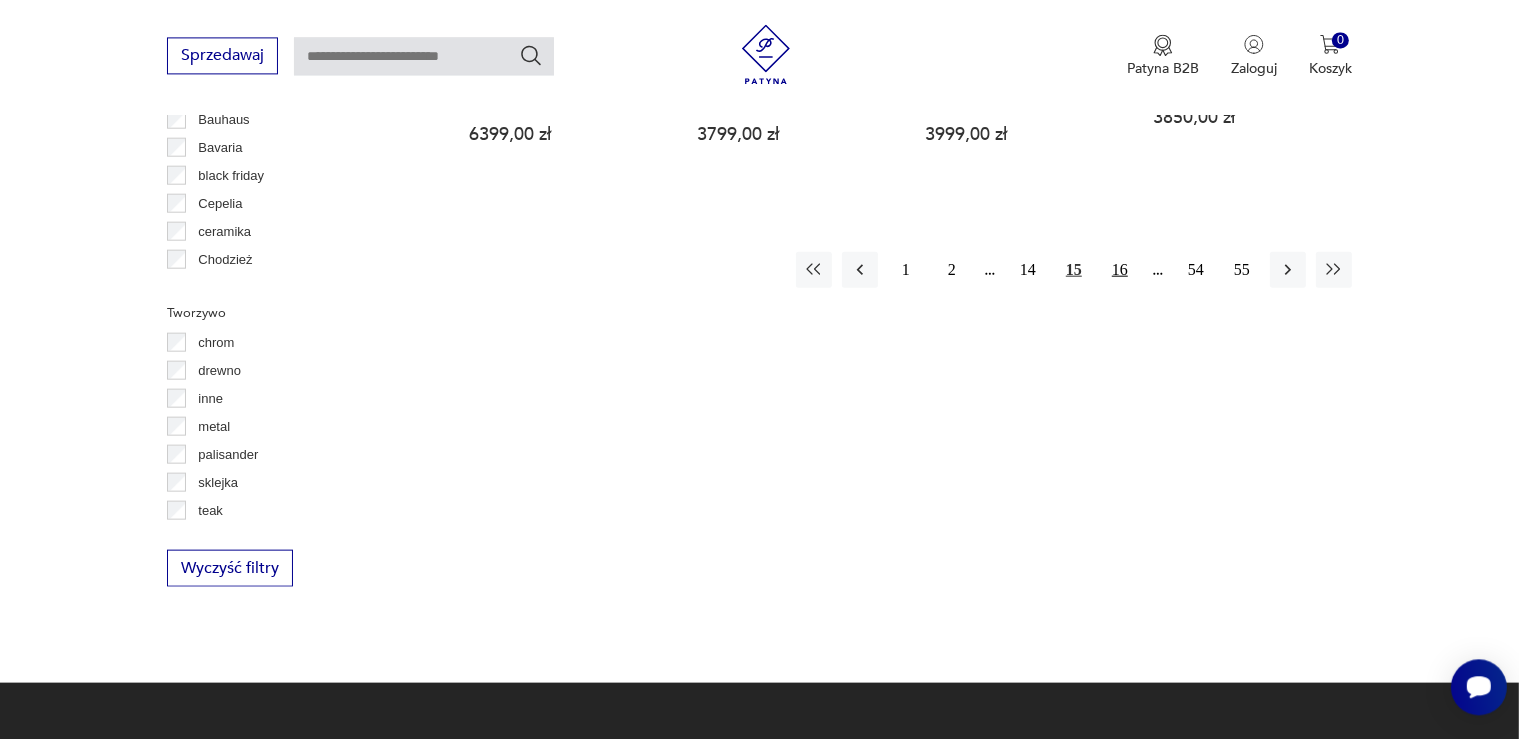 click on "16" at bounding box center [1120, 269] 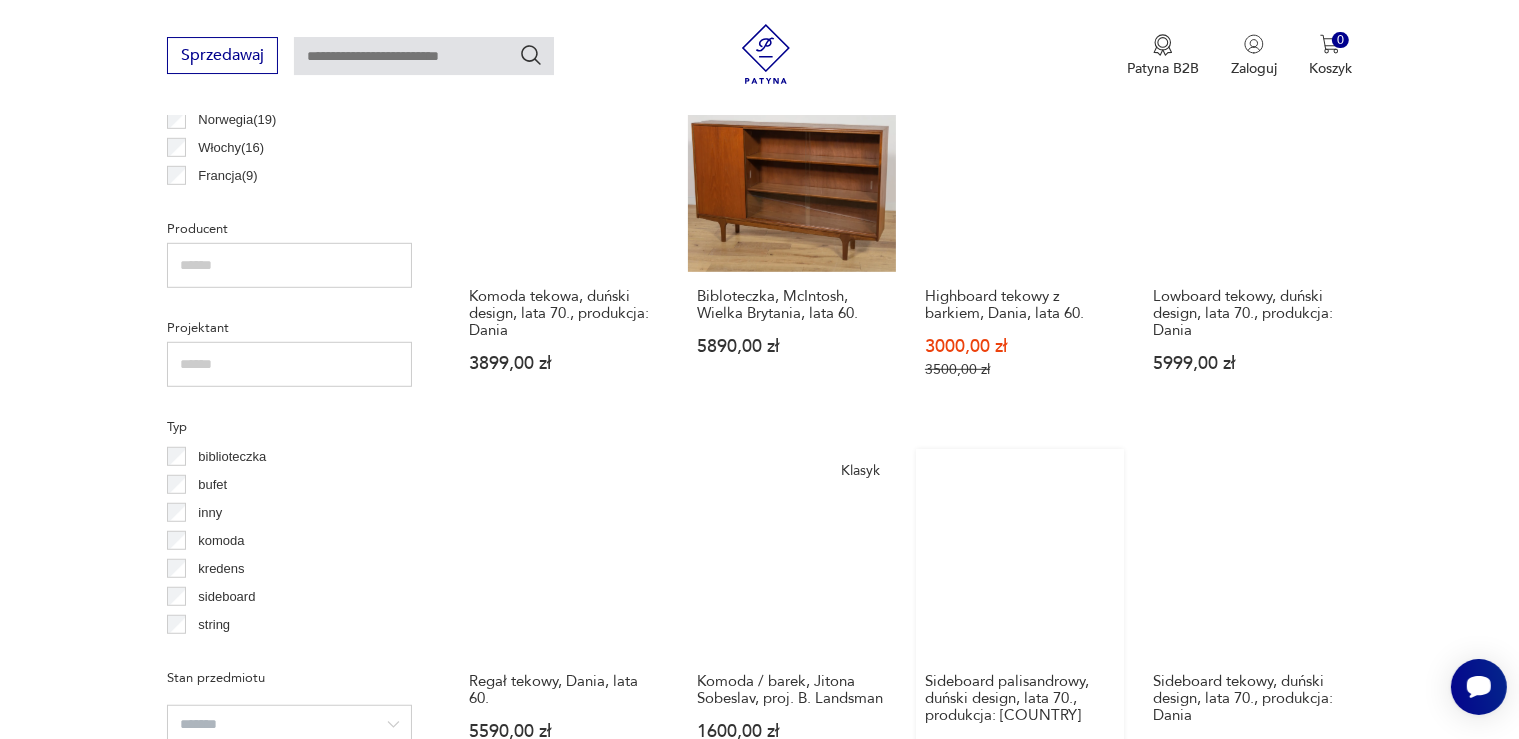 scroll, scrollTop: 1375, scrollLeft: 0, axis: vertical 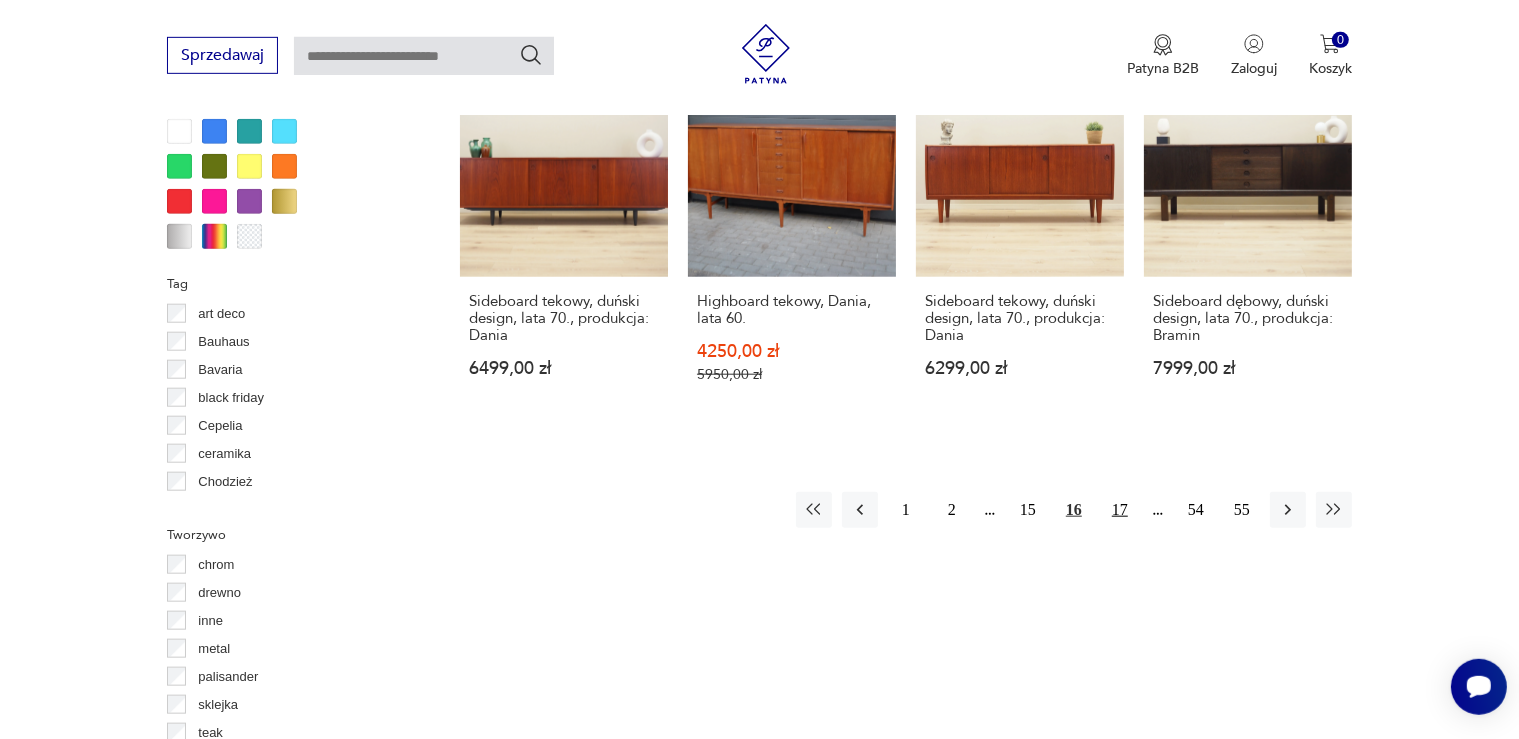 click on "17" at bounding box center (1120, 510) 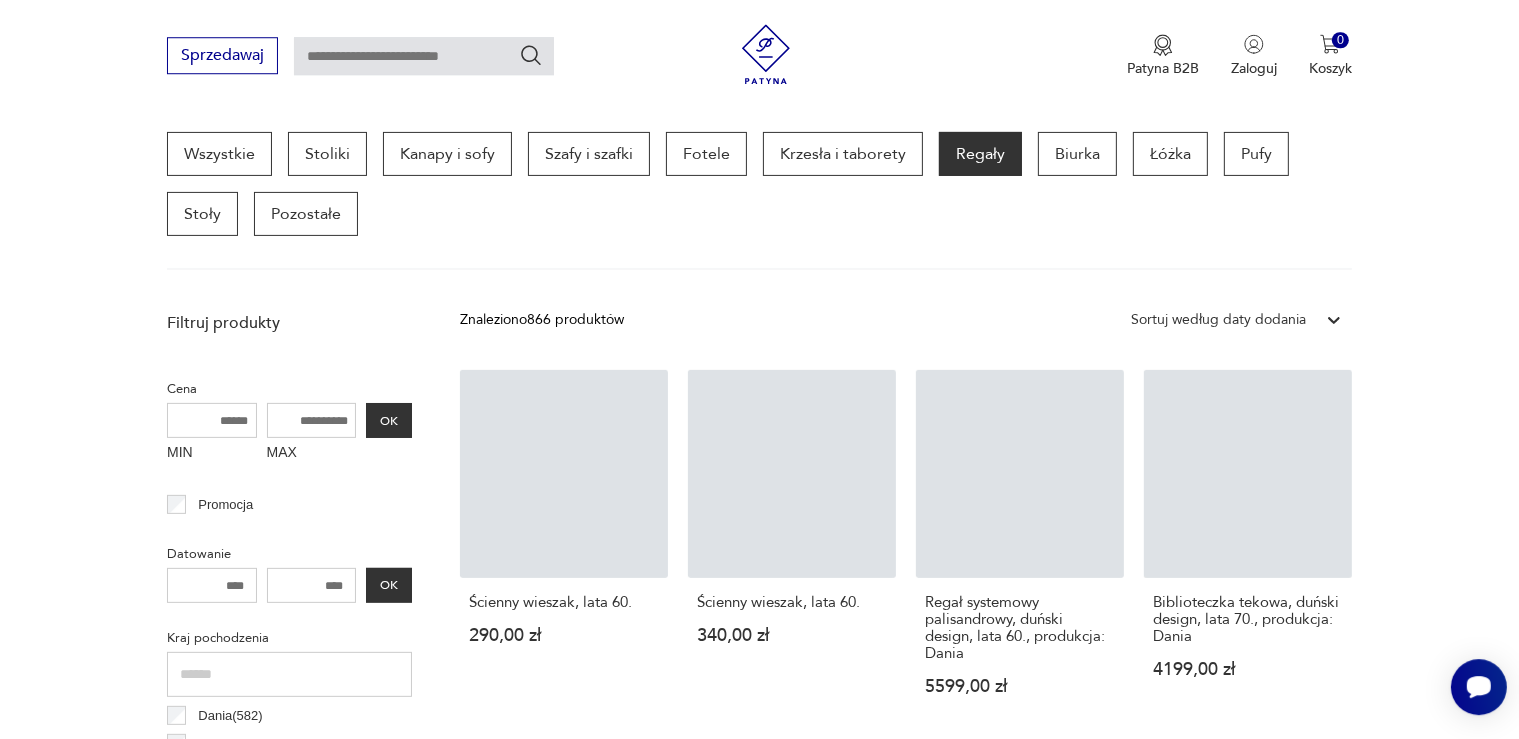 scroll, scrollTop: 529, scrollLeft: 0, axis: vertical 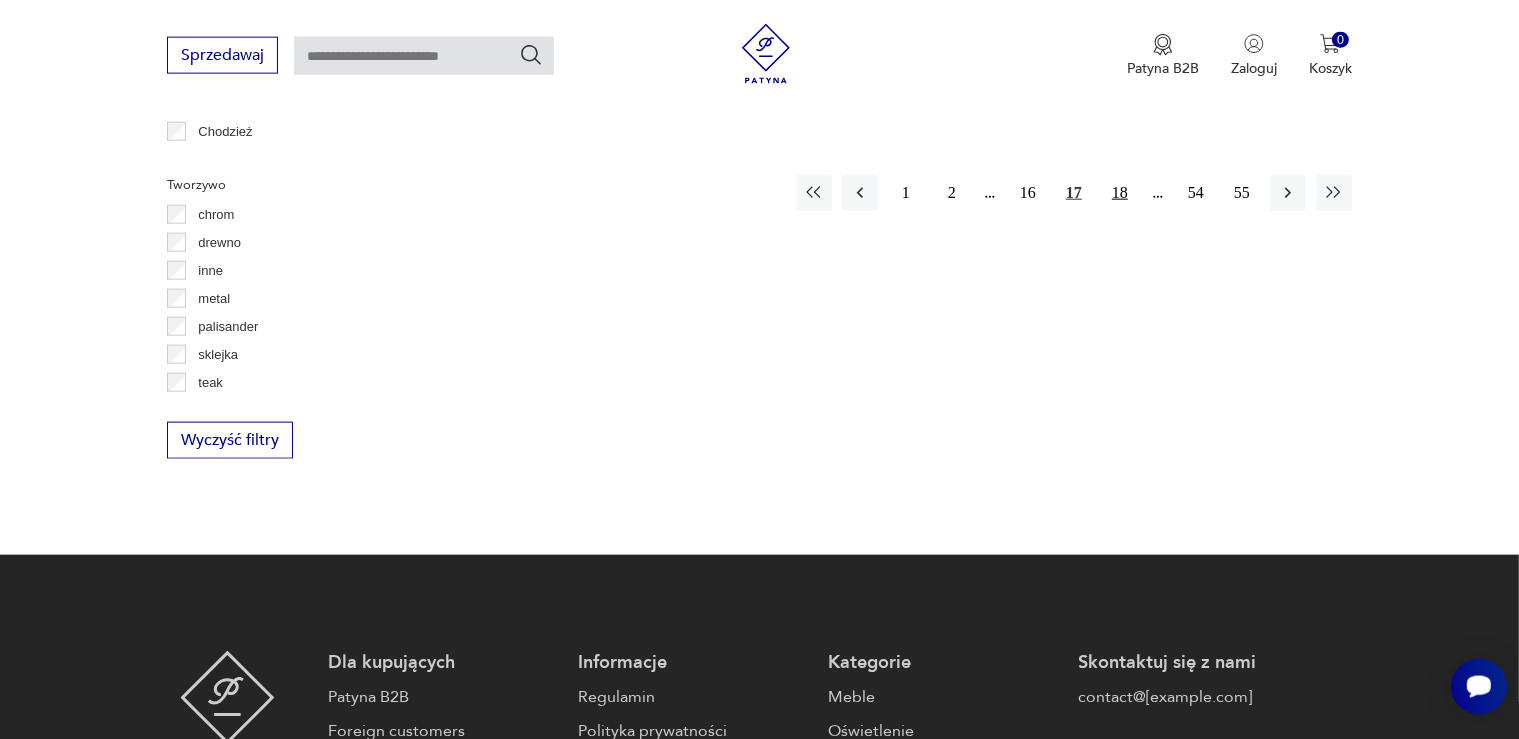 click on "18" at bounding box center [1120, 193] 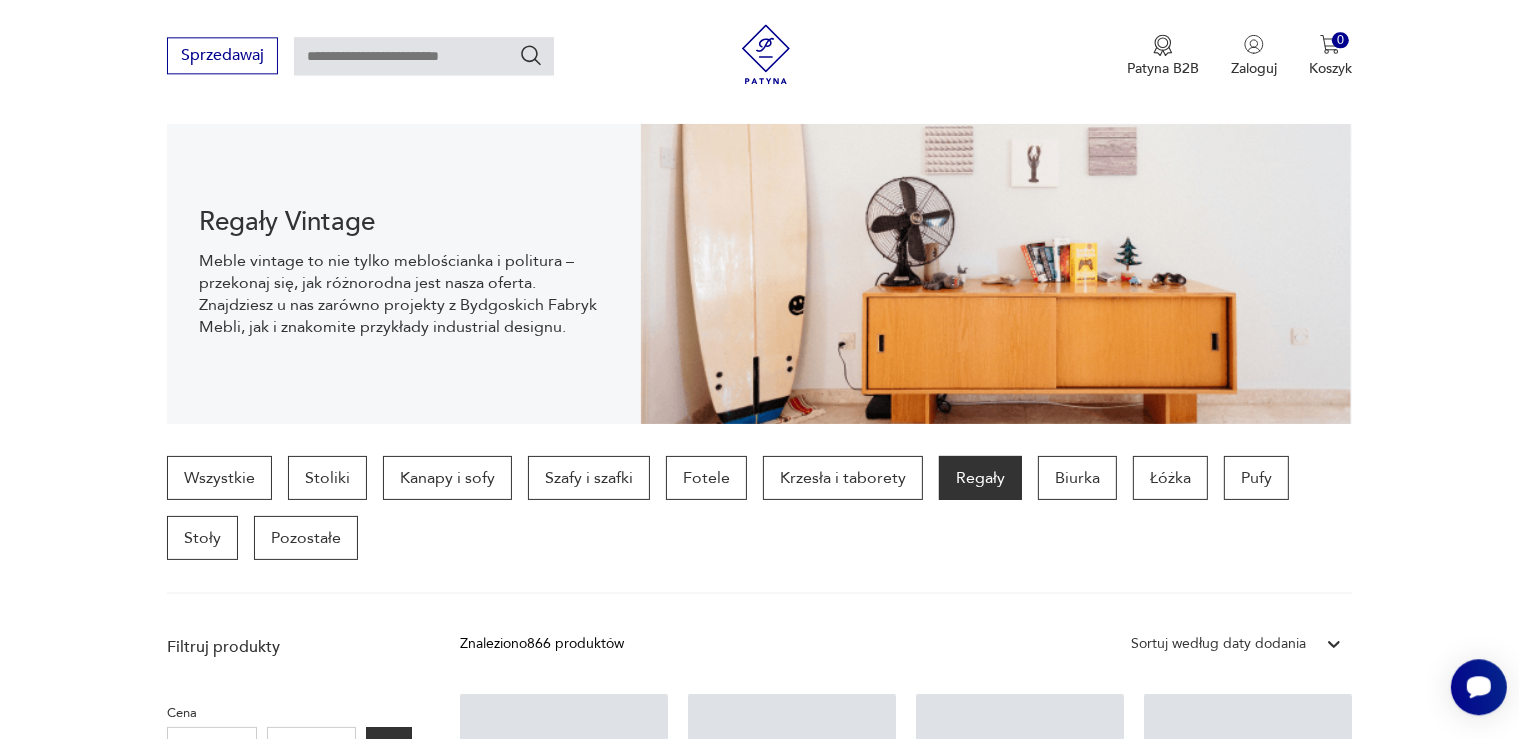 scroll, scrollTop: 0, scrollLeft: 0, axis: both 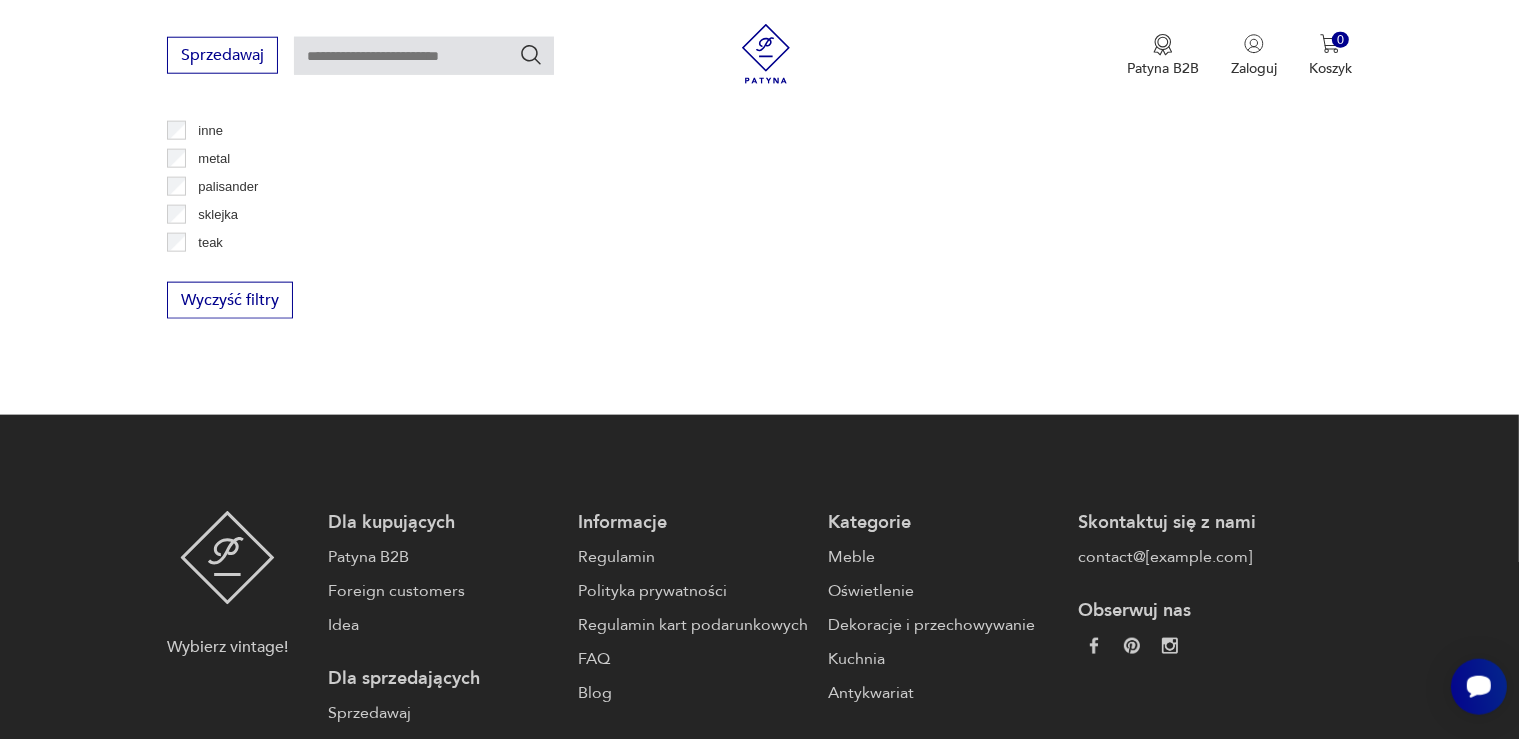click on "Znaleziono  866   produktów Filtruj Sortuj według daty dodania Sortuj według daty dodania Regał dębowy, skandynawski design 1499,00 zł Lowboard tekowy, duński design, lata 60., produkcja: [COUNTRY] 5499,00 zł Lowboard tekowy, duński design, lata 60., produkcja: [COUNTRY] 5699,00 zł Sideboard dębowy, skandynawski design 4699,00 zł Sideboard tekowy, duński design, lata 60., produkcja: [COUNTRY] 5999,00 zł Komoda palisandrowa, duński design, lata 70., produkcja: [COUNTRY] 4499,00 zł Sideboard orzechowy, skandynawski design 6199,00 zł Komoda sosnowa, duński design, lata 00, produkcja: [COUNTRY] 1299,00 zł Komoda tekowa, duński design, lata 70., produkcja: [COUNTRY] 3799,00 zł Regał, [COUNTRY], lata 70. 5490,00 zł Klasyk Biblioteka PRL "100-221-VAR" 1972r. 550,00 zł Sideboard tekowy, duński design, lata 70., produkcja: [COUNTRY] 6499,00 zł Włoski regał wolnostojący z okresu mid-century modern, lata 70. 21 500,00 zł Regał orzechowy, skandynawski design 1799,00 zł Regał dębowy, skandynawski design 1" at bounding box center [906, -668] 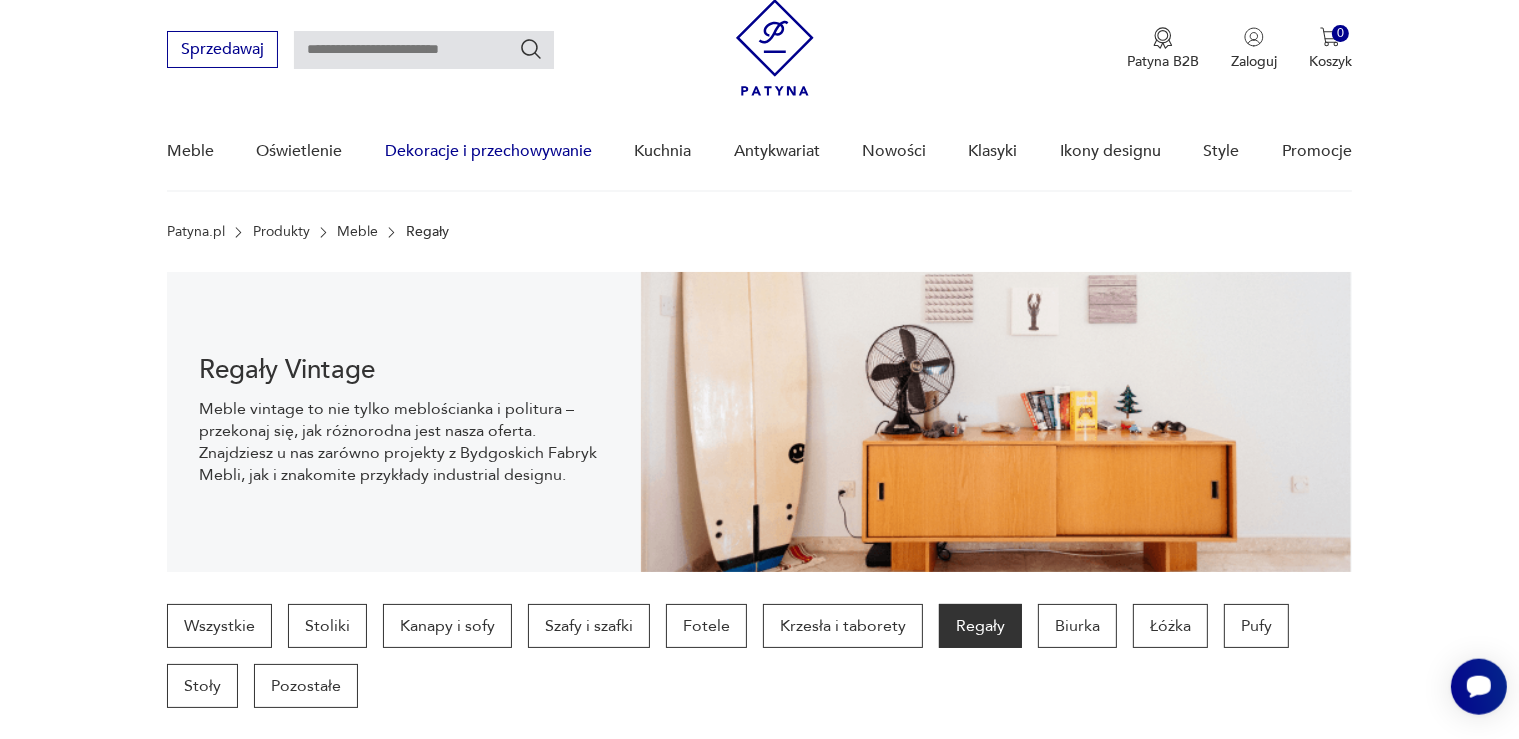 scroll, scrollTop: 0, scrollLeft: 0, axis: both 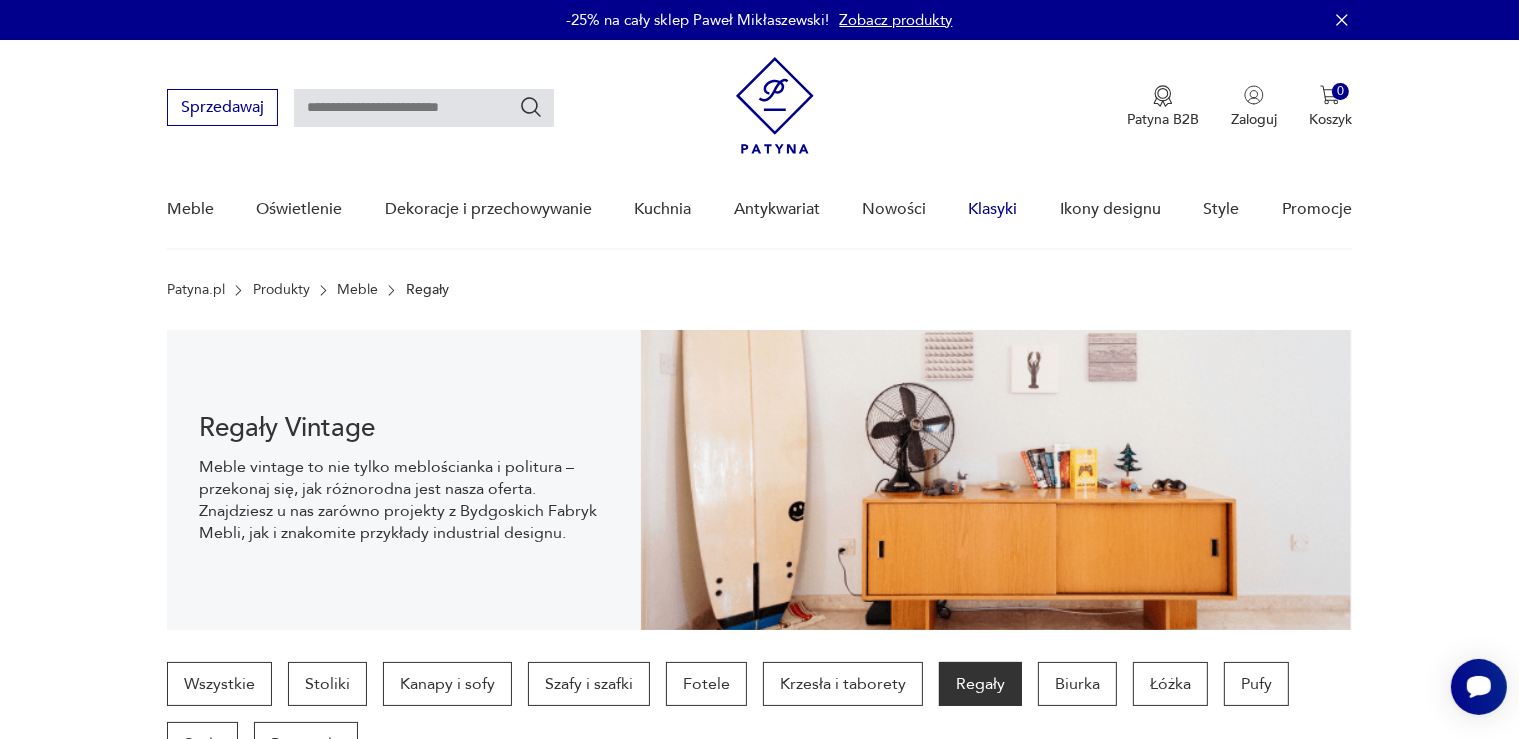 click on "Klasyki" at bounding box center [993, 209] 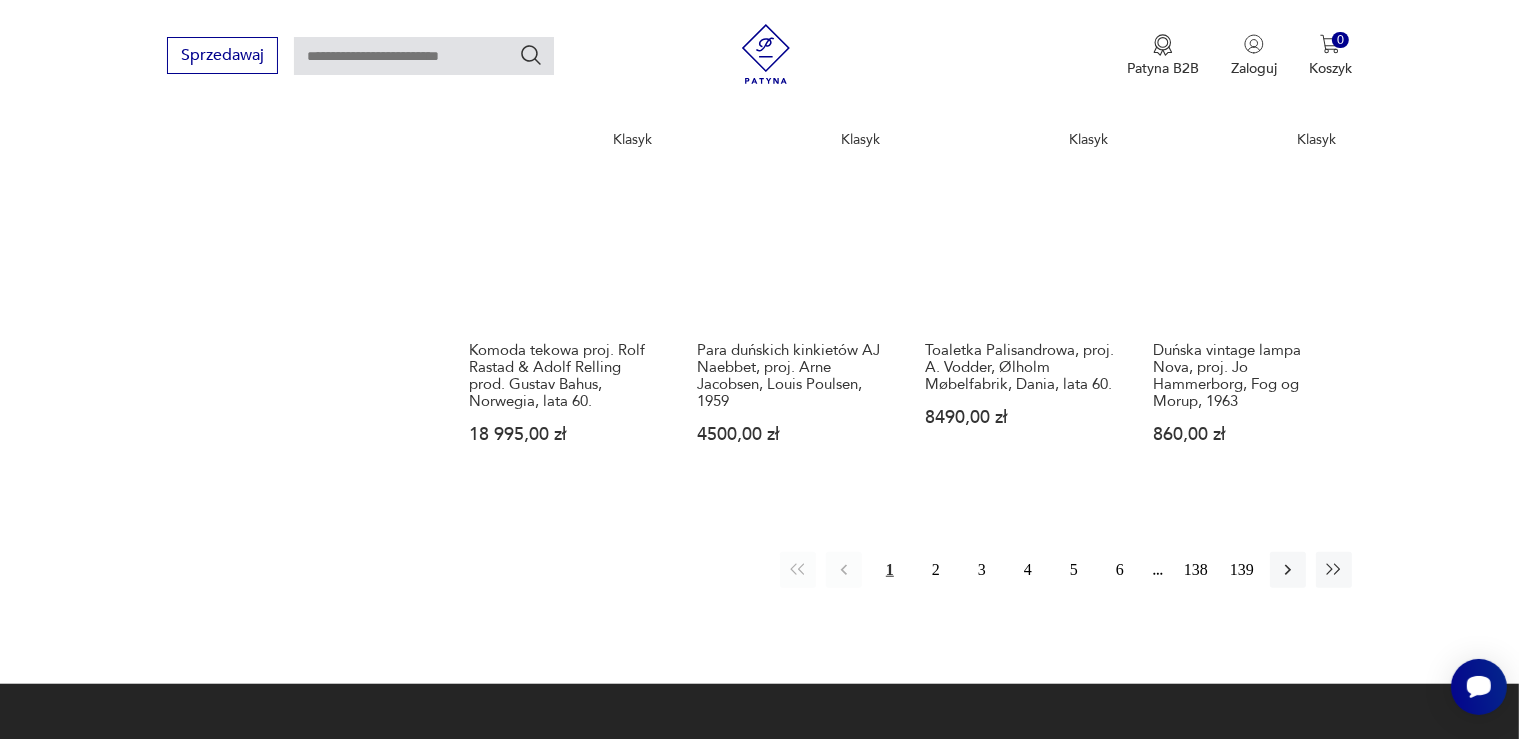 scroll, scrollTop: 1736, scrollLeft: 0, axis: vertical 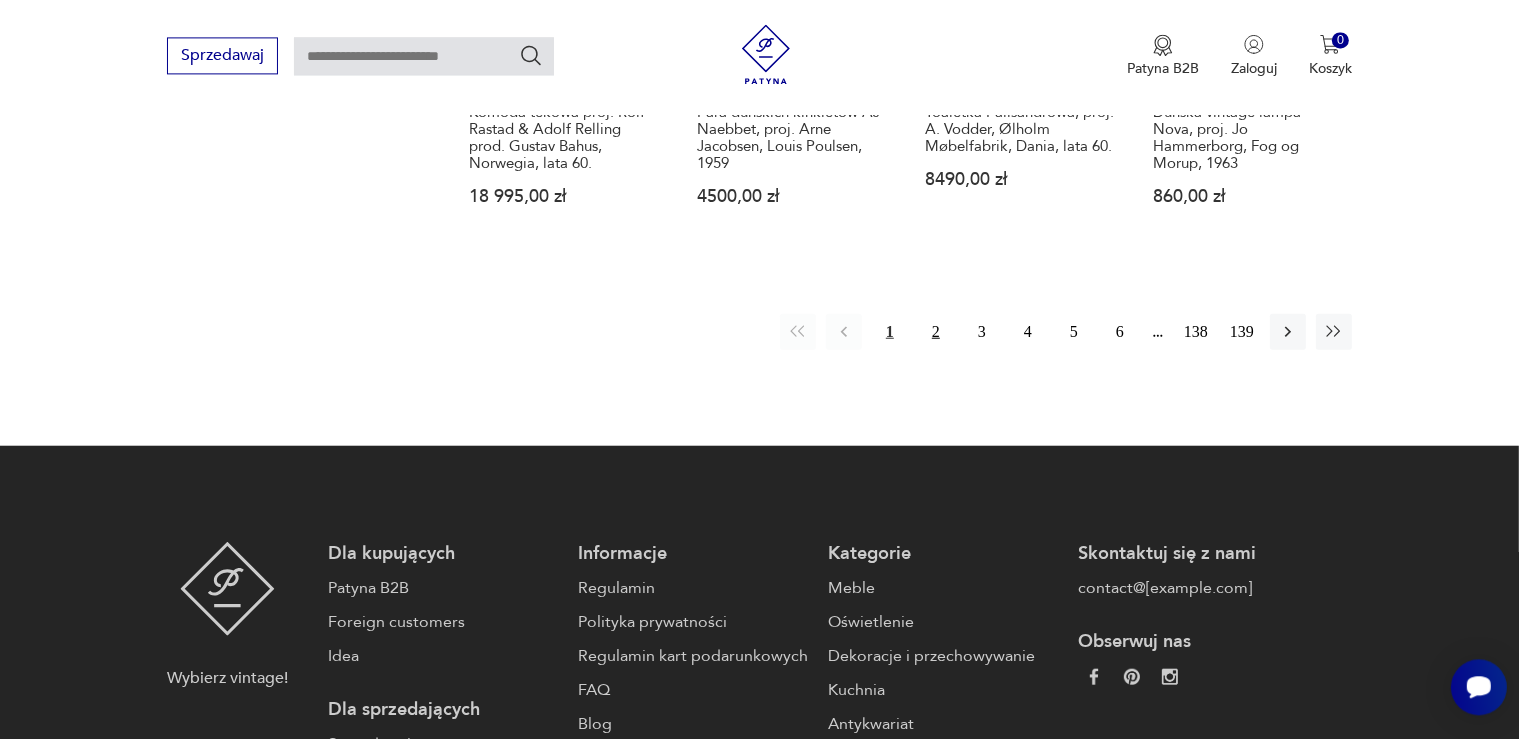 click on "2" at bounding box center [936, 331] 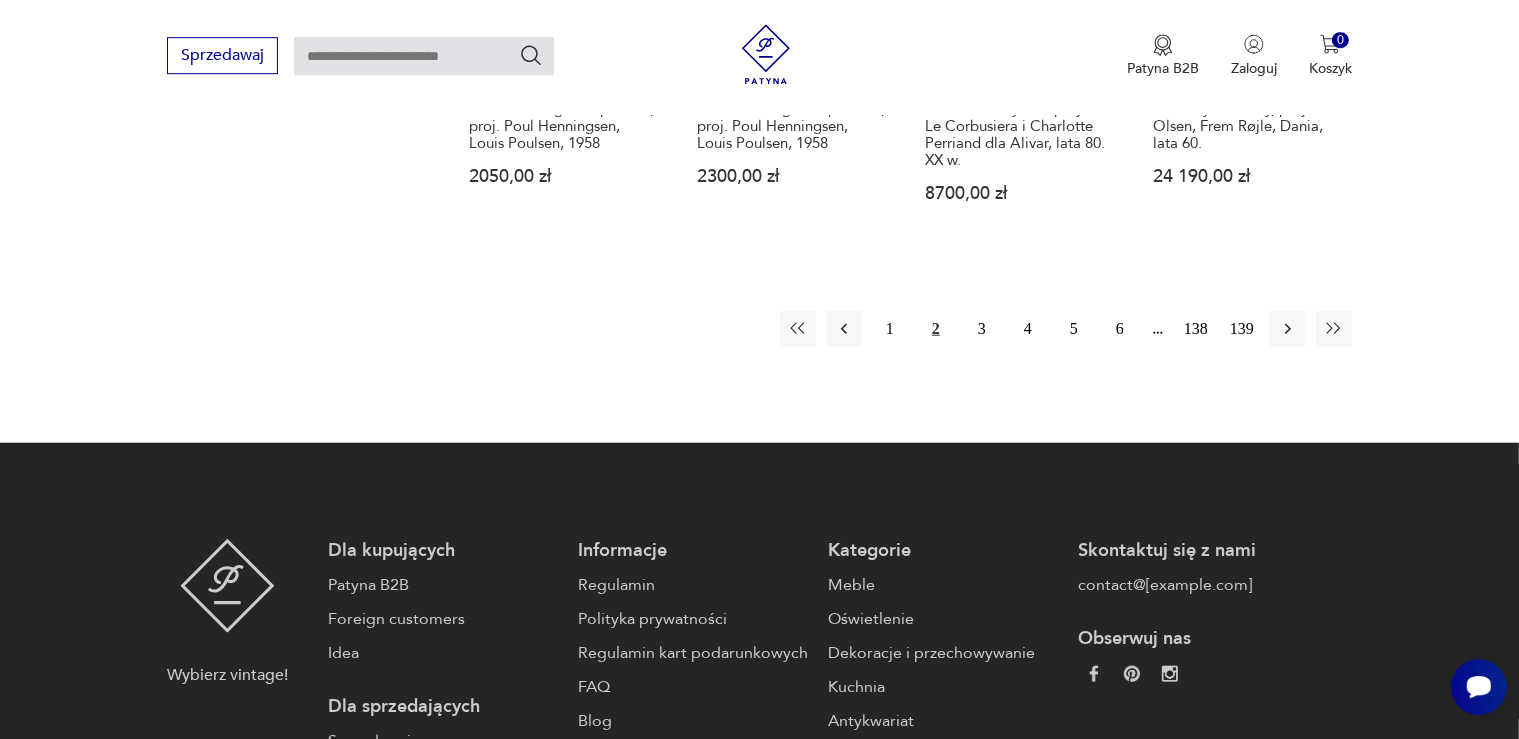 scroll, scrollTop: 1869, scrollLeft: 0, axis: vertical 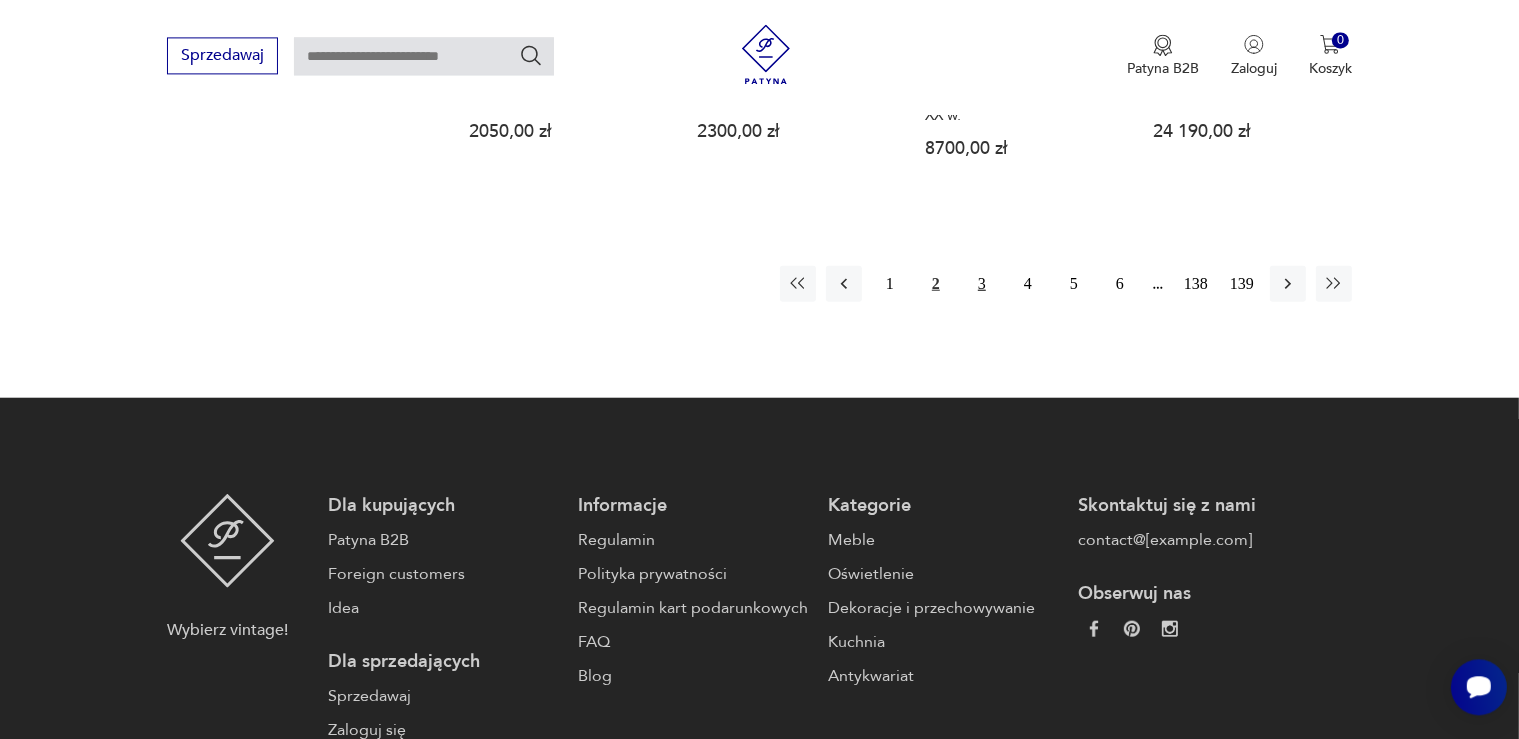 click on "3" at bounding box center (982, 283) 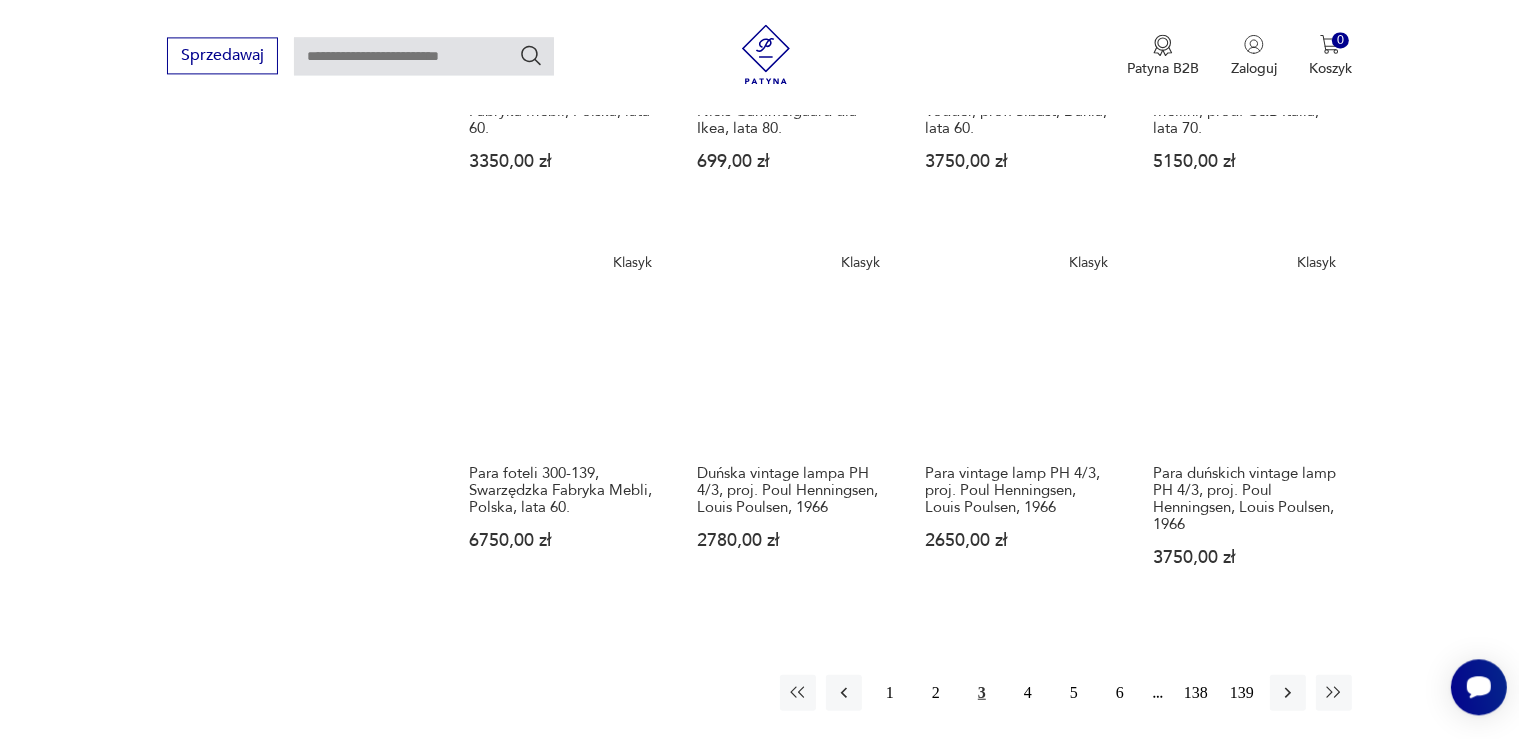 scroll, scrollTop: 1764, scrollLeft: 0, axis: vertical 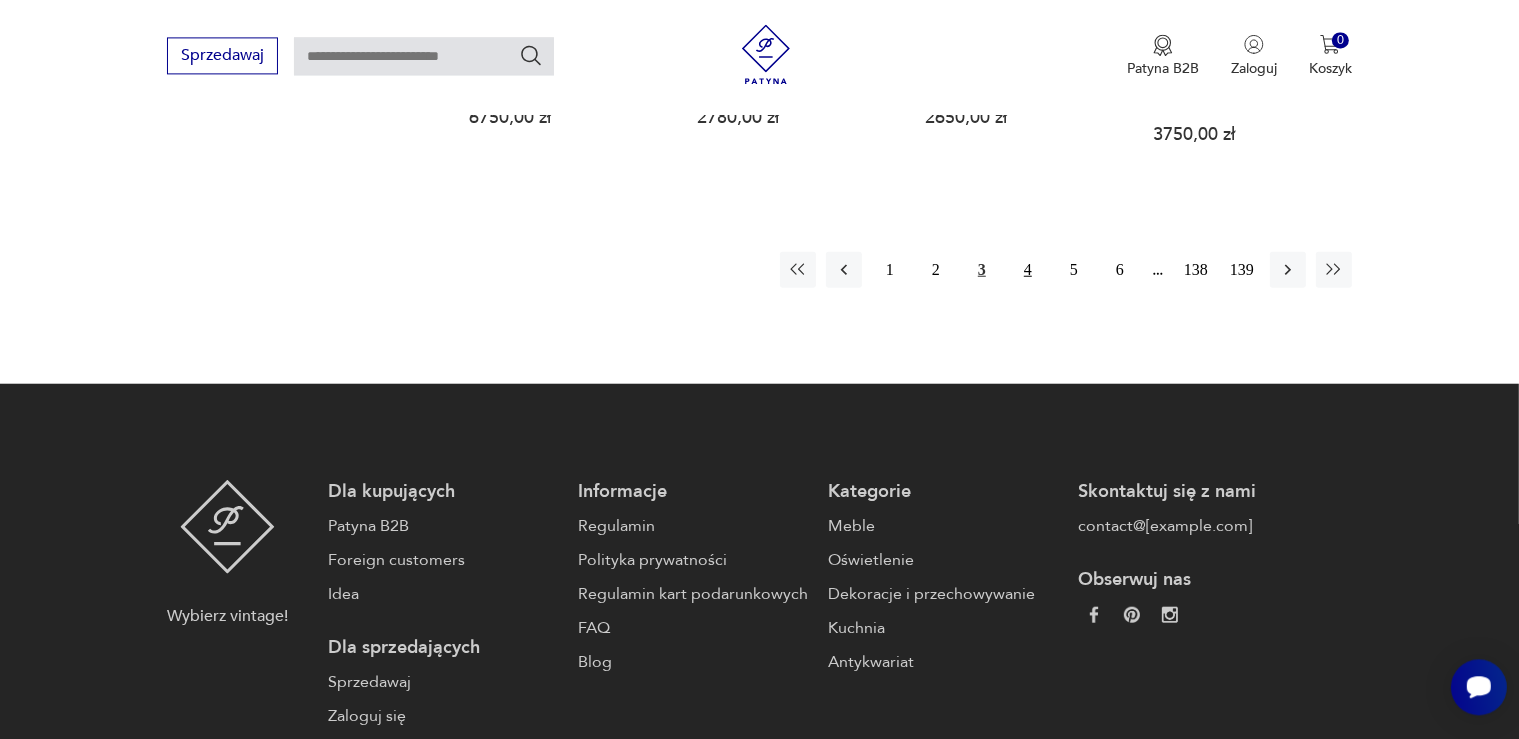 click on "4" at bounding box center [1028, 269] 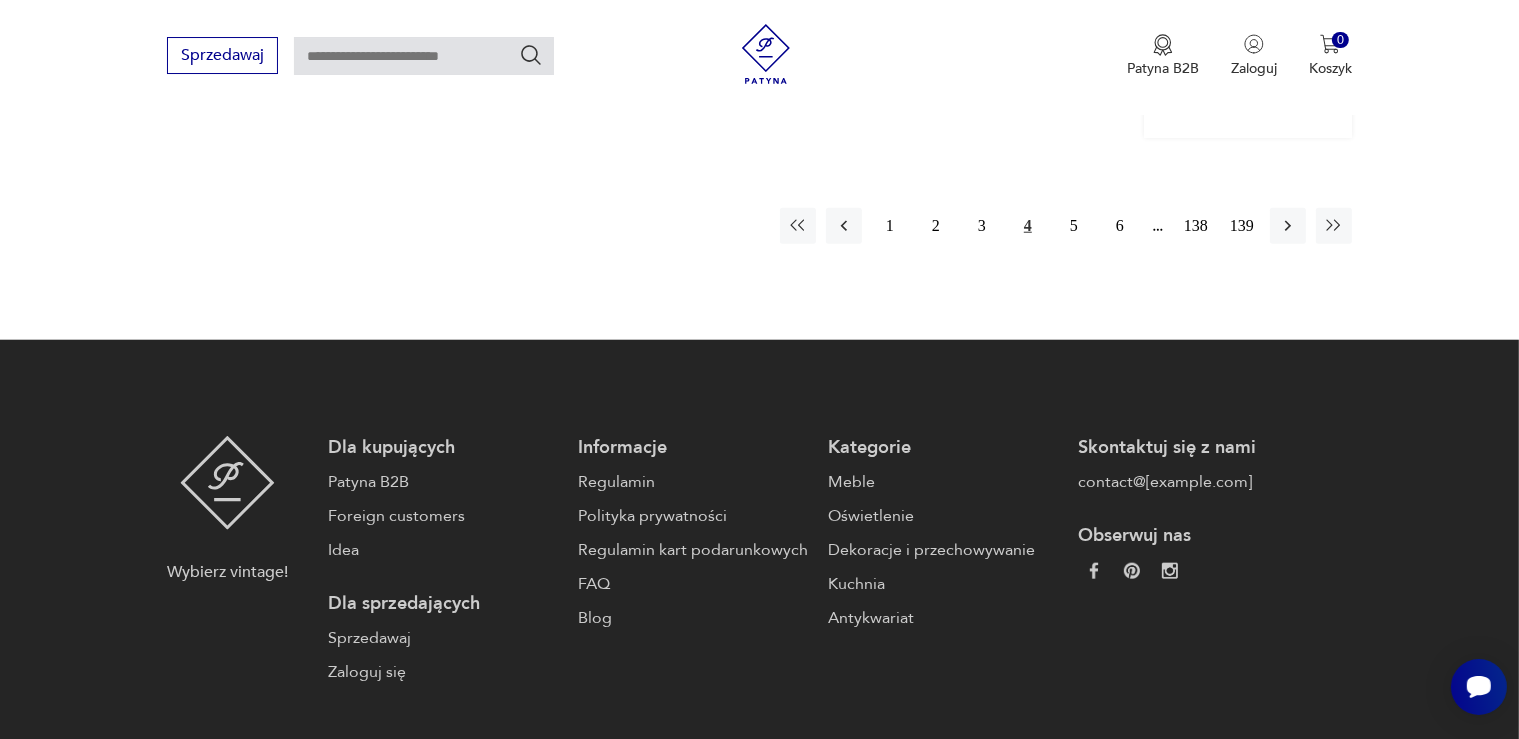 scroll, scrollTop: 1982, scrollLeft: 0, axis: vertical 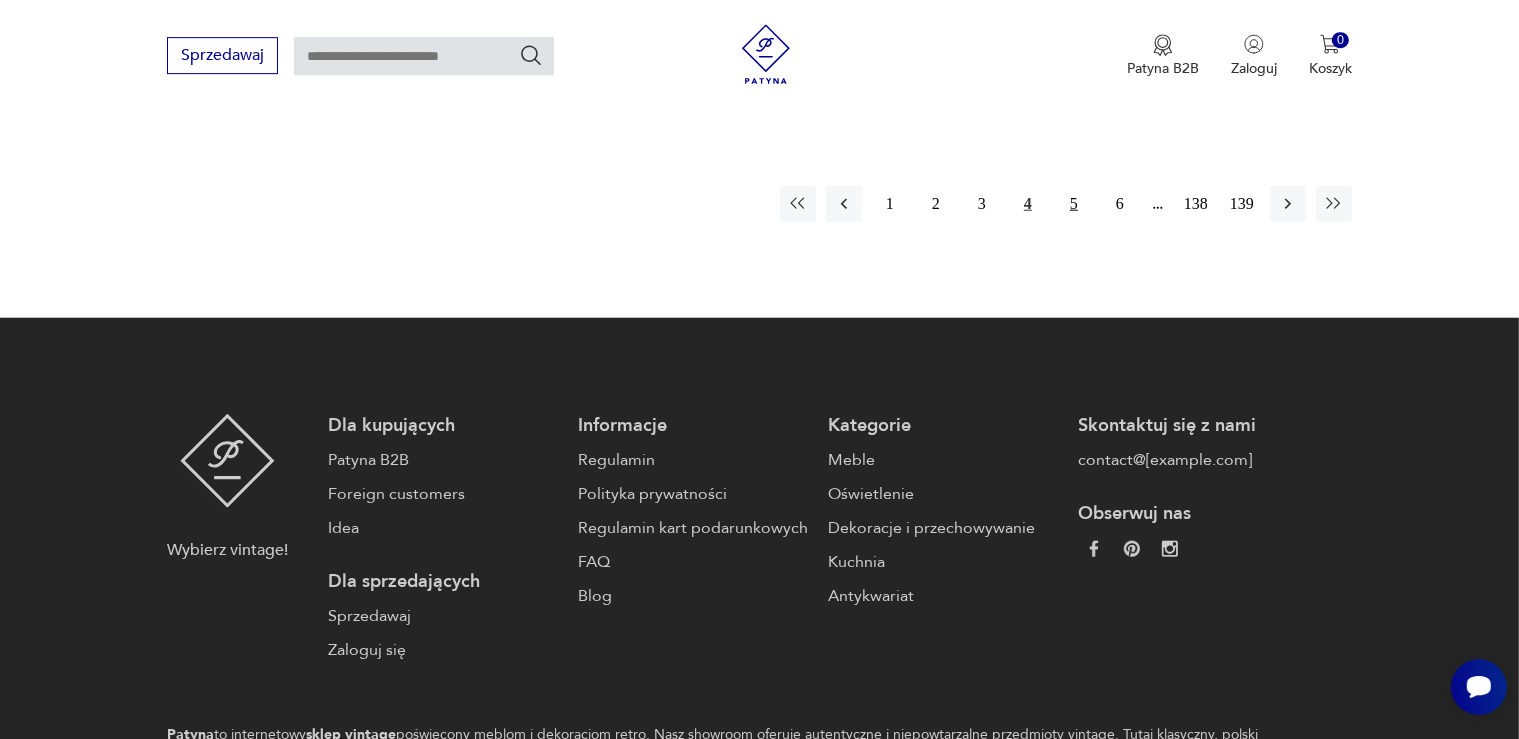 click on "5" at bounding box center [1074, 204] 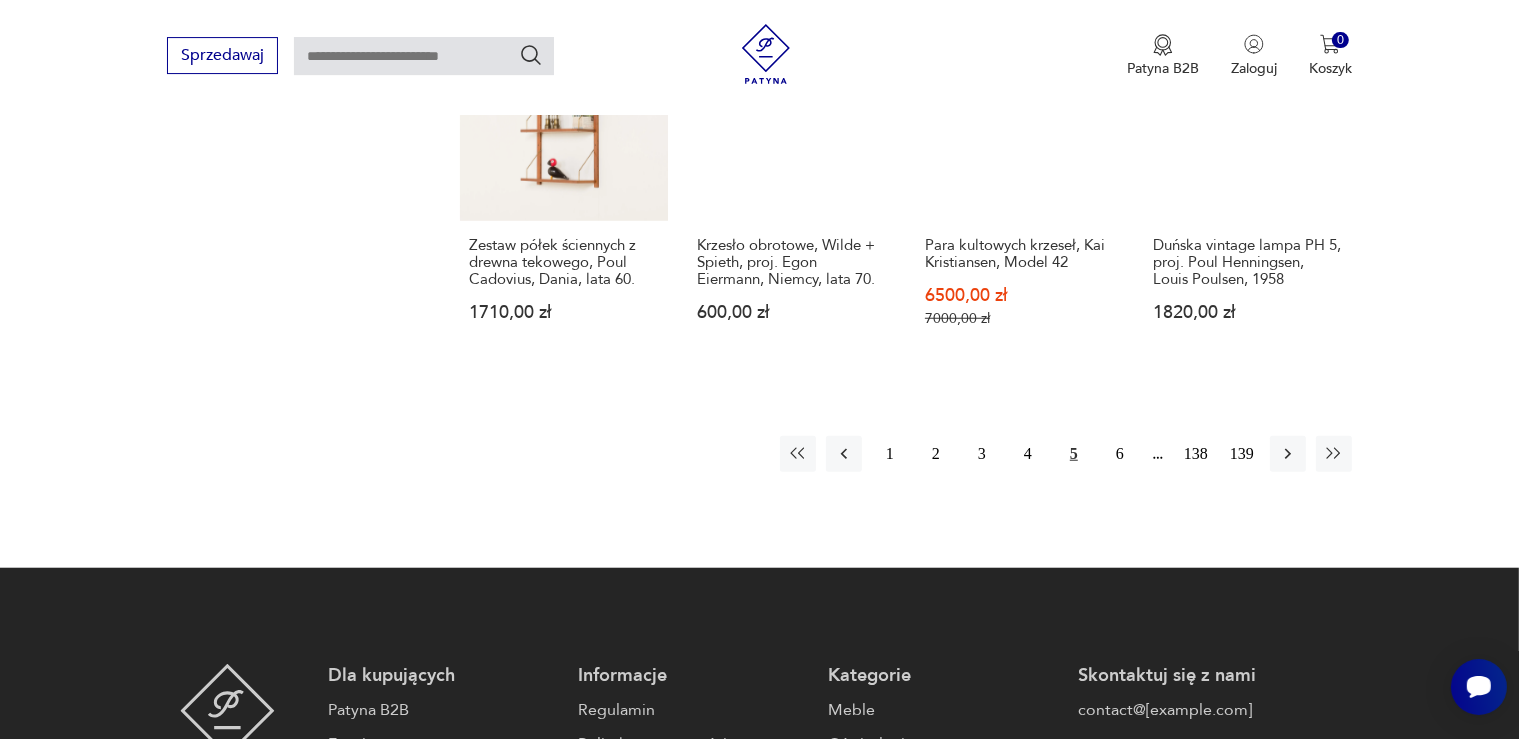 scroll, scrollTop: 1803, scrollLeft: 0, axis: vertical 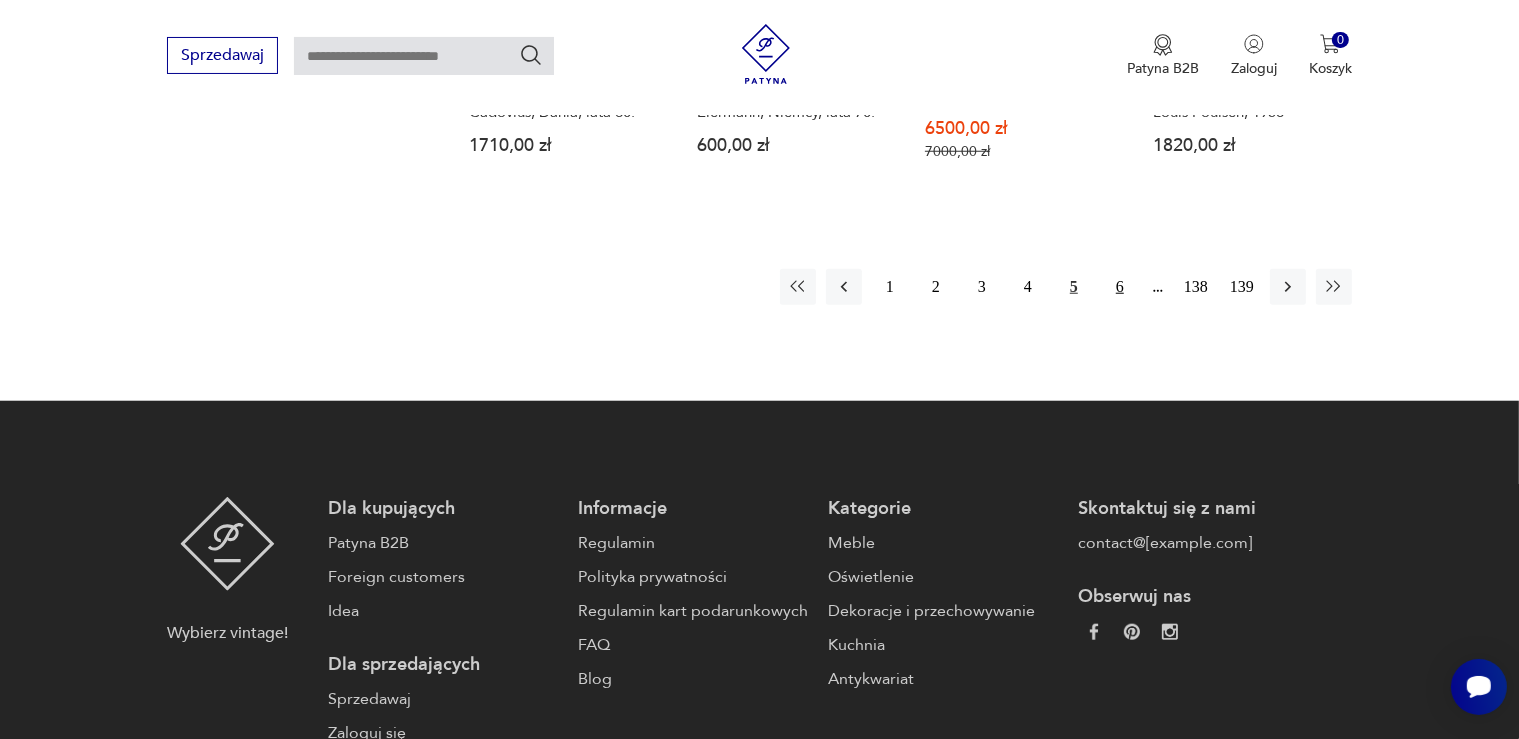 click on "6" at bounding box center [1120, 287] 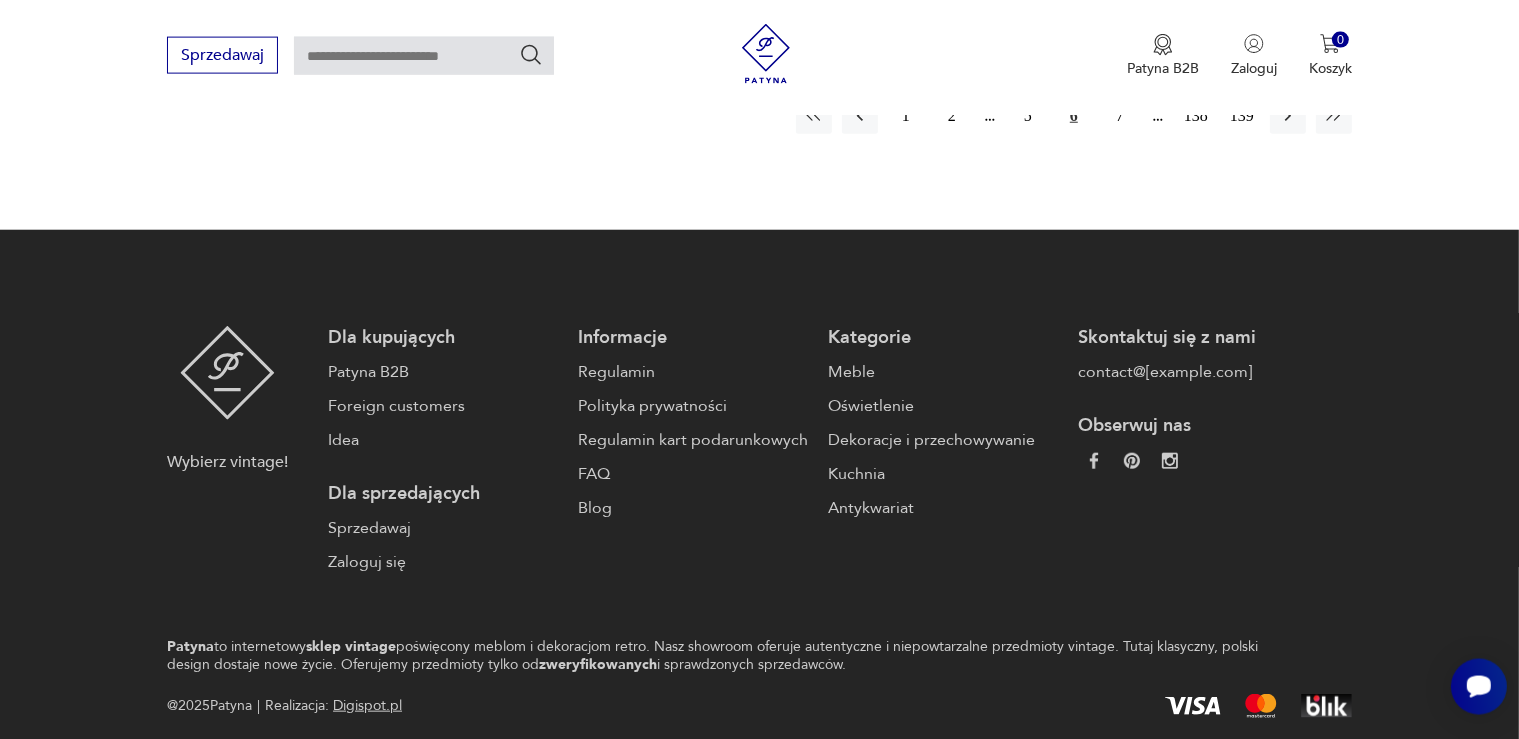 scroll, scrollTop: 1975, scrollLeft: 0, axis: vertical 